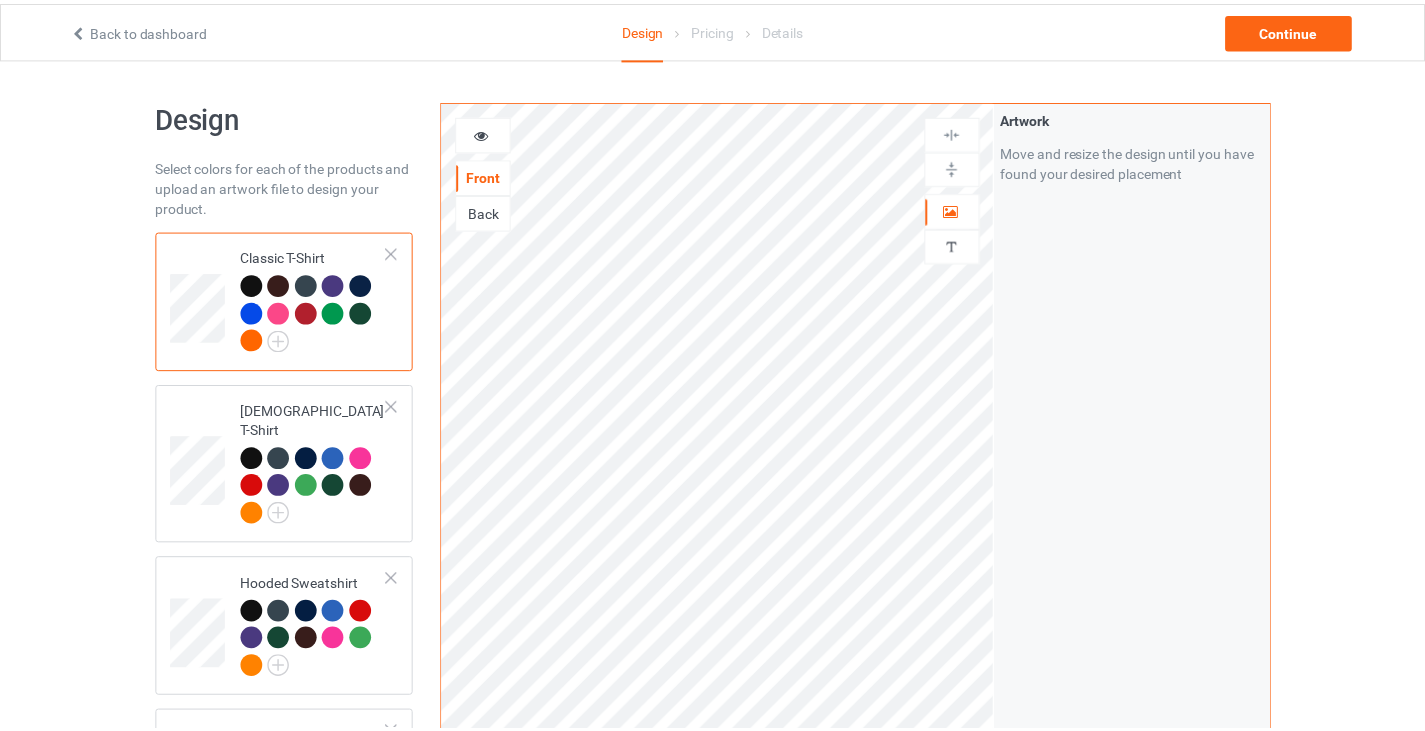 scroll, scrollTop: 0, scrollLeft: 0, axis: both 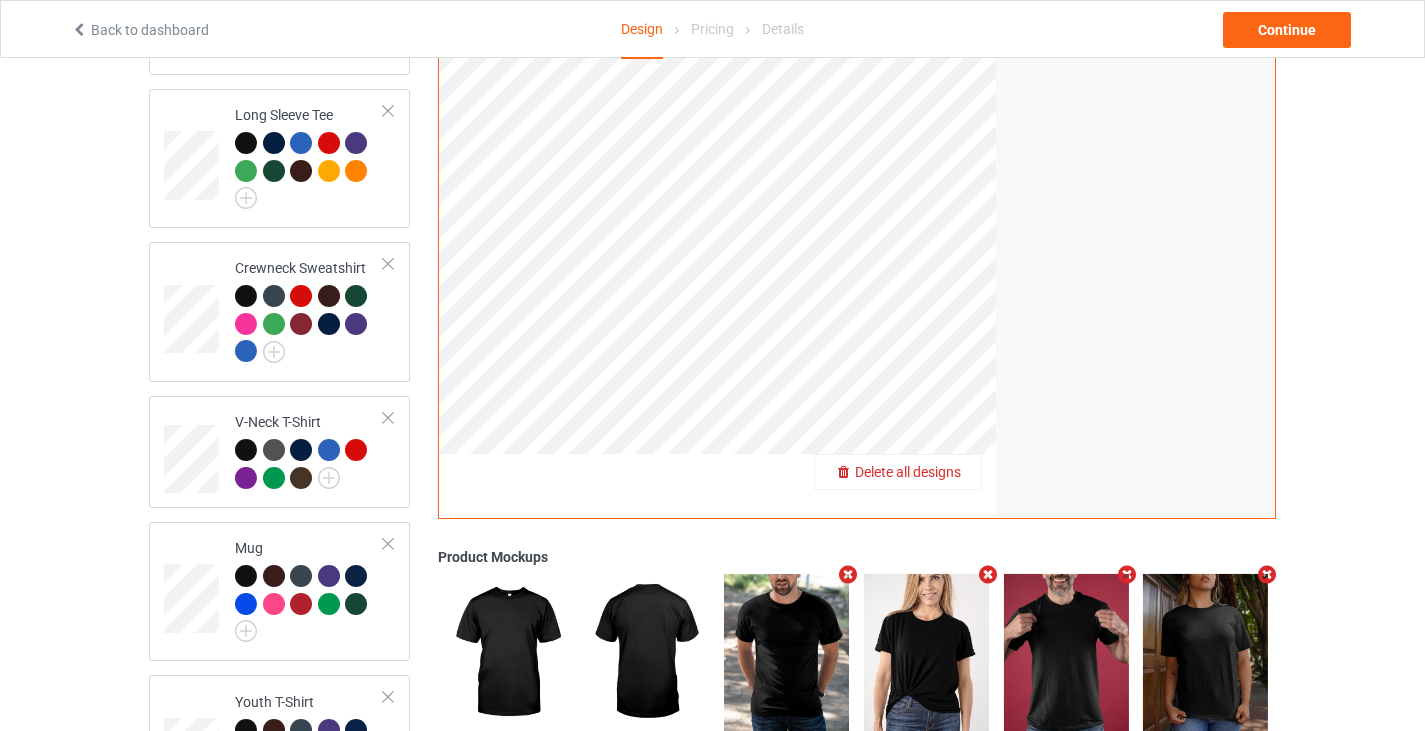 click on "Delete all designs" at bounding box center (908, 472) 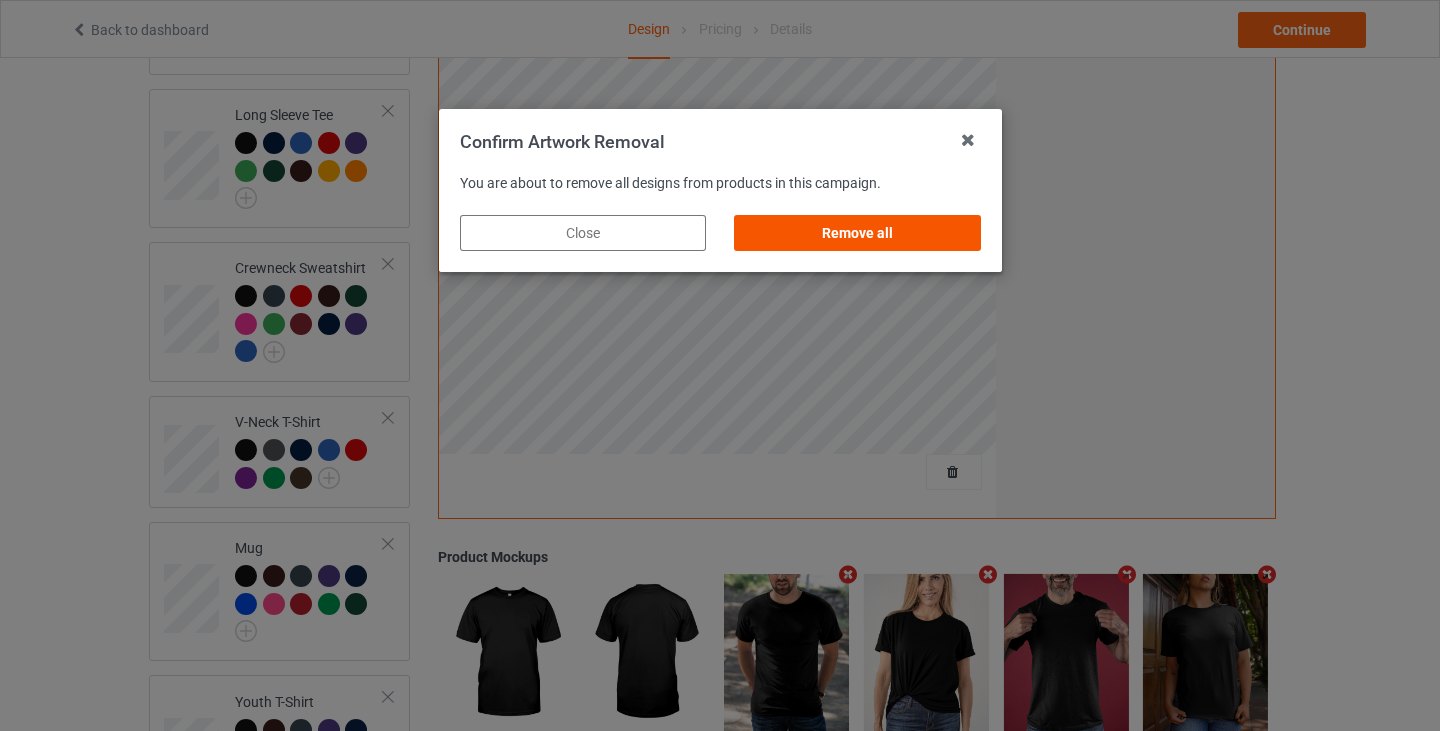 click on "Remove all" at bounding box center (857, 233) 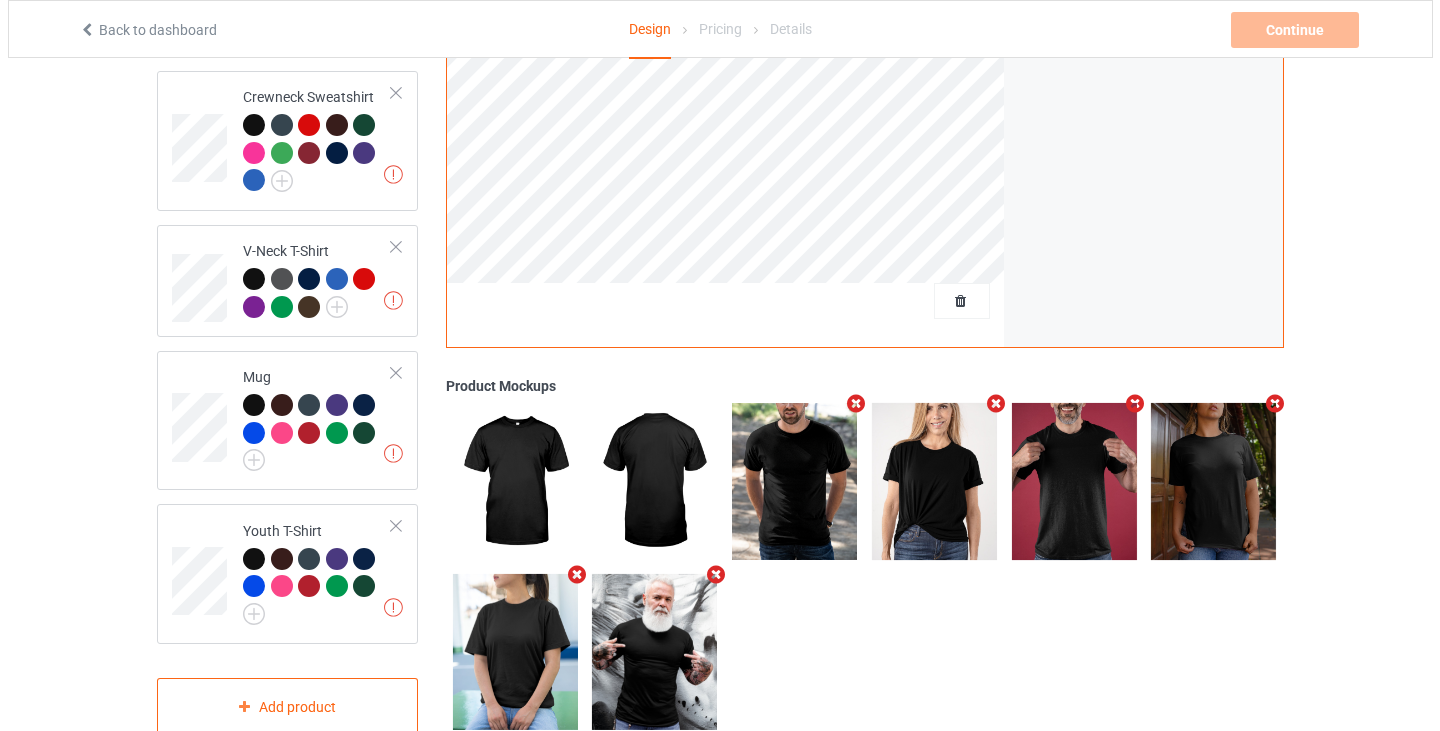 scroll, scrollTop: 824, scrollLeft: 0, axis: vertical 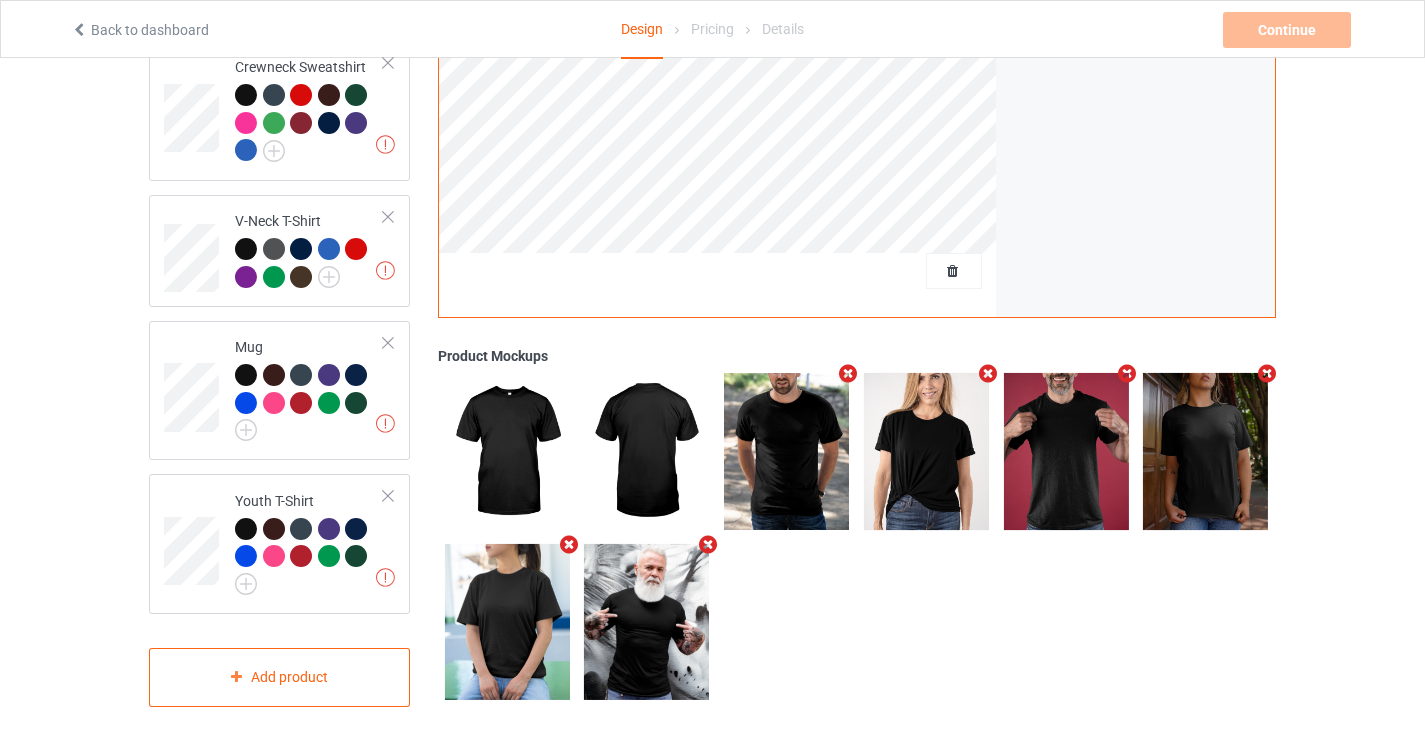 click at bounding box center [848, 373] 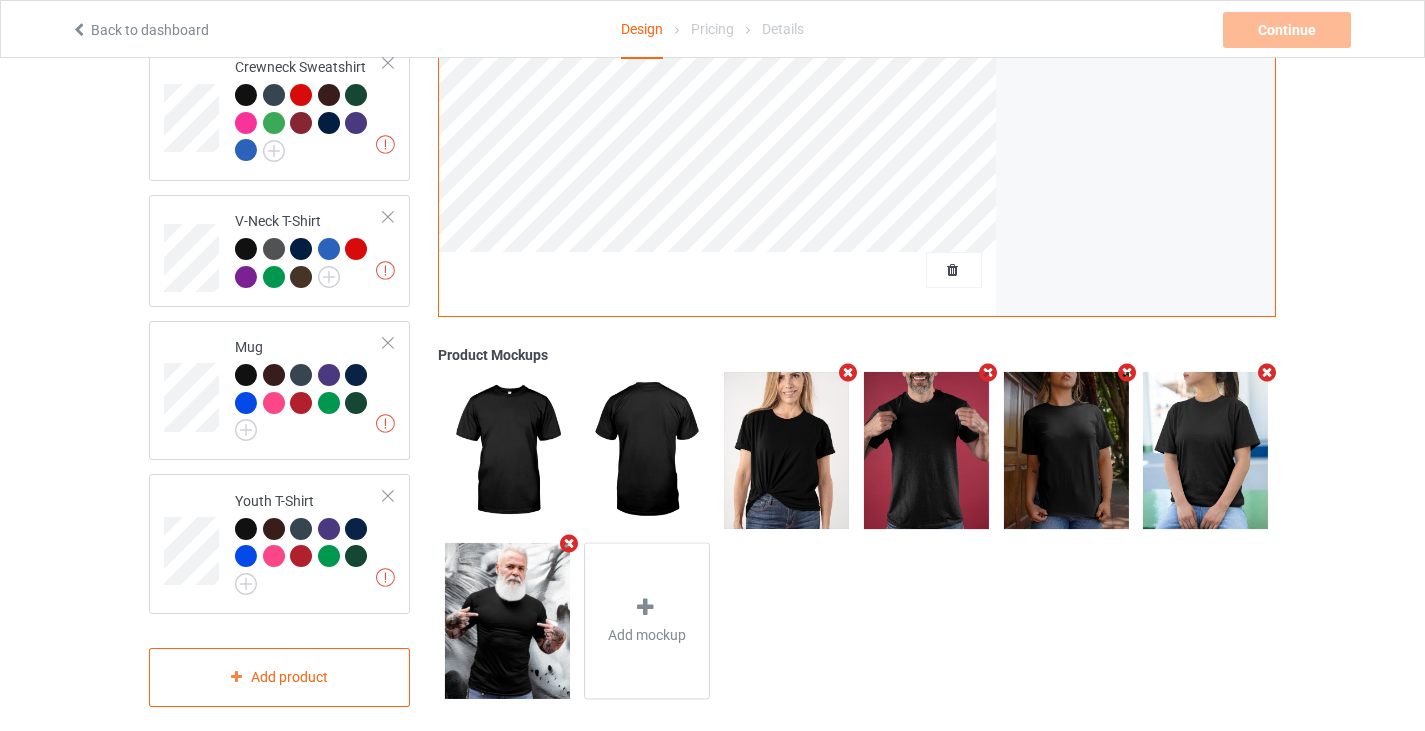 click at bounding box center [987, 372] 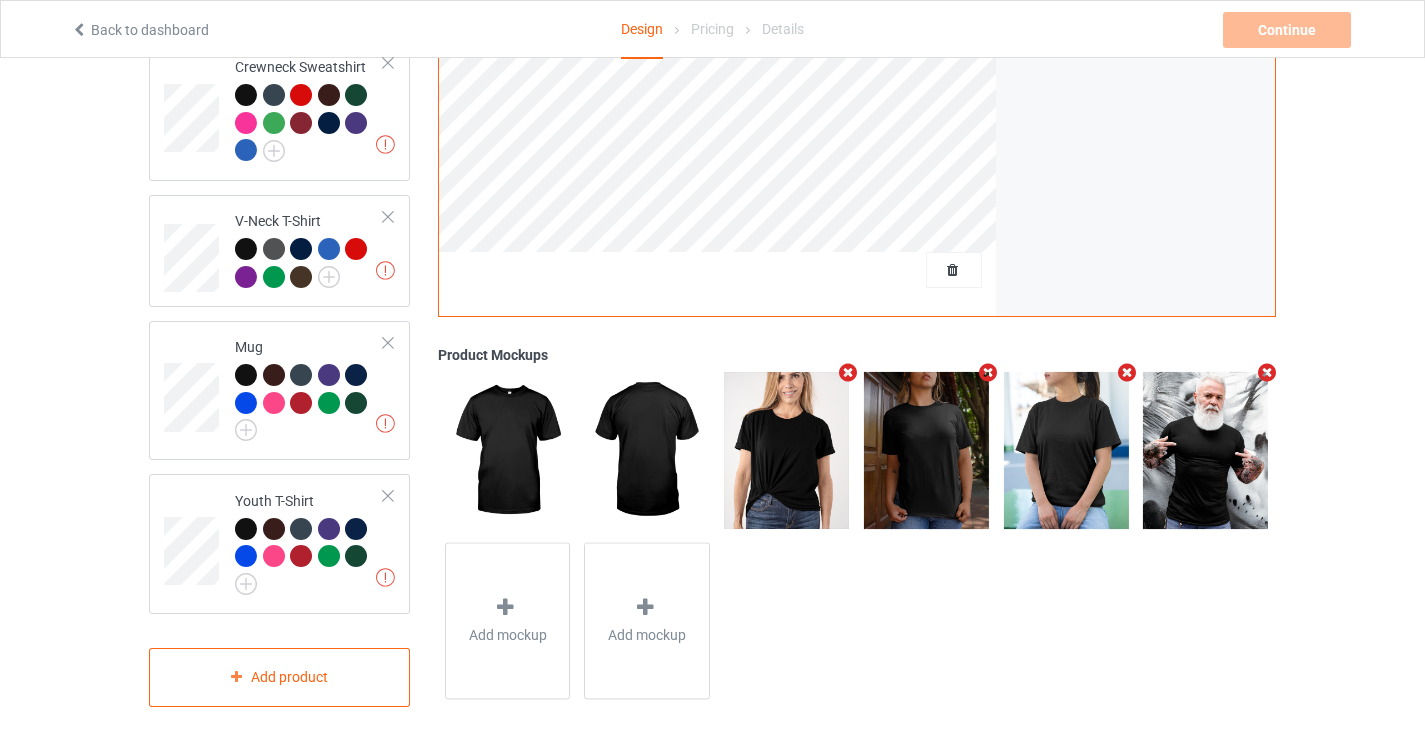 click at bounding box center [1267, 372] 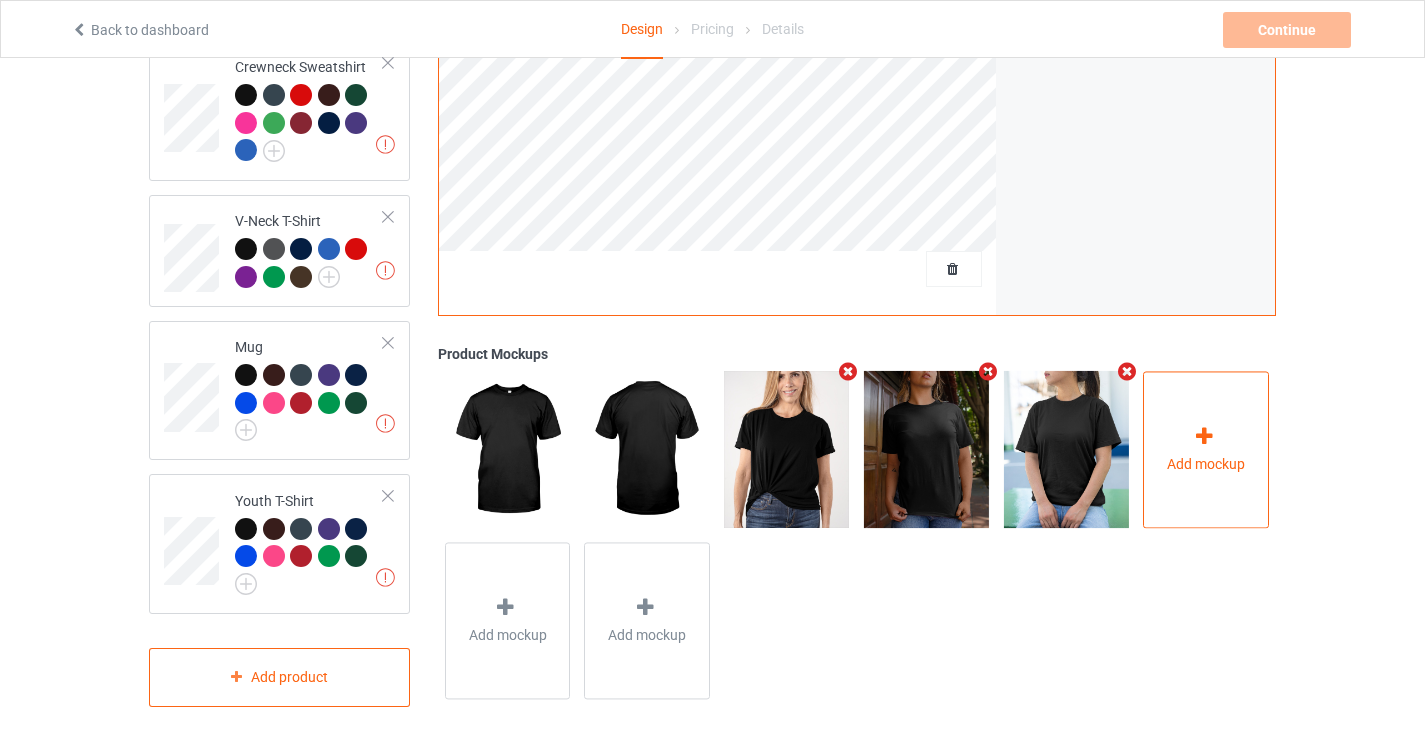 click on "Add mockup" at bounding box center [1206, 449] 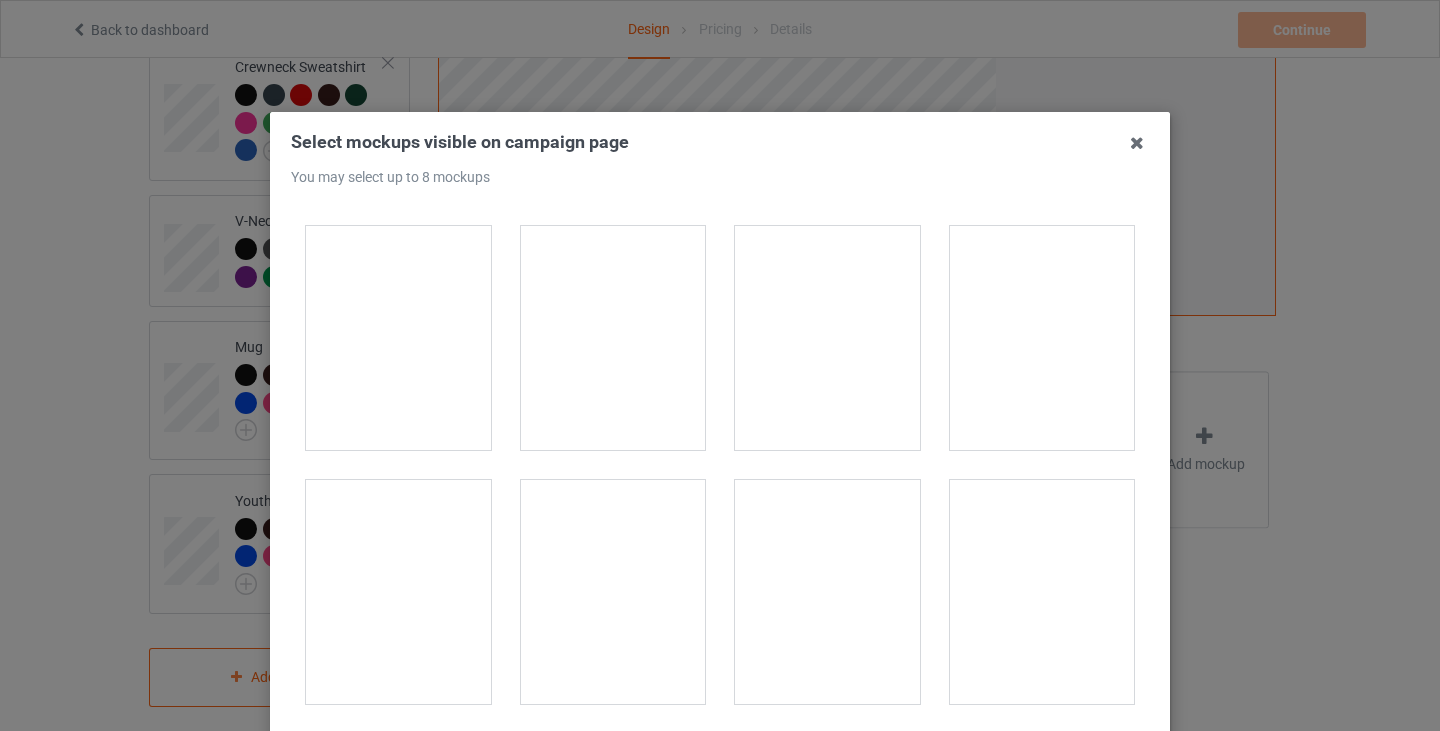 scroll, scrollTop: 28180, scrollLeft: 0, axis: vertical 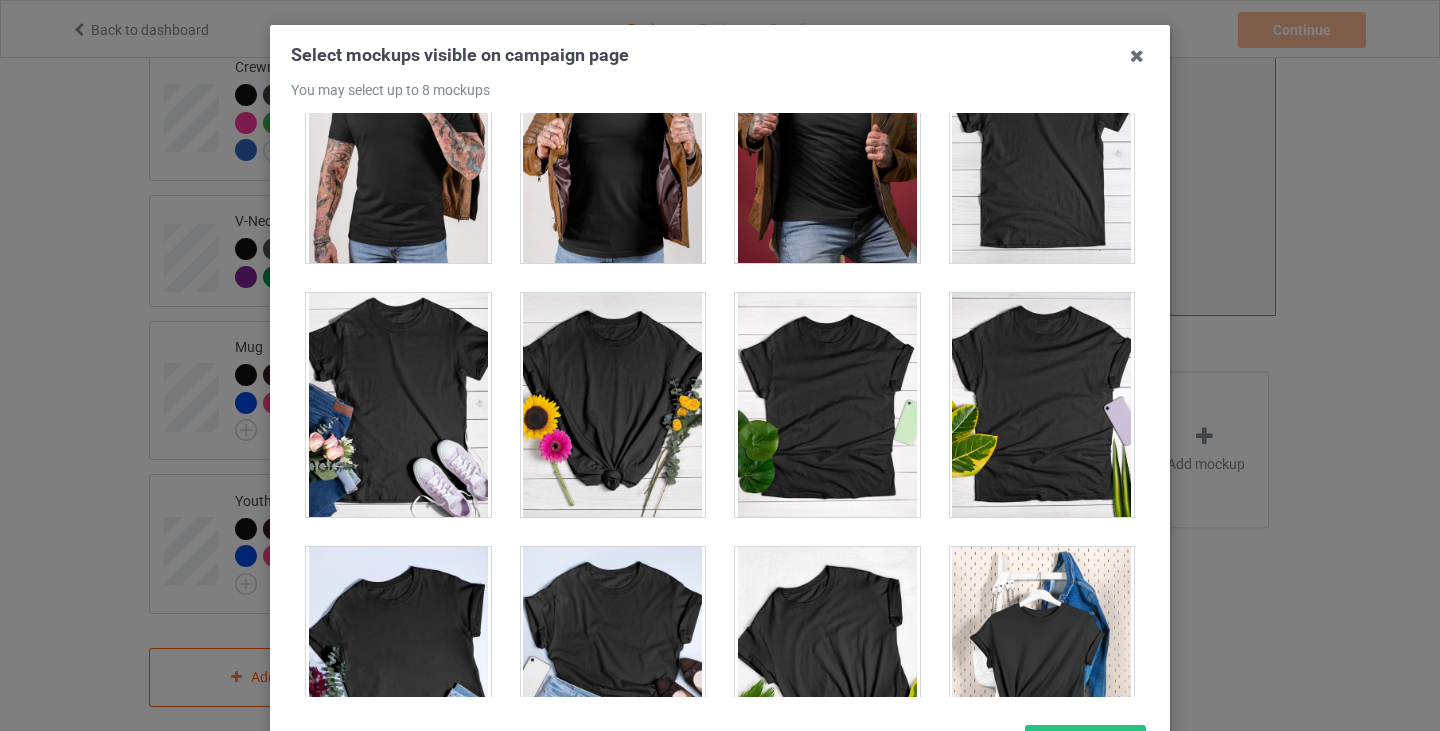 click at bounding box center (398, 405) 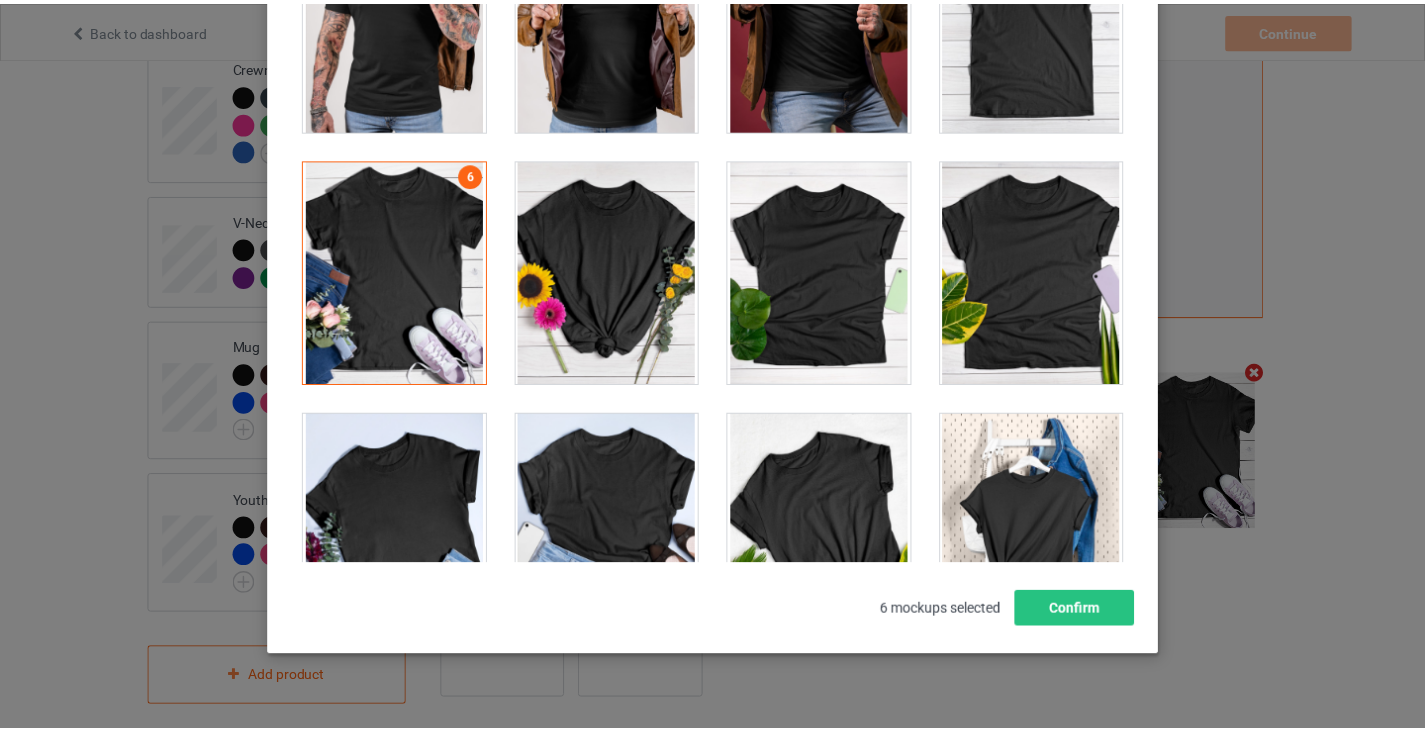 scroll, scrollTop: 234, scrollLeft: 0, axis: vertical 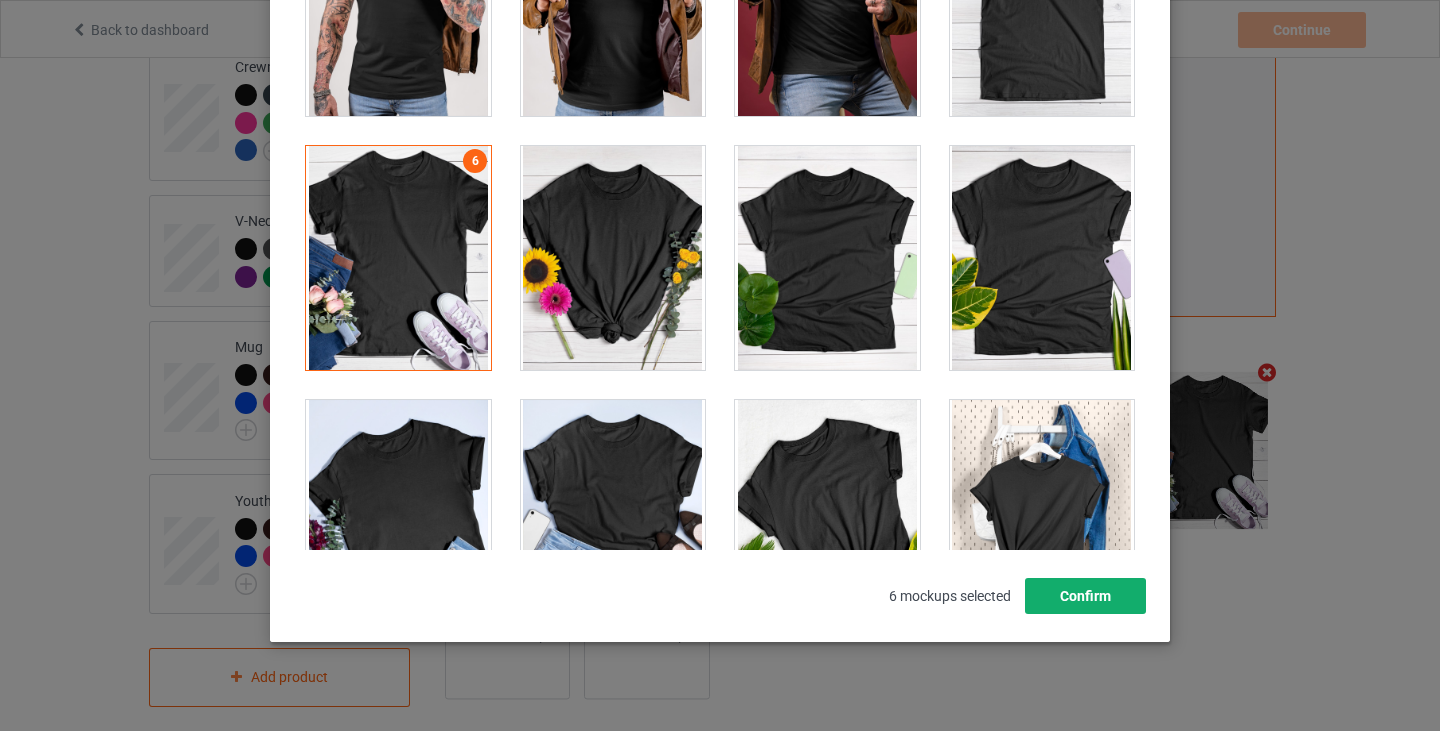 click on "Confirm" at bounding box center [1085, 596] 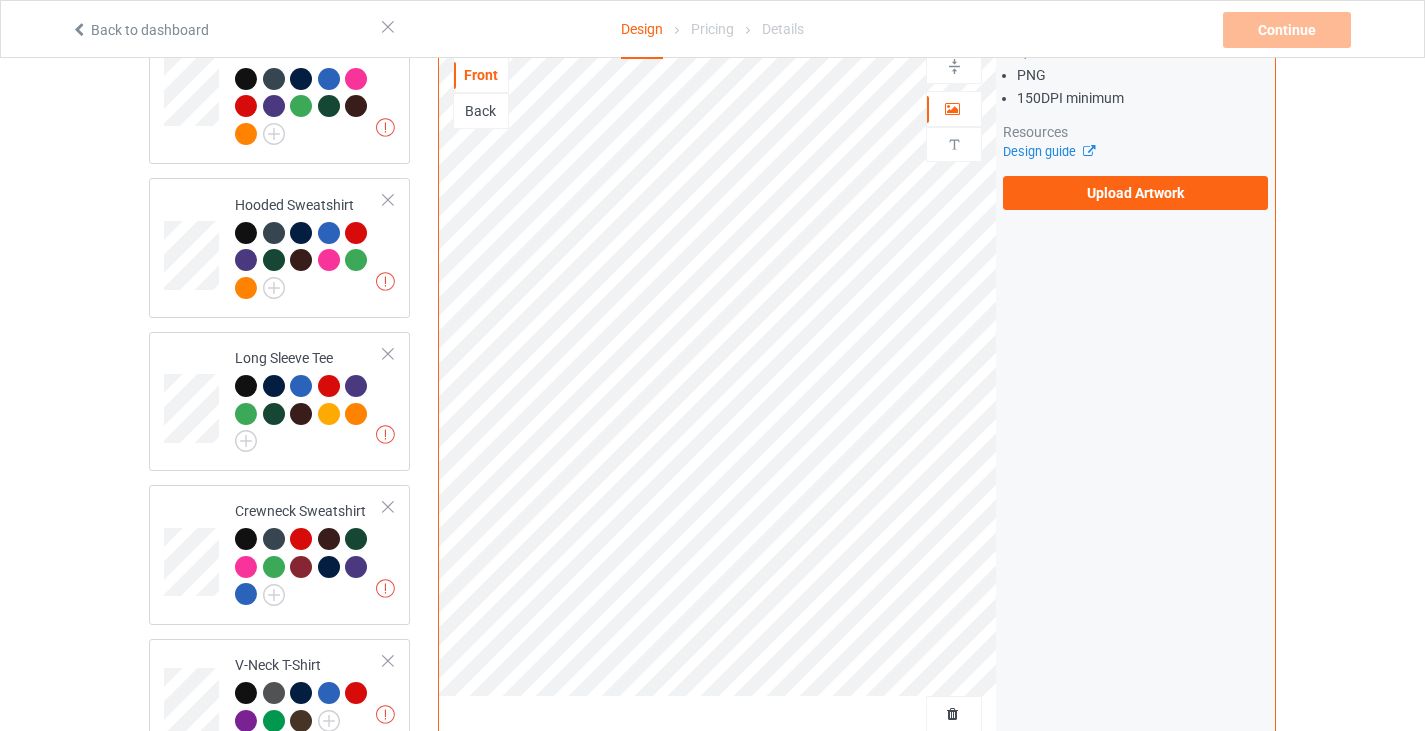 scroll, scrollTop: 212, scrollLeft: 0, axis: vertical 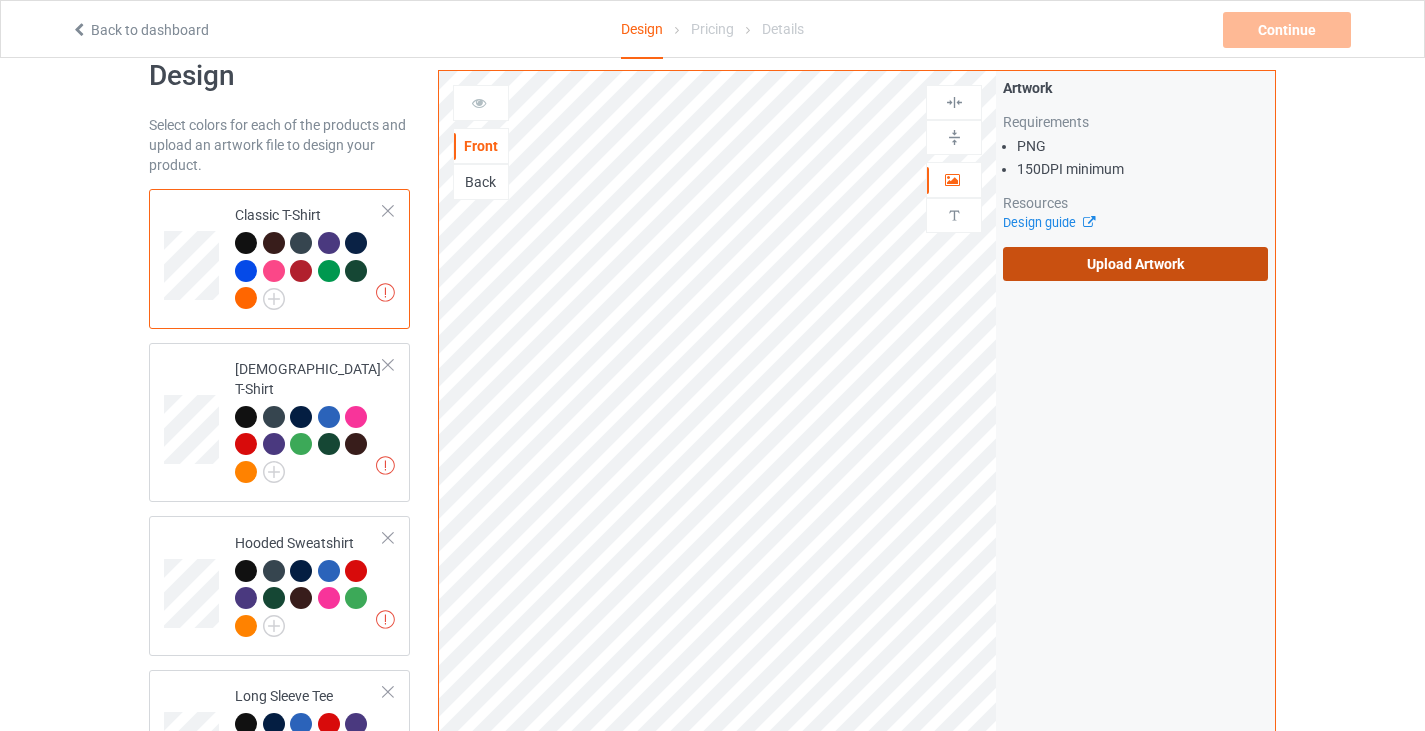 click on "Upload Artwork" at bounding box center (1135, 264) 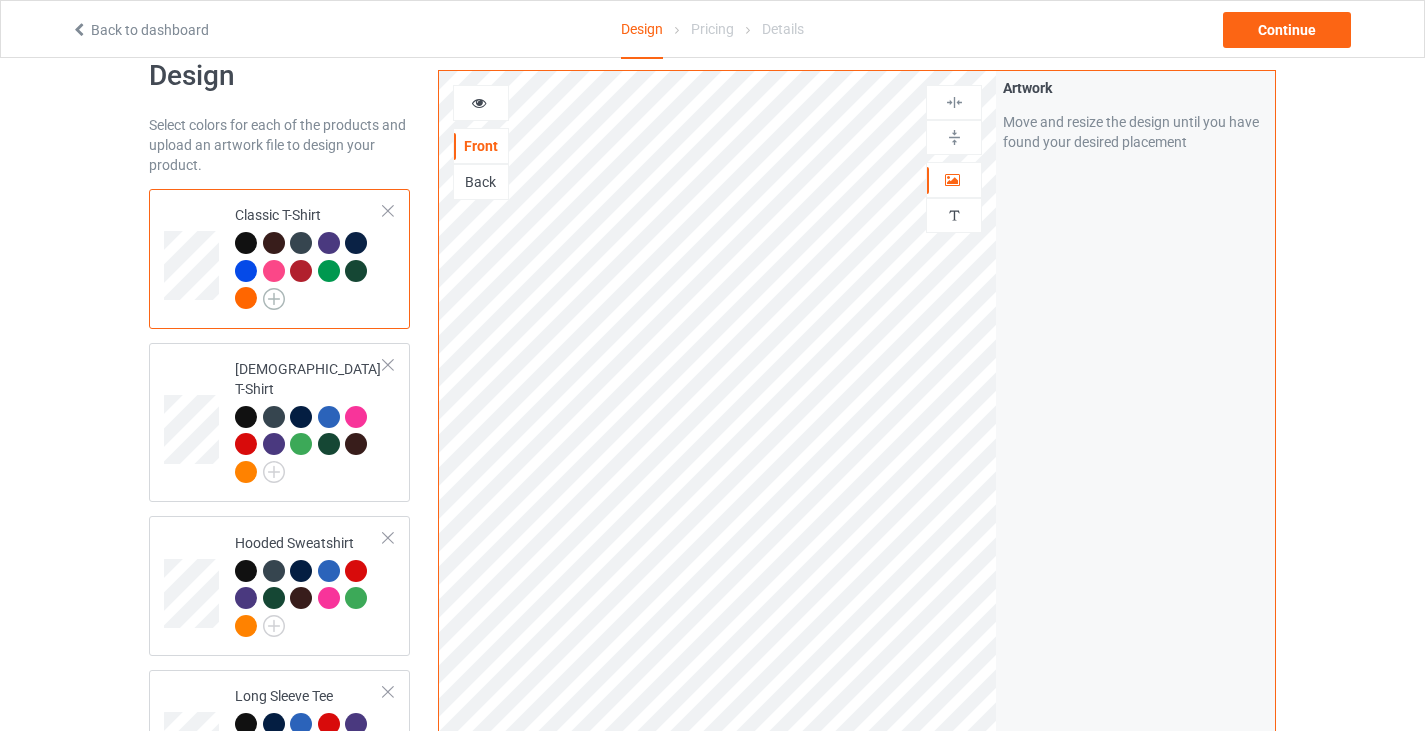 click at bounding box center (274, 299) 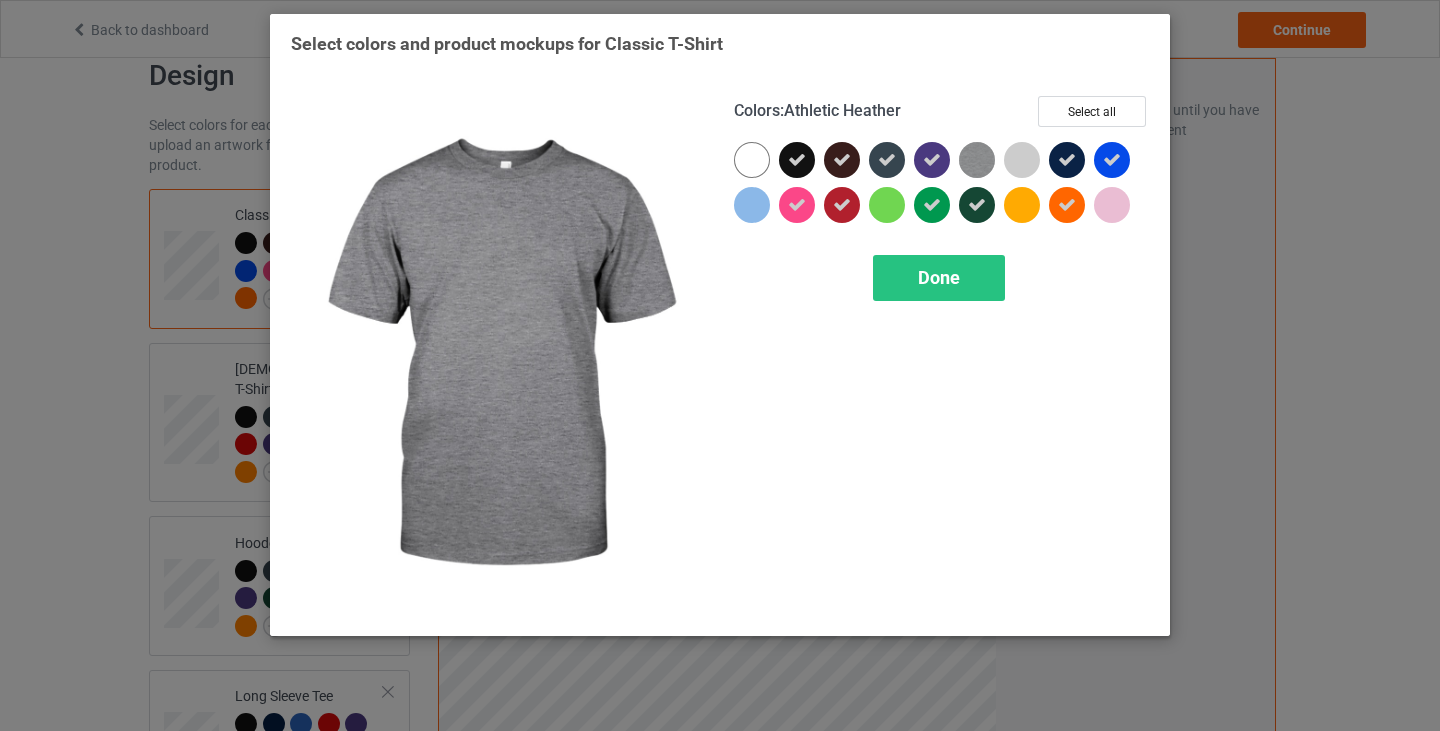 click at bounding box center (977, 160) 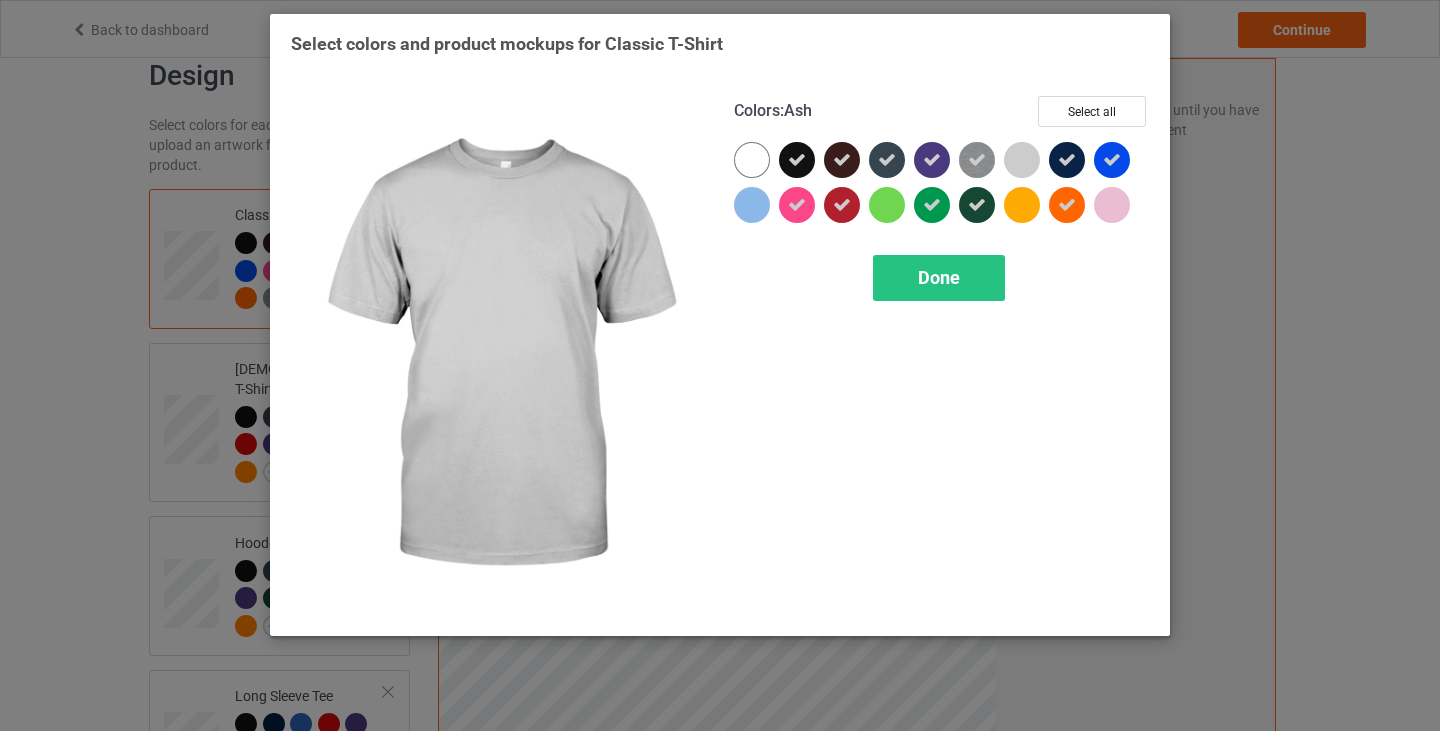 click at bounding box center [1022, 160] 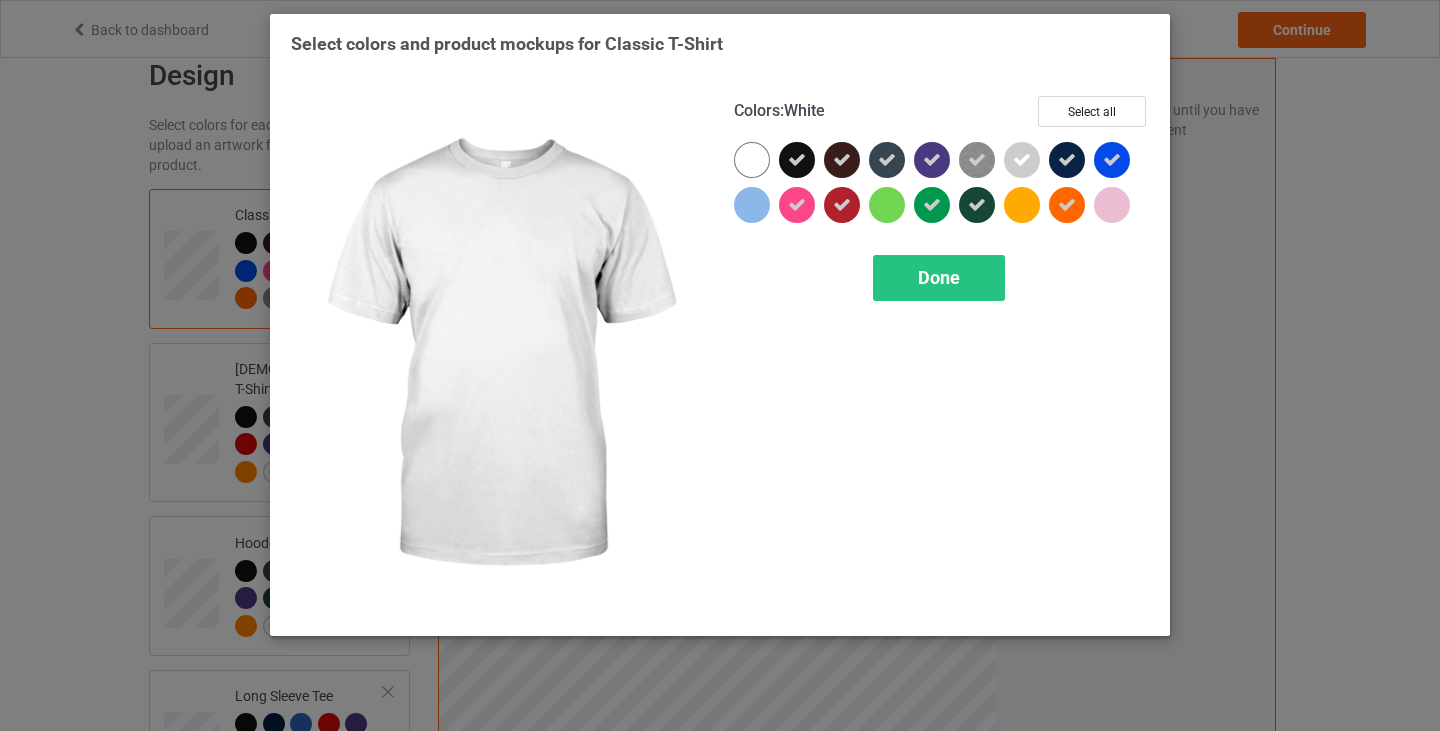click at bounding box center (752, 160) 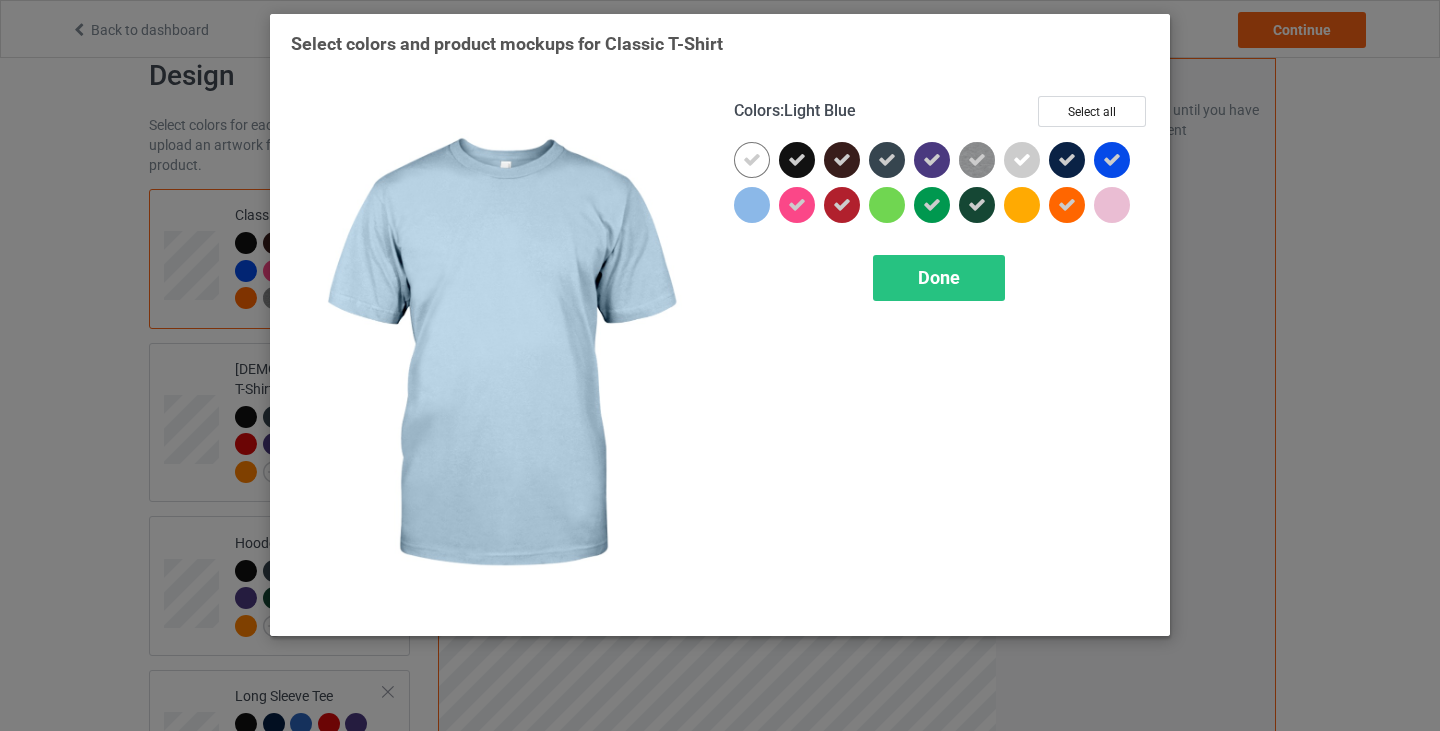 click at bounding box center [752, 205] 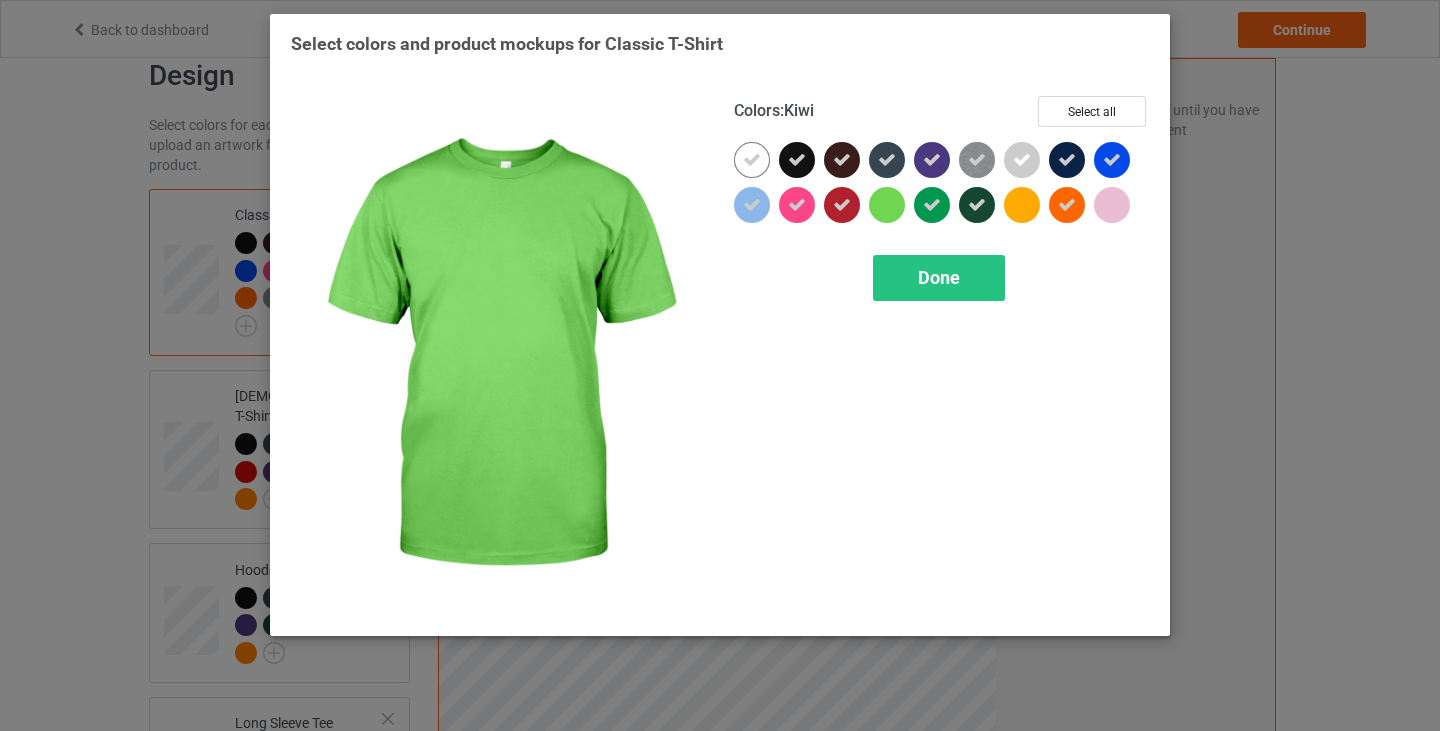 click at bounding box center (887, 205) 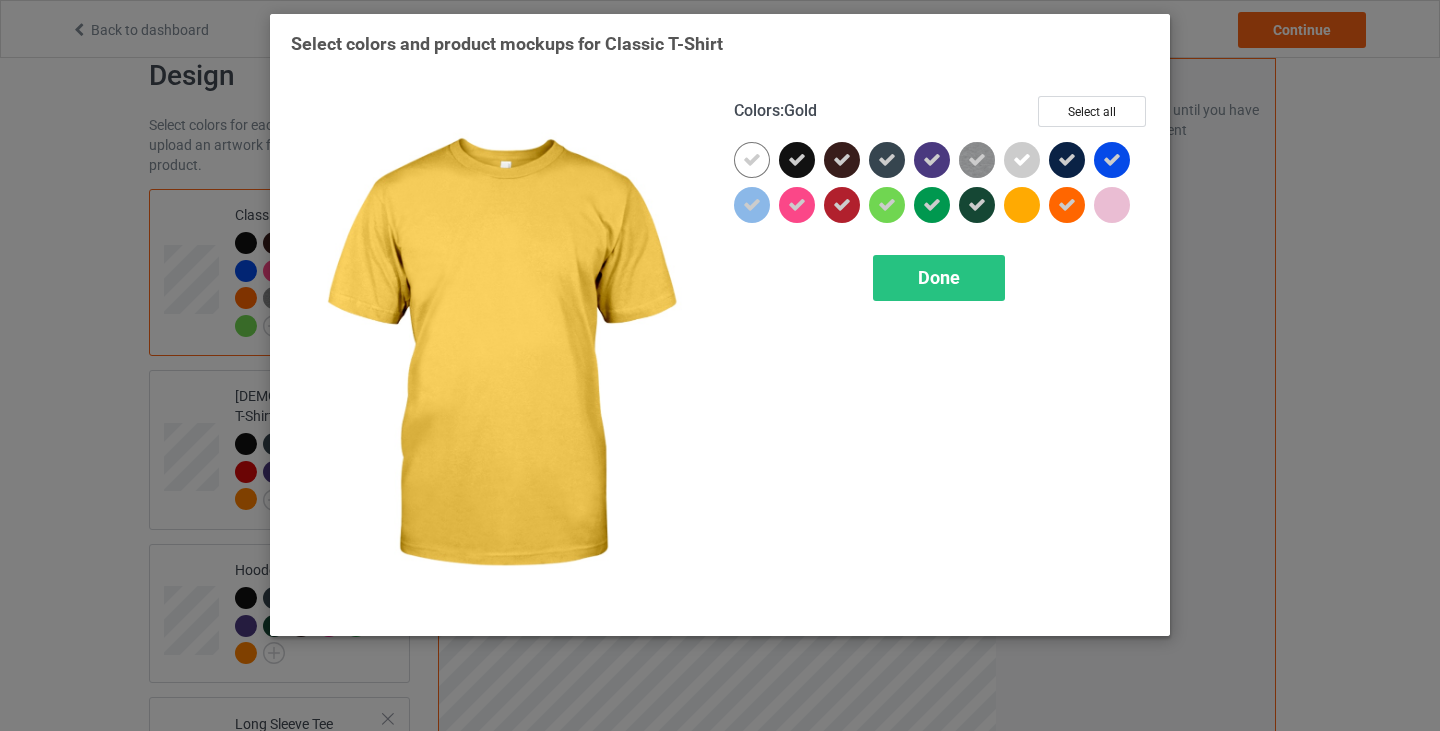 click at bounding box center [1022, 205] 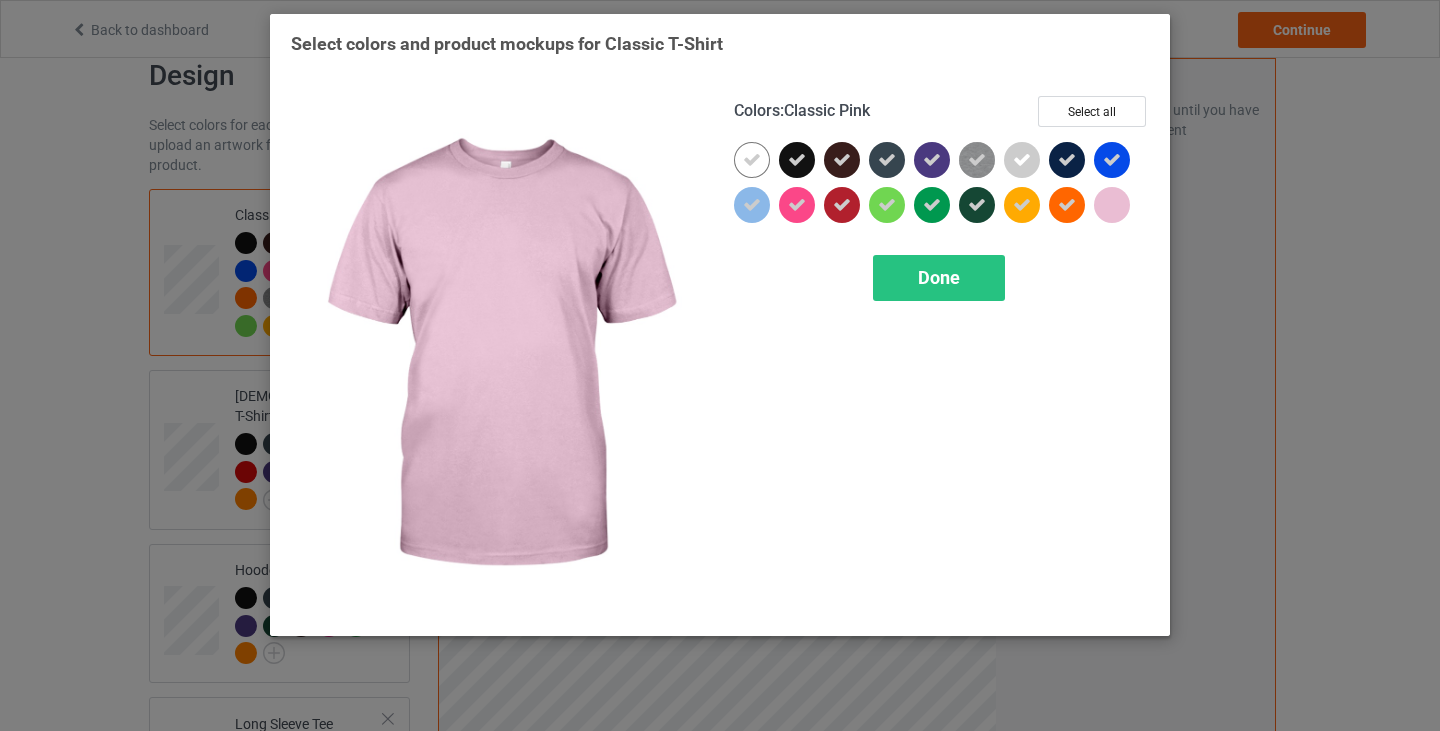 click at bounding box center [1112, 205] 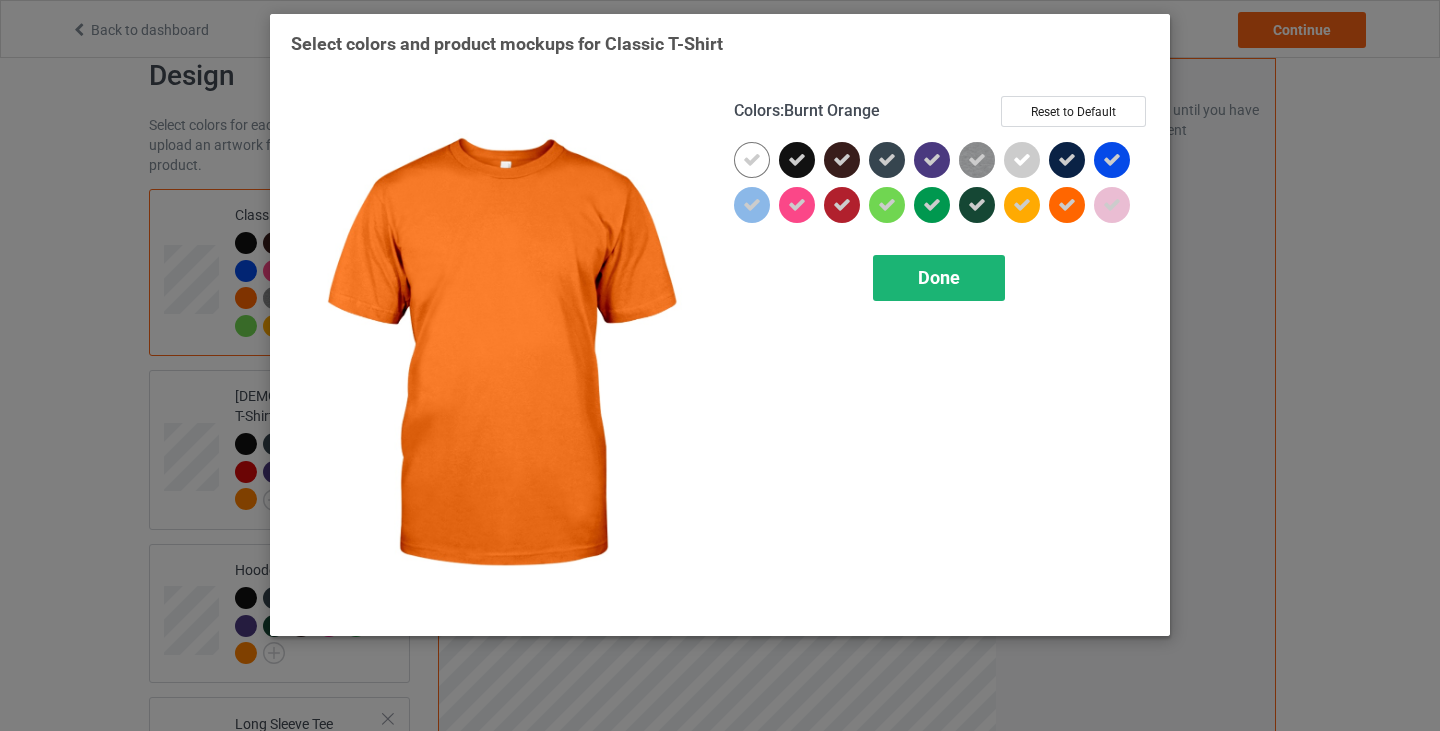 click on "Done" at bounding box center (939, 278) 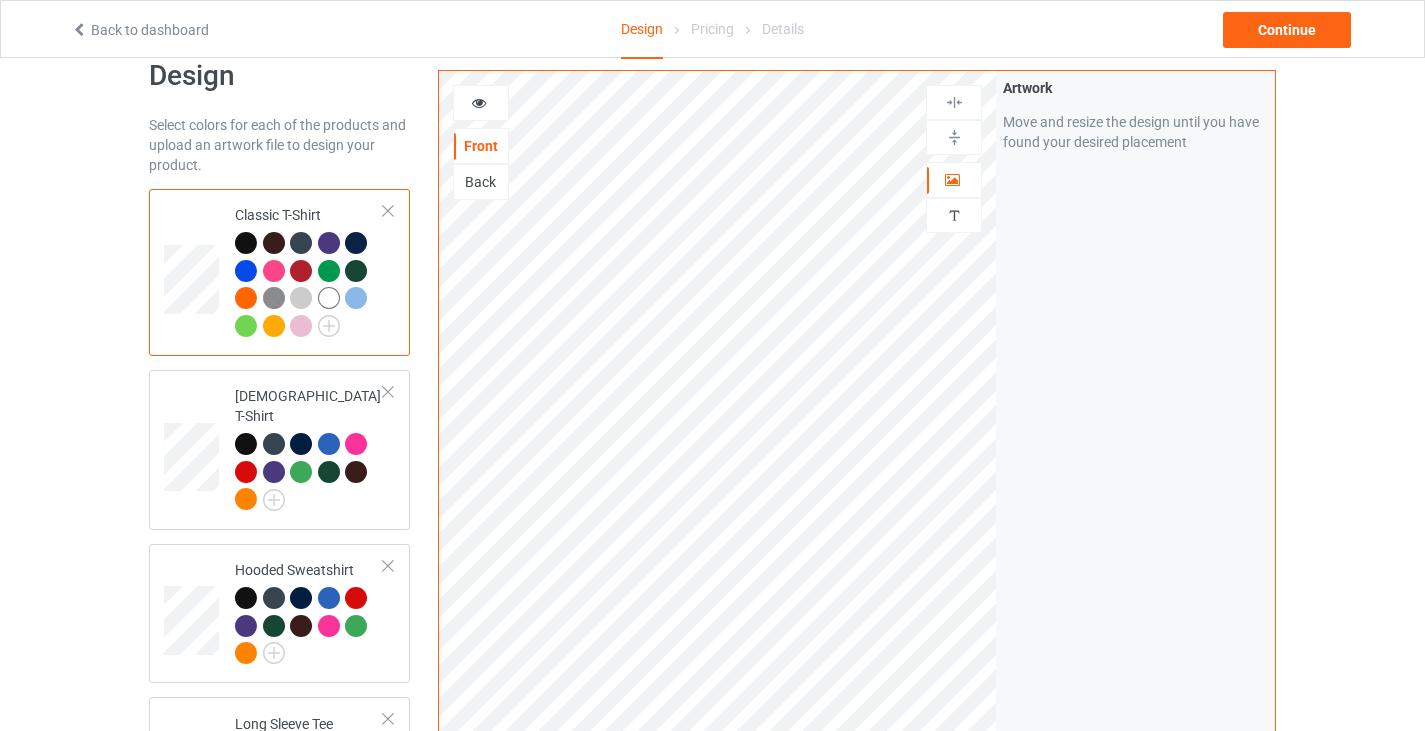 click at bounding box center [301, 326] 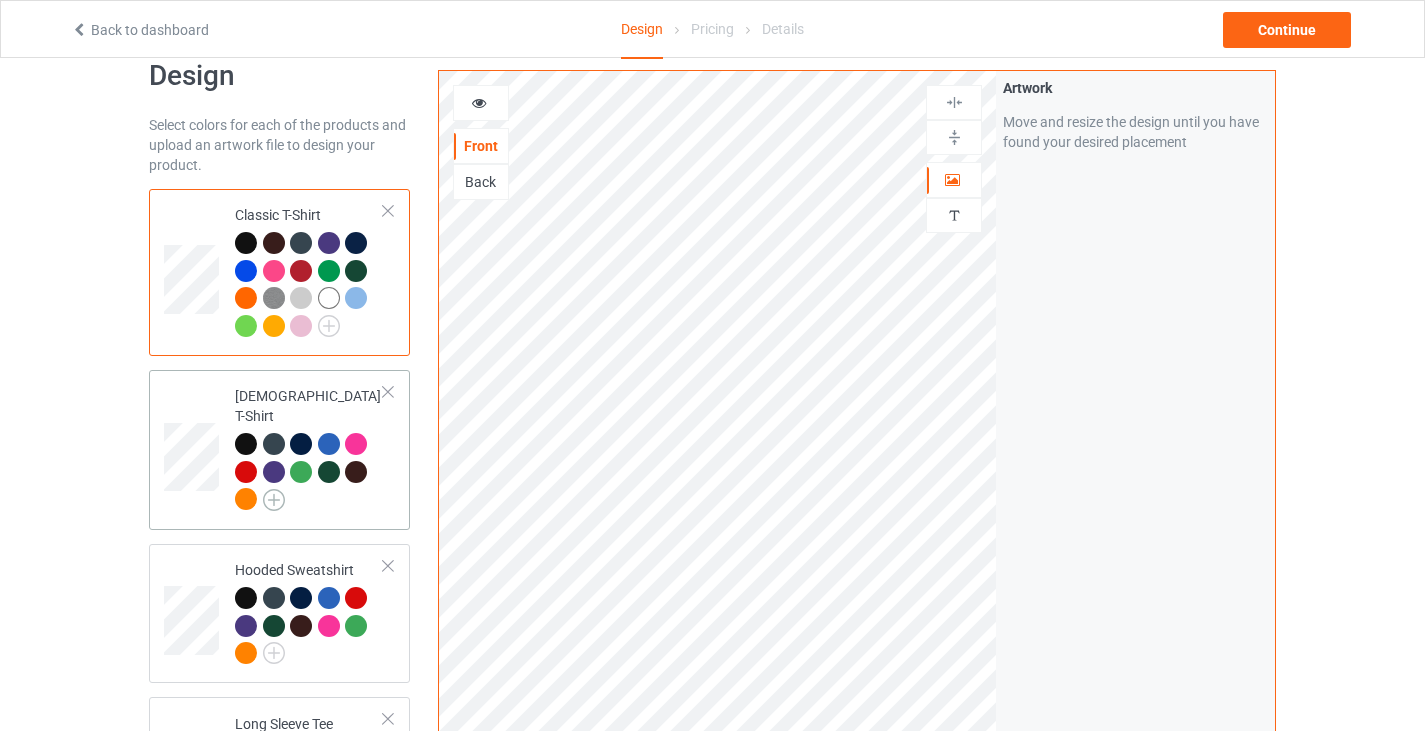 click at bounding box center (274, 500) 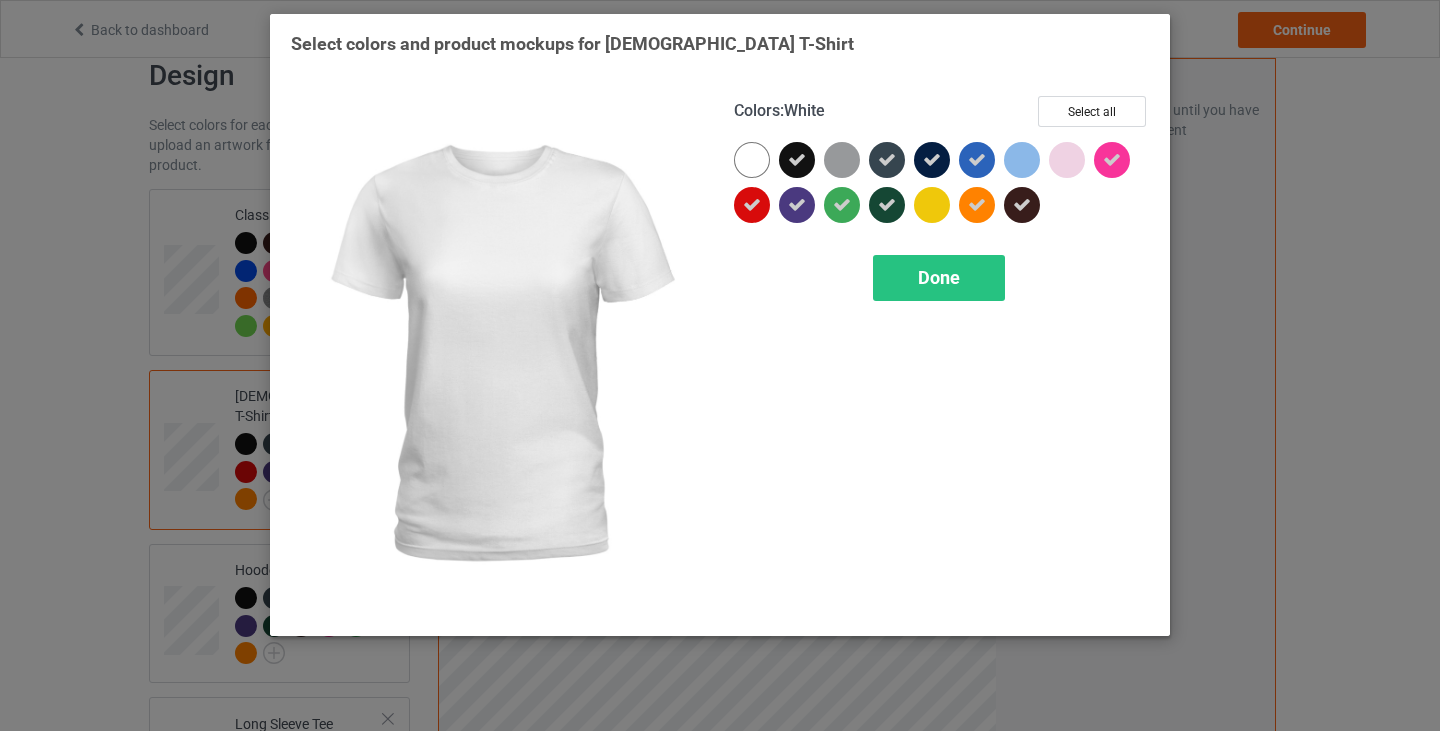 click at bounding box center [752, 160] 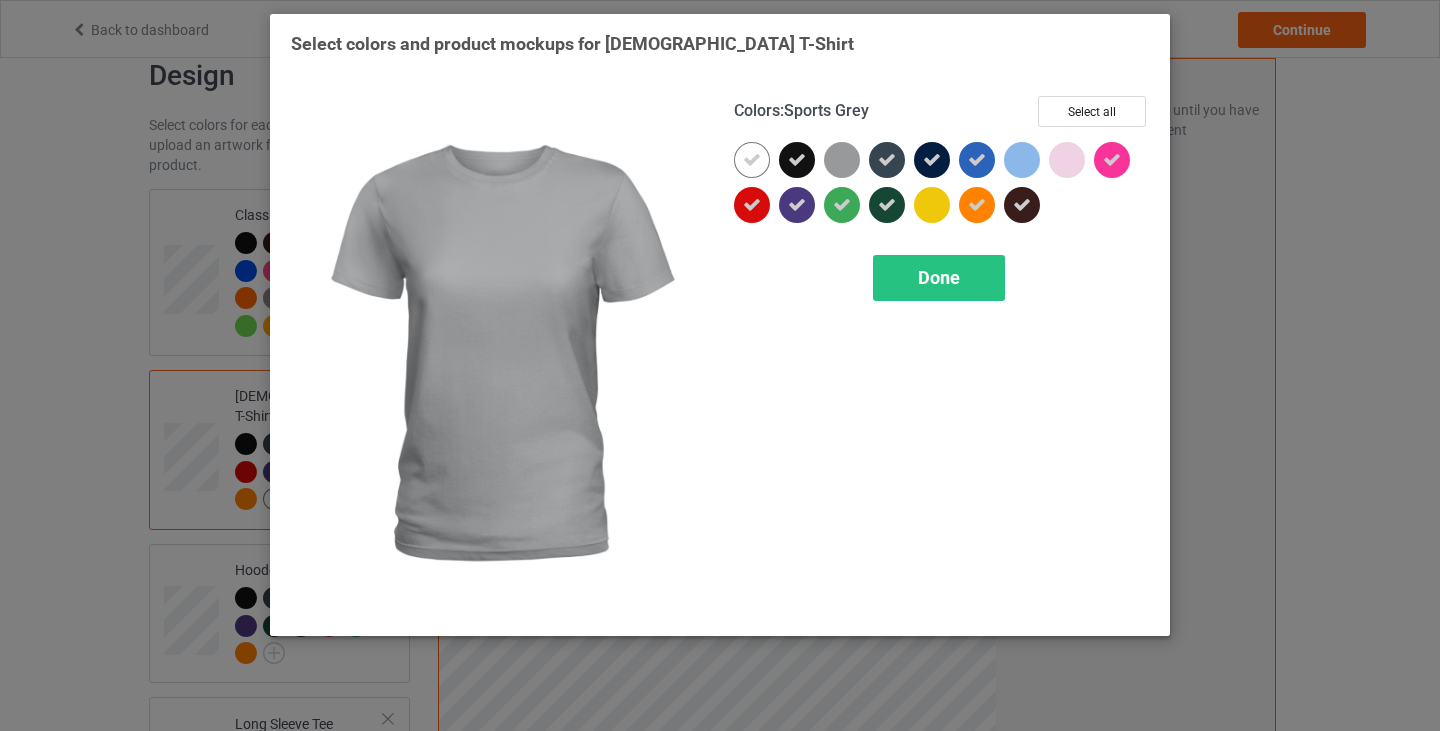 click at bounding box center (842, 160) 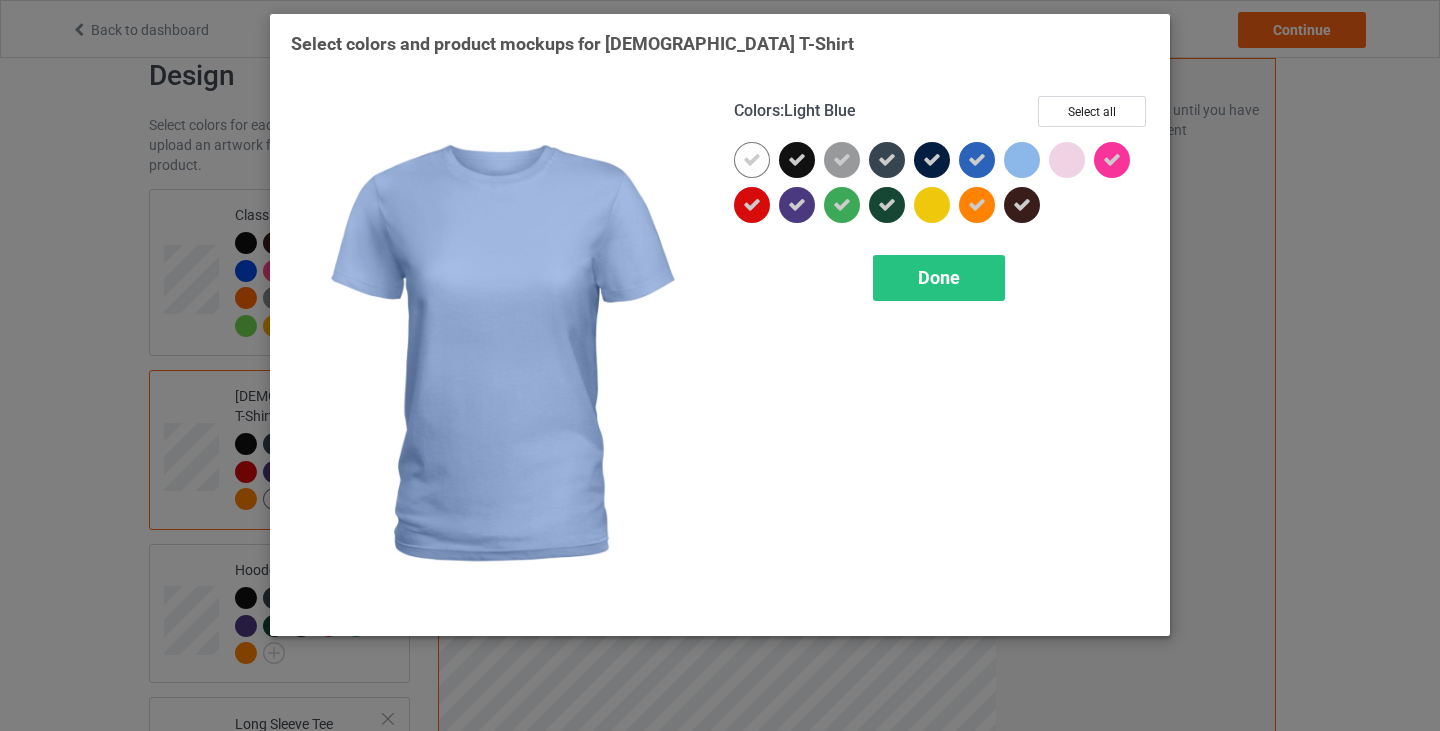 click at bounding box center (1022, 160) 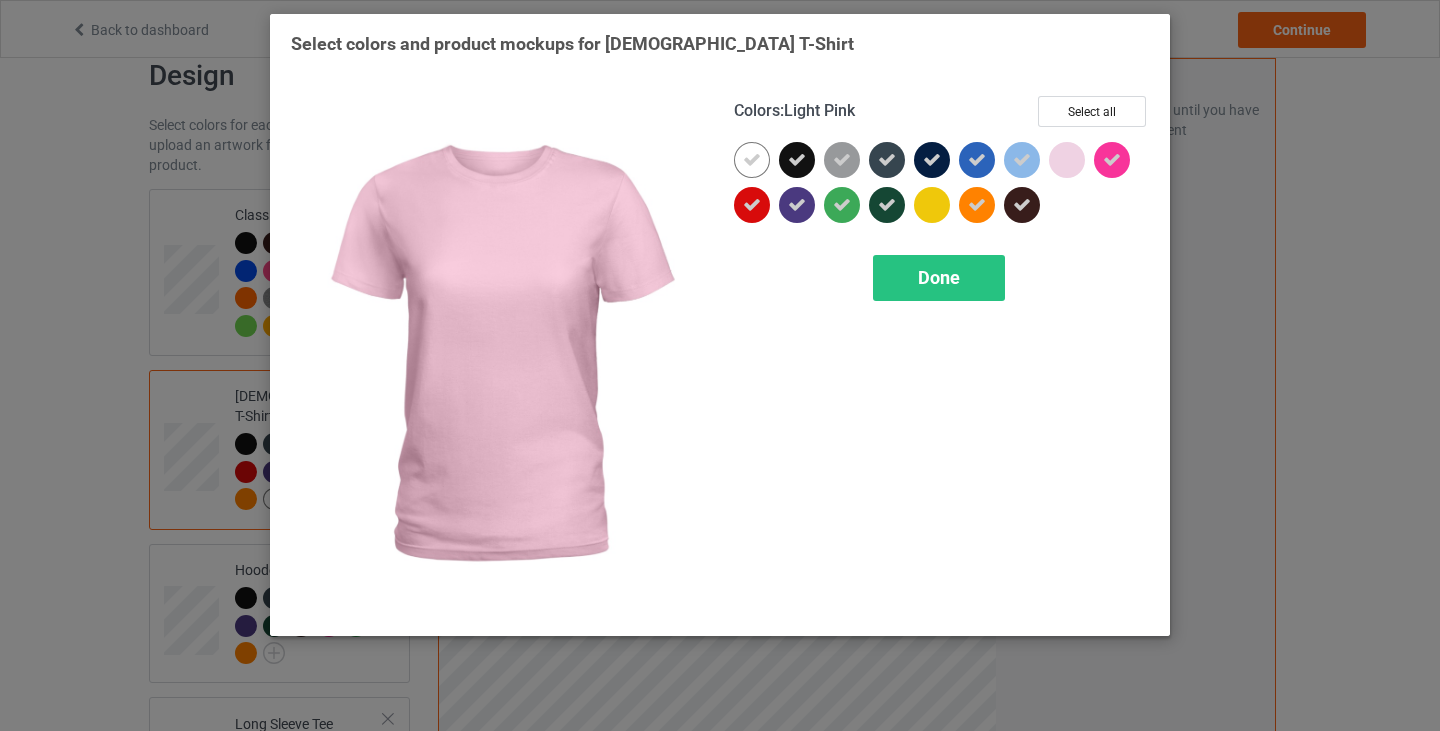 click at bounding box center [1067, 160] 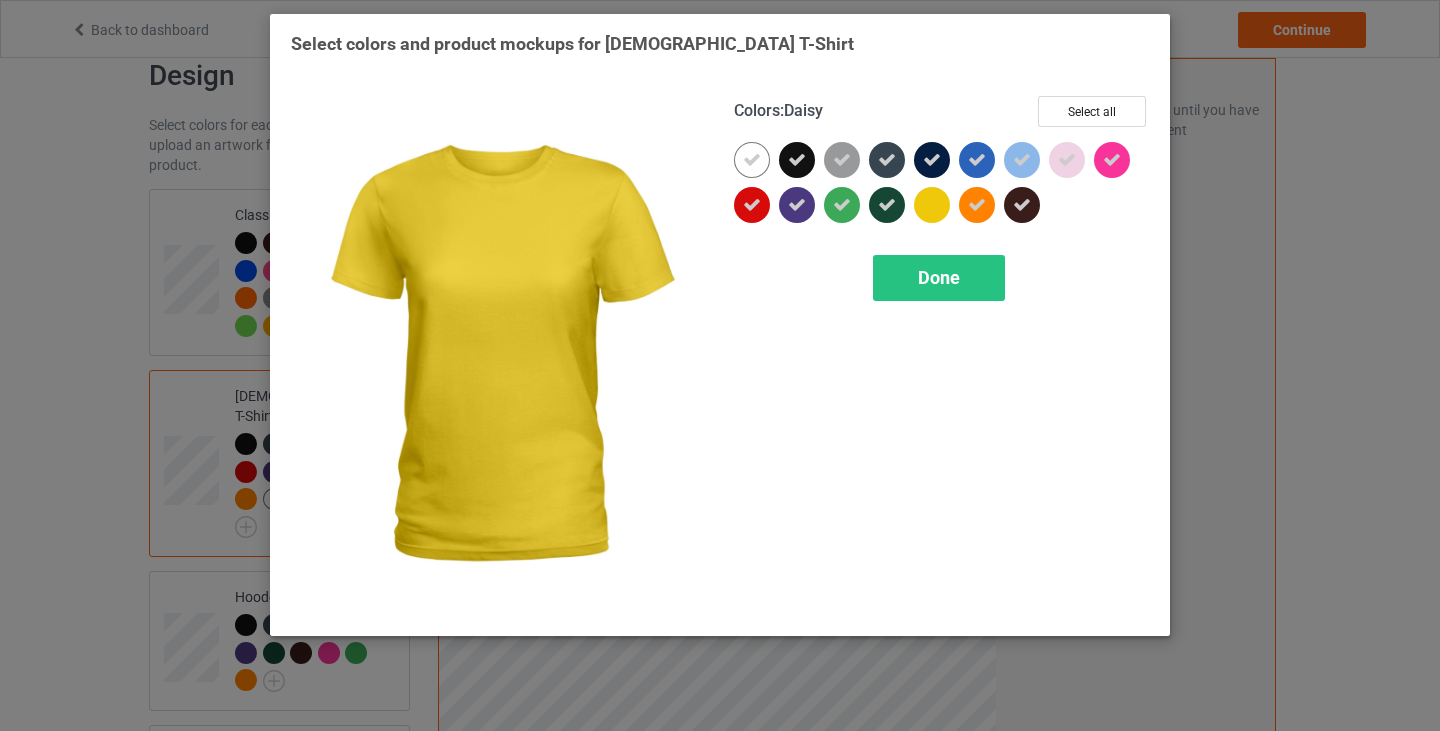 click at bounding box center (932, 205) 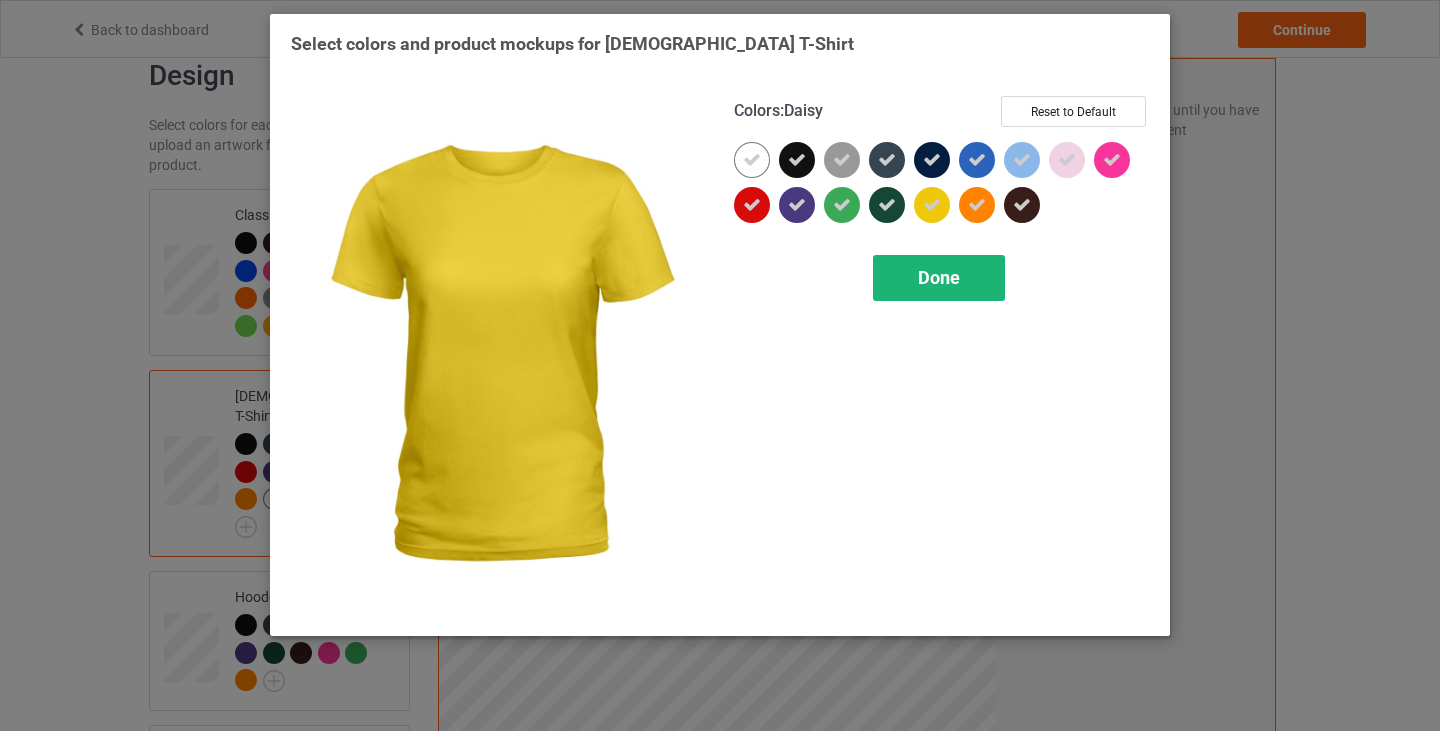 click on "Done" at bounding box center [939, 277] 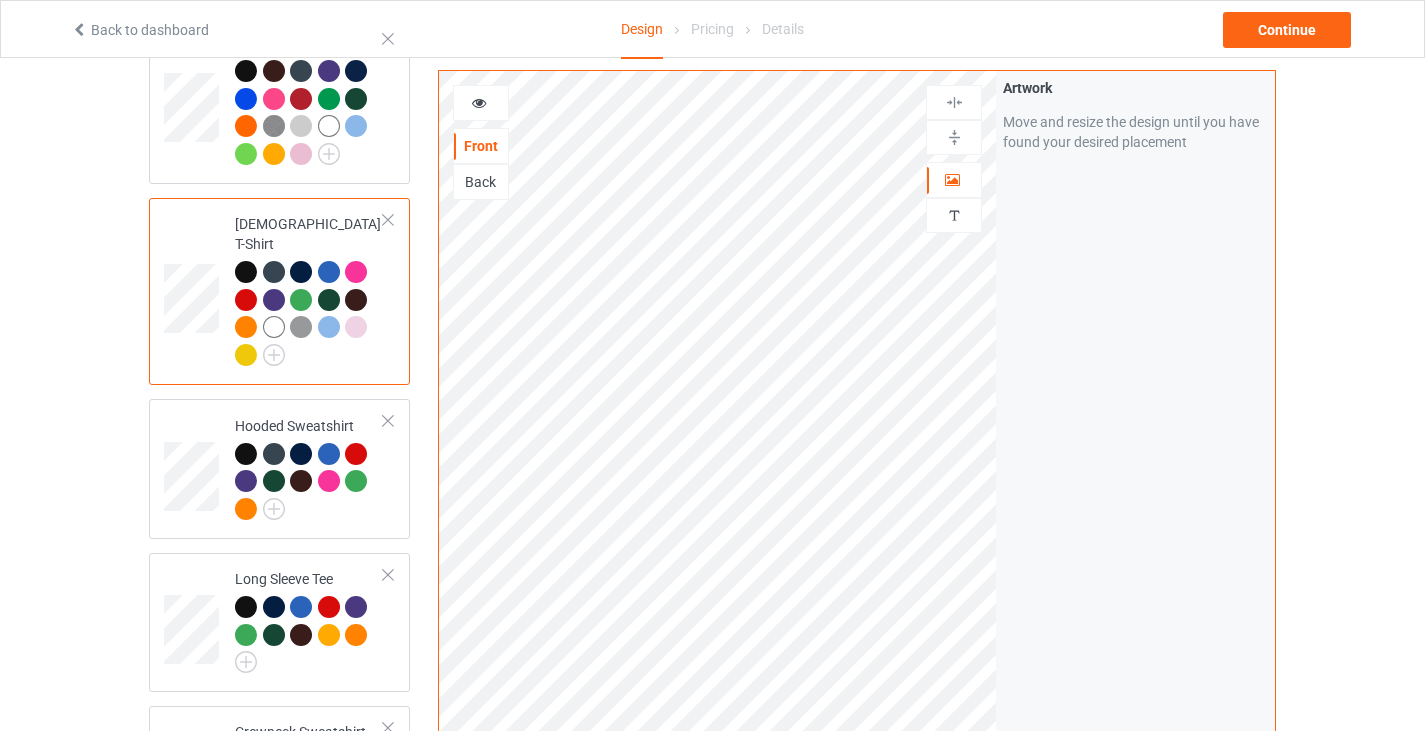 scroll, scrollTop: 275, scrollLeft: 0, axis: vertical 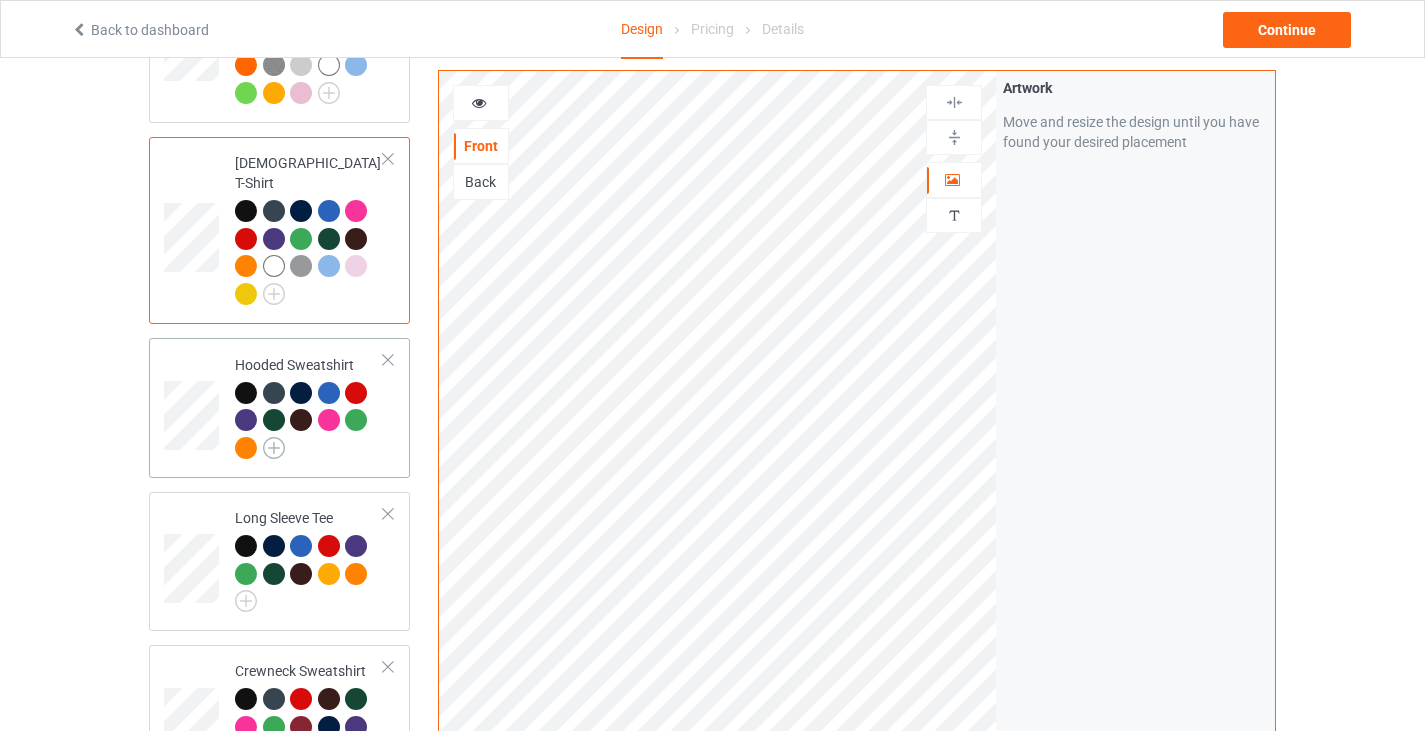 click at bounding box center (274, 448) 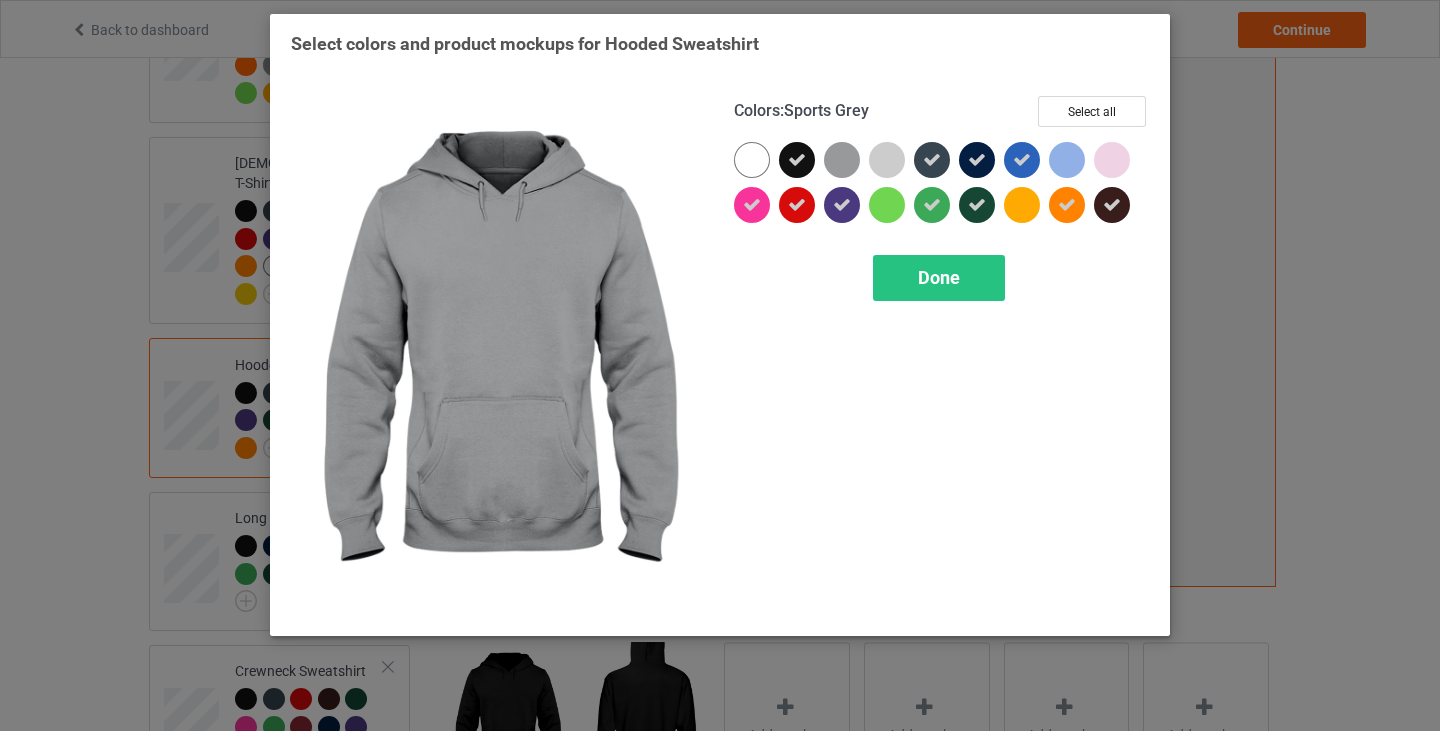 click at bounding box center [842, 160] 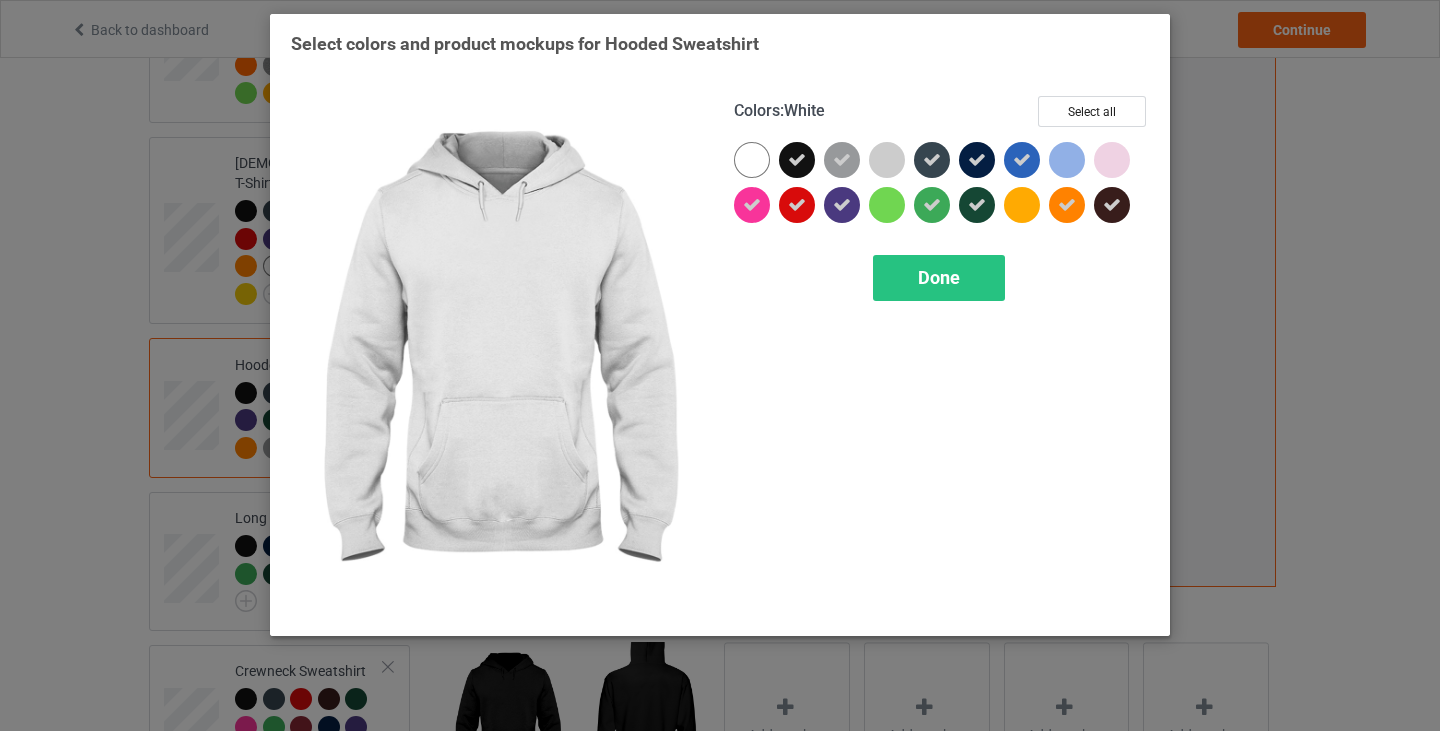 click at bounding box center [752, 160] 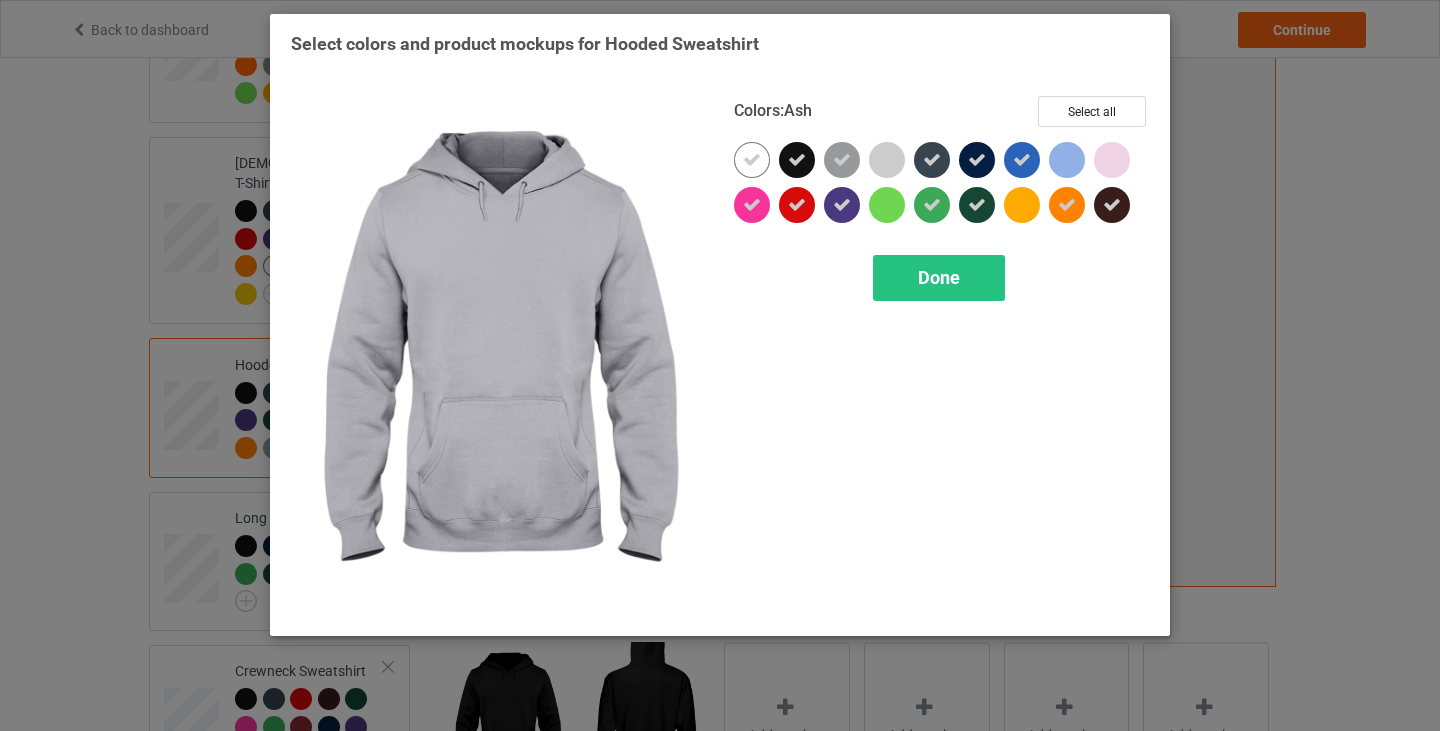 click at bounding box center (887, 160) 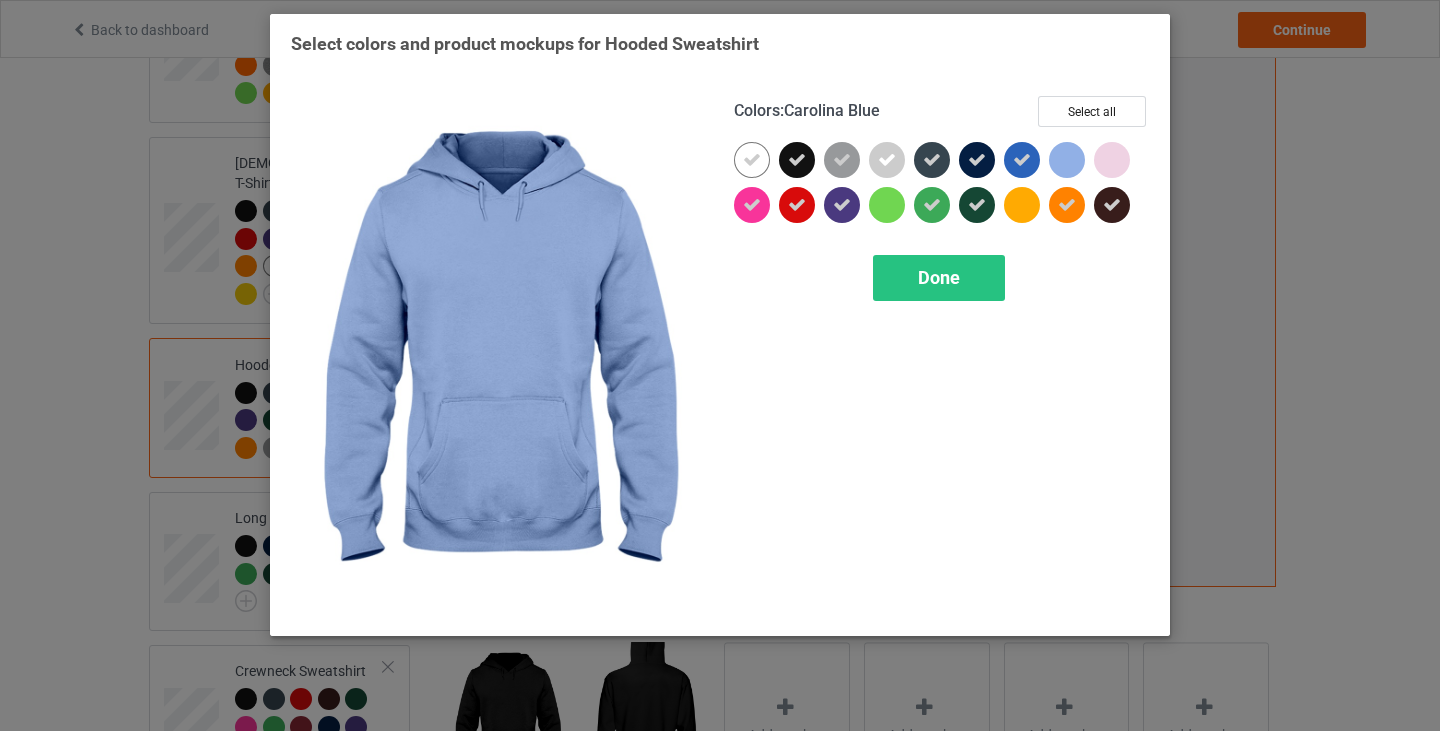 drag, startPoint x: 1073, startPoint y: 161, endPoint x: 1084, endPoint y: 161, distance: 11 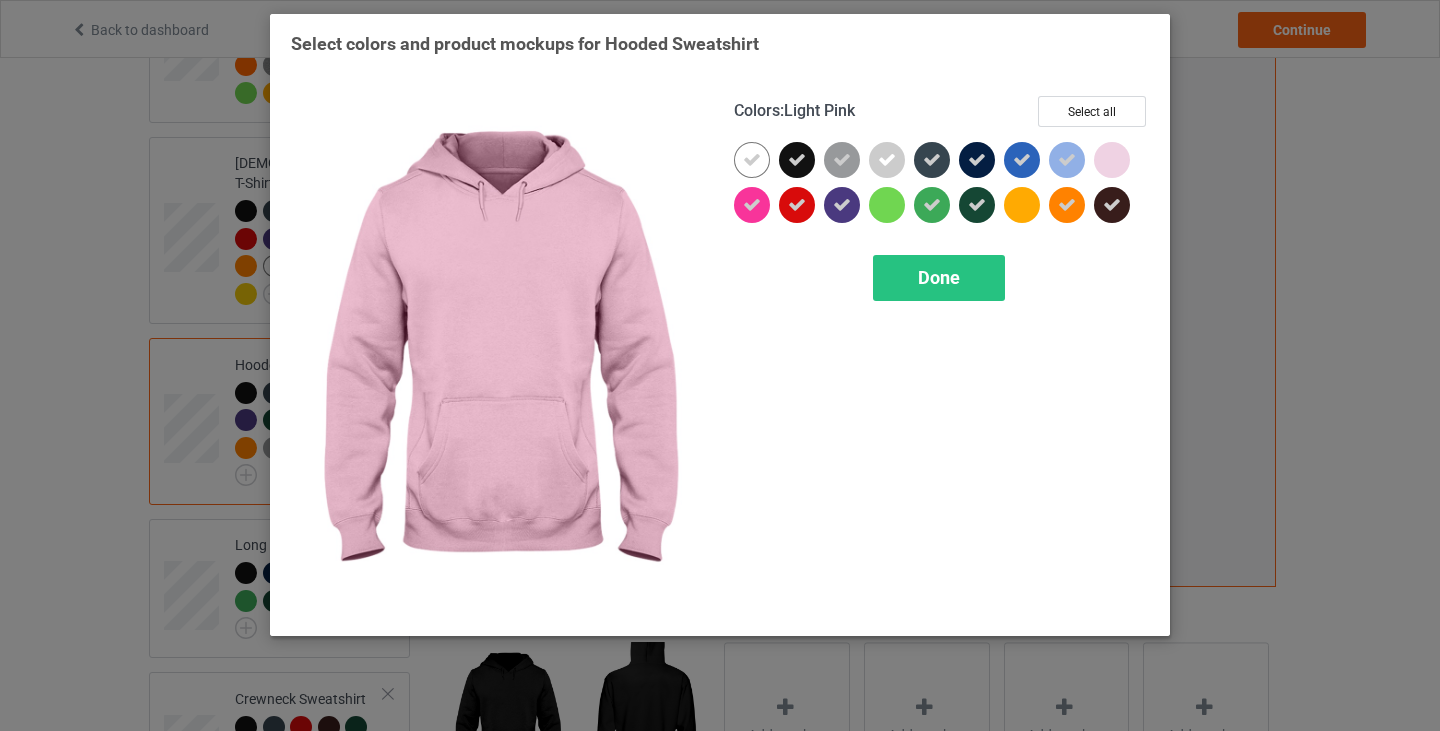 click at bounding box center [1112, 160] 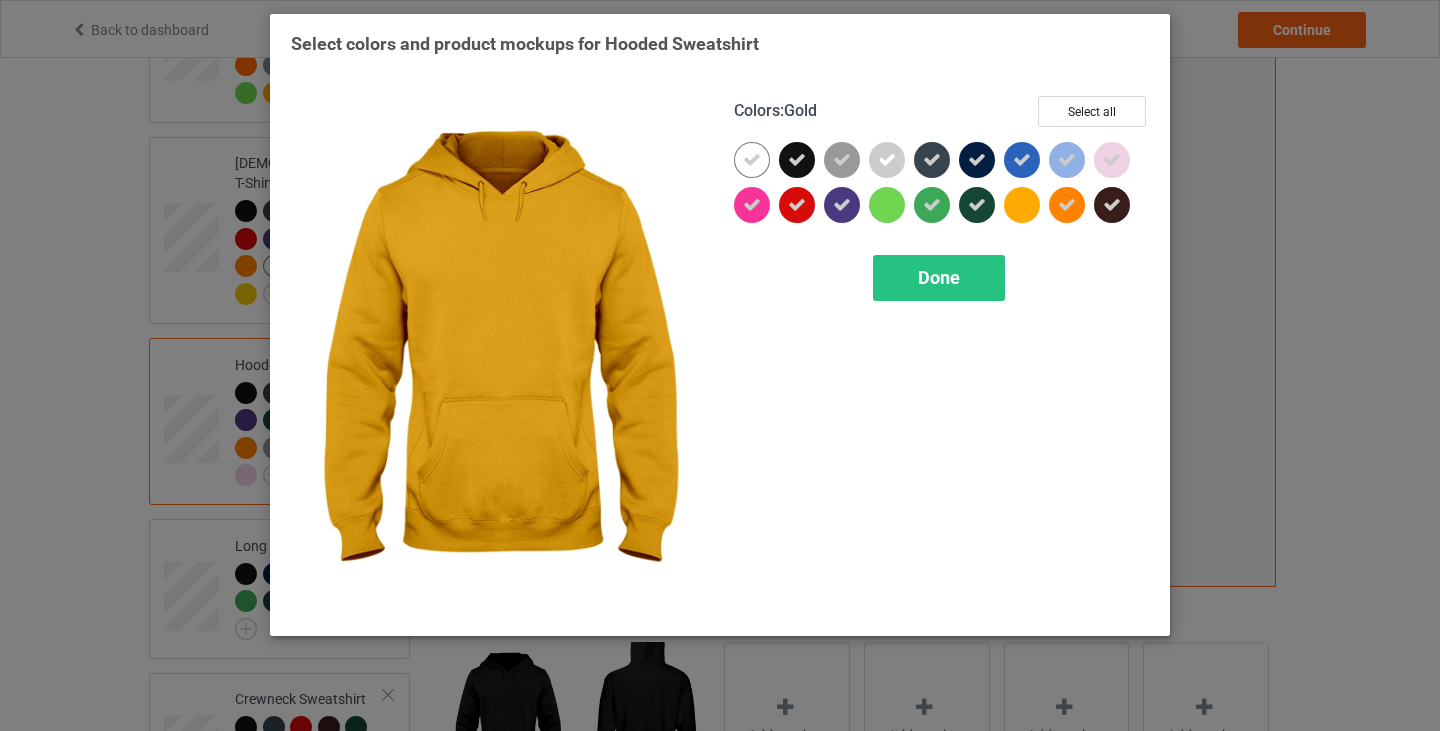 click at bounding box center (1022, 205) 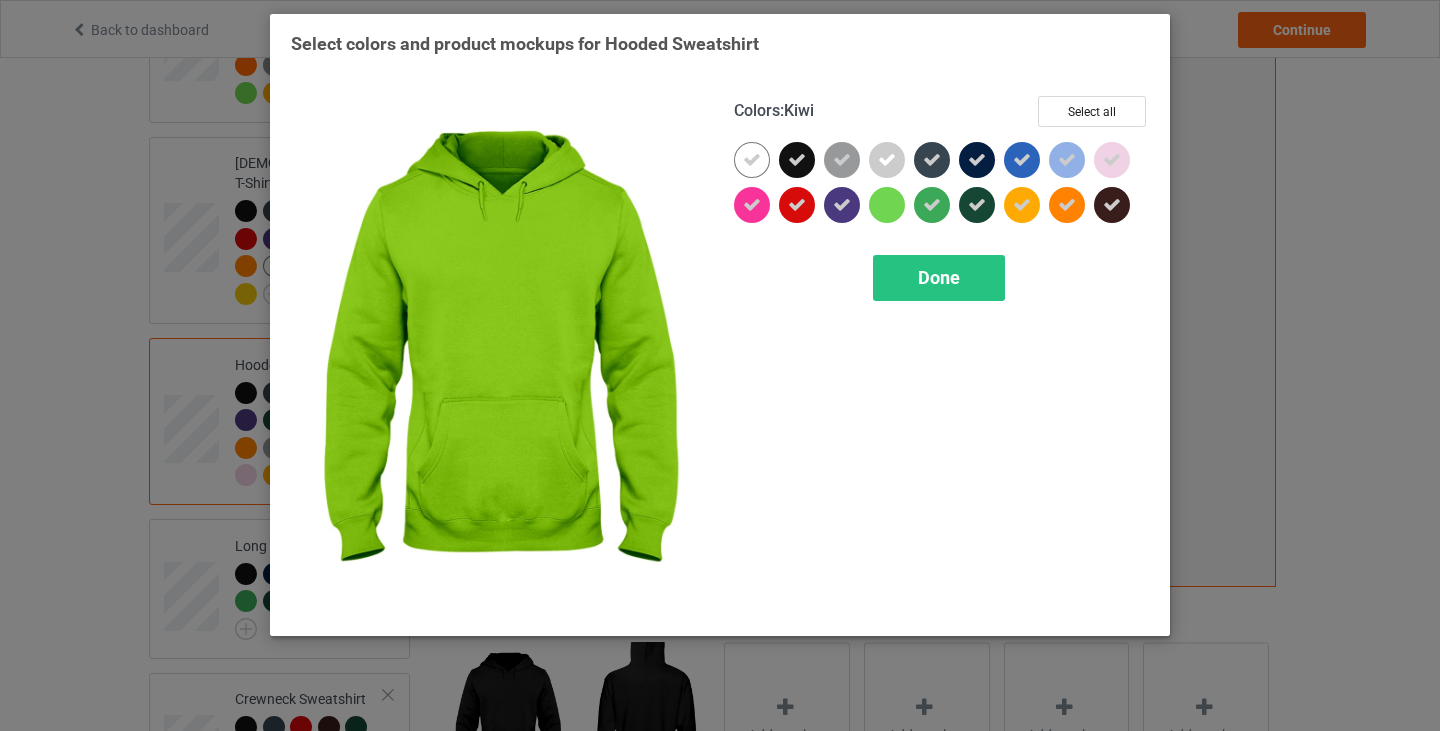 click at bounding box center [887, 205] 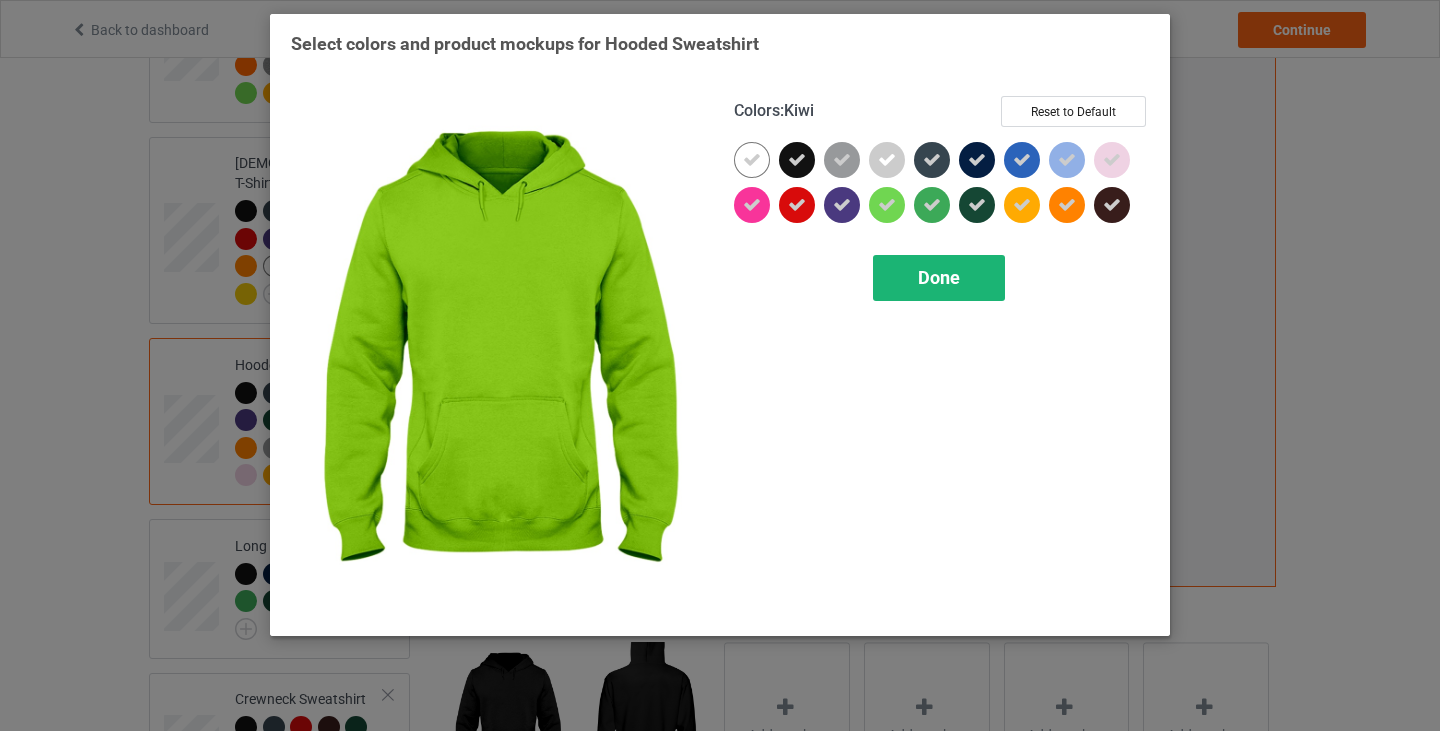 click on "Done" at bounding box center [939, 278] 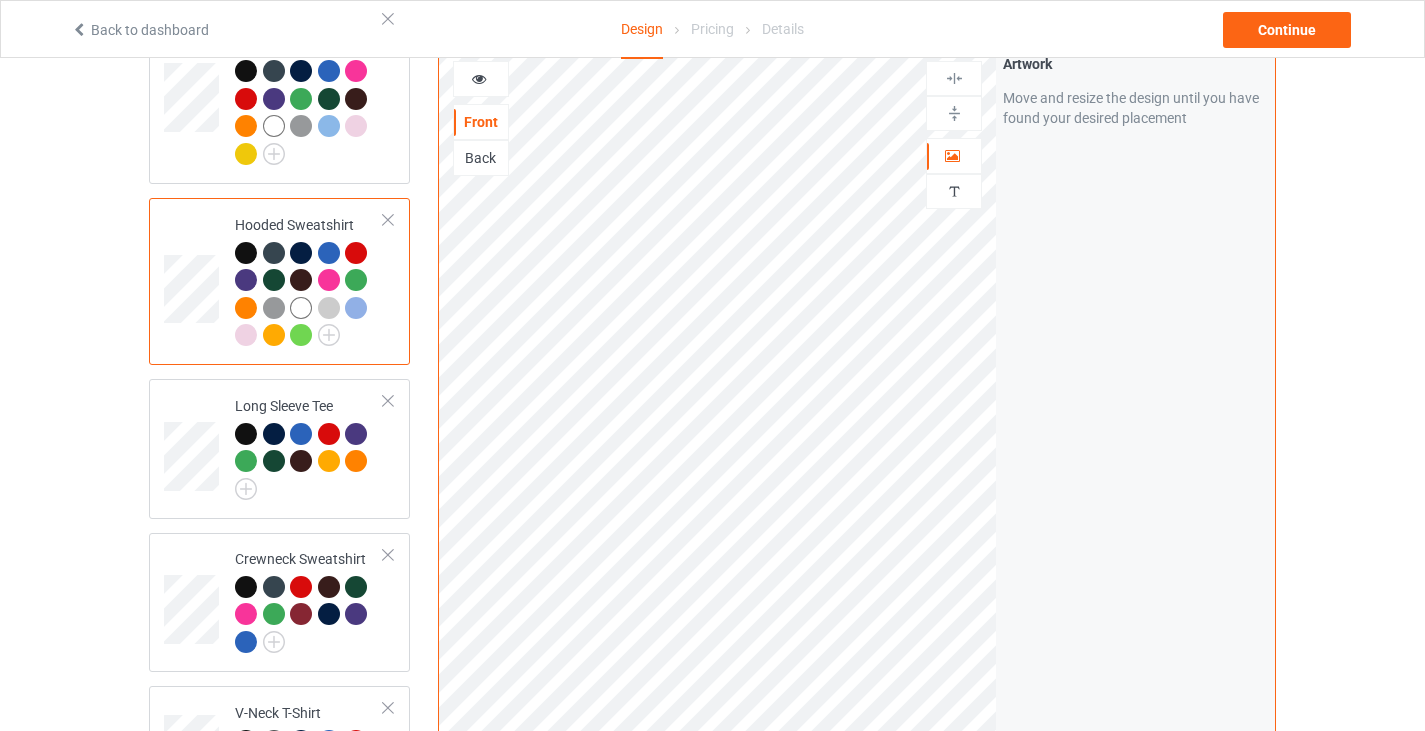 scroll, scrollTop: 480, scrollLeft: 0, axis: vertical 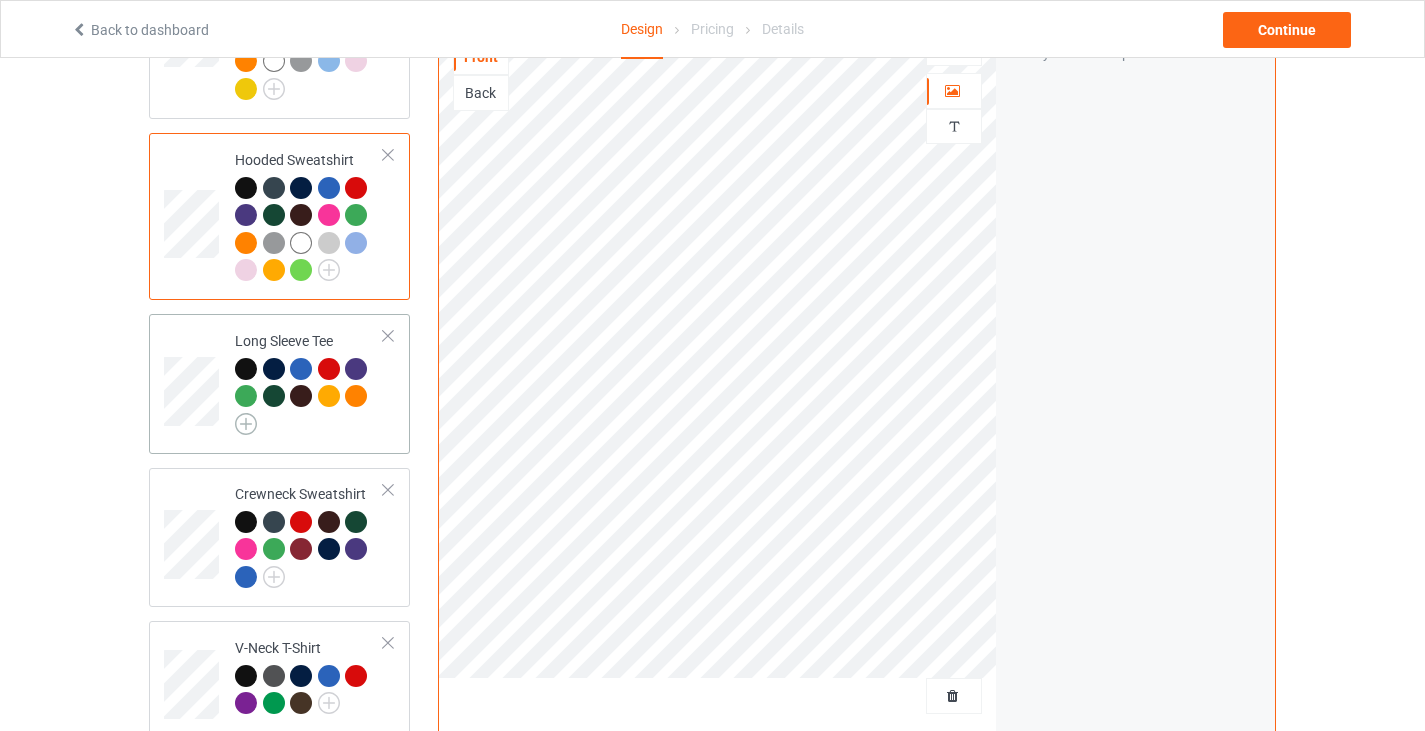 click at bounding box center [246, 424] 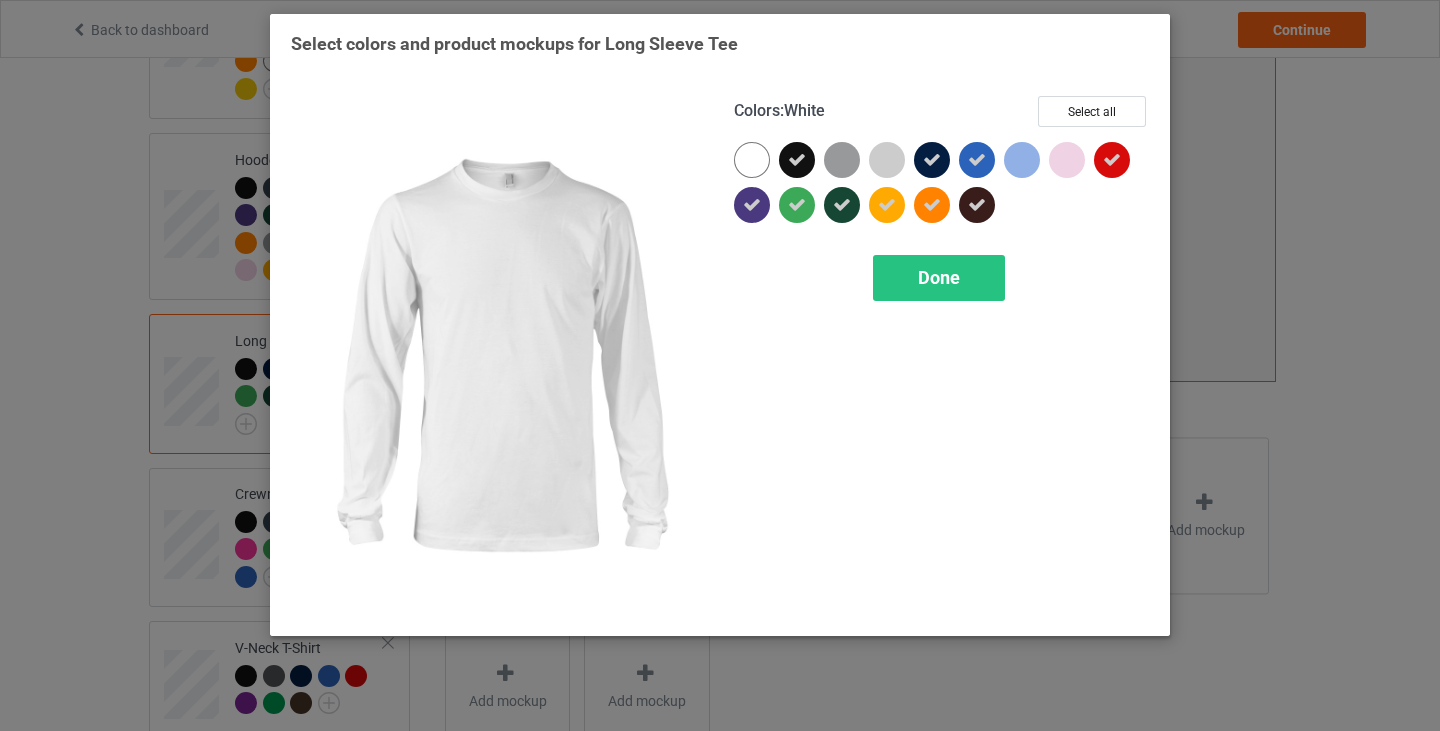 click at bounding box center [752, 160] 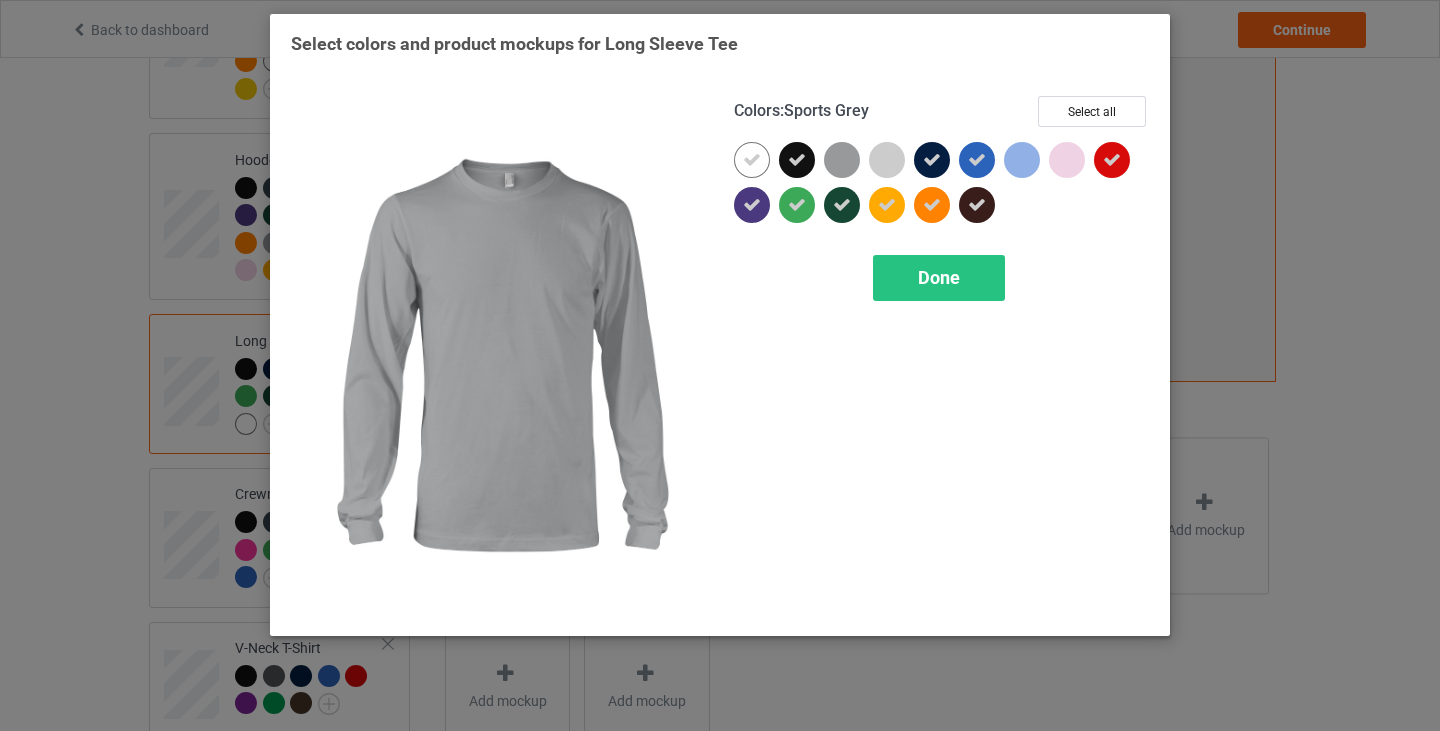 click at bounding box center (842, 160) 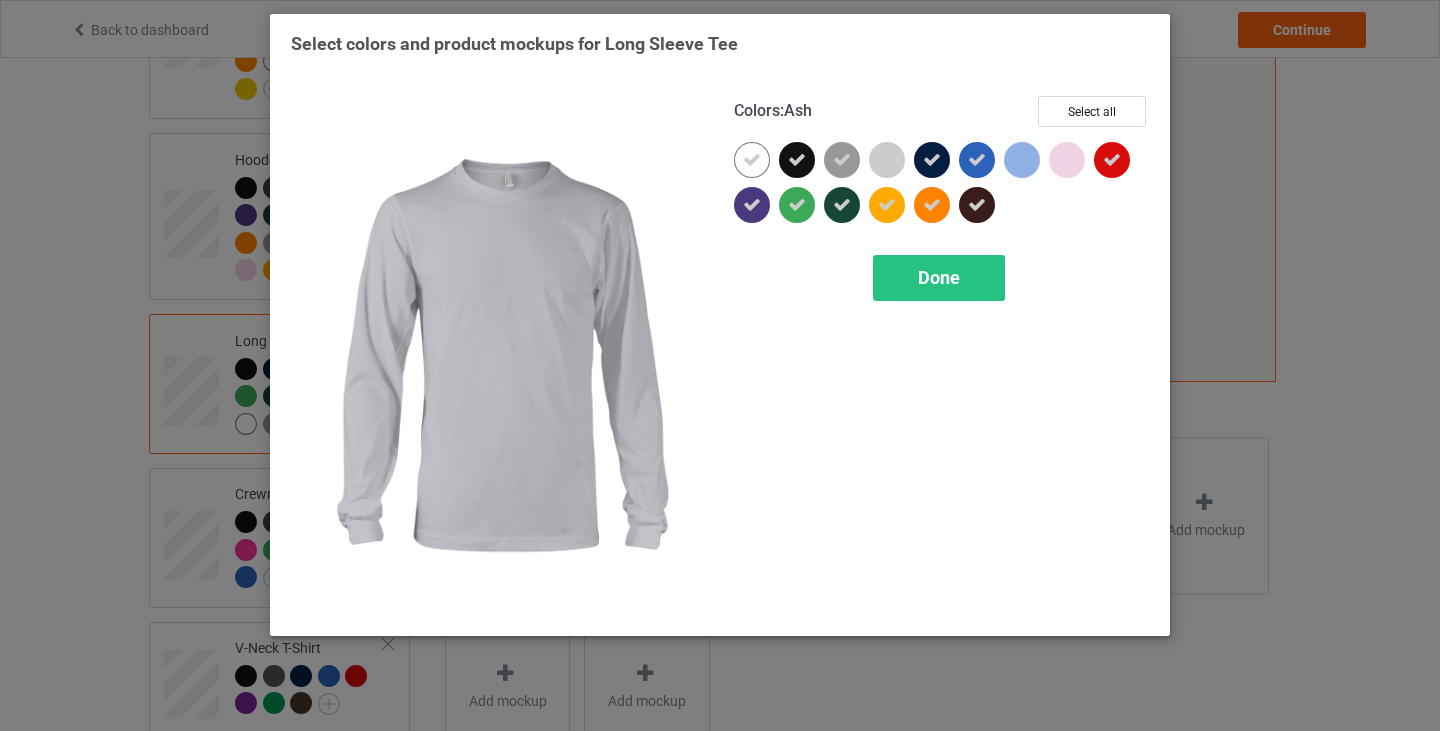 click at bounding box center [887, 160] 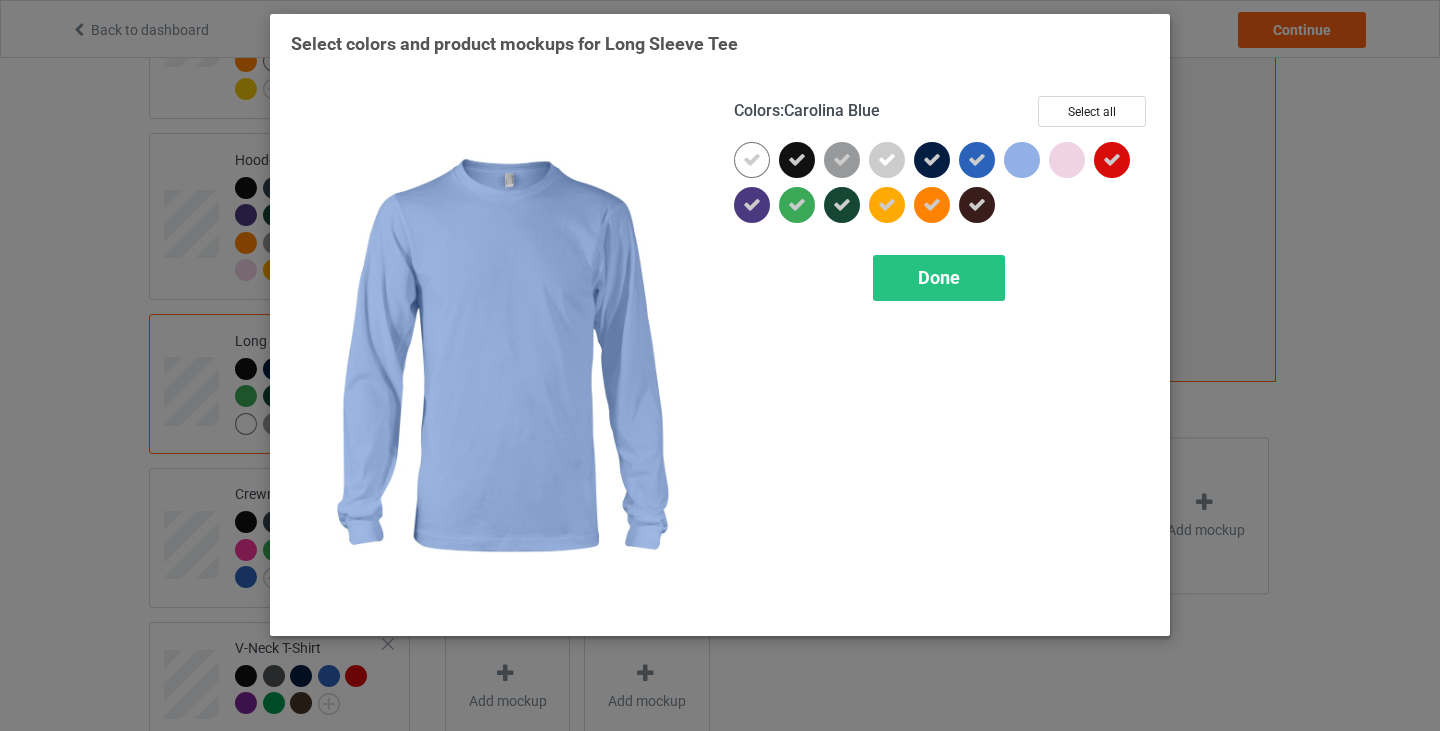 click at bounding box center [1022, 160] 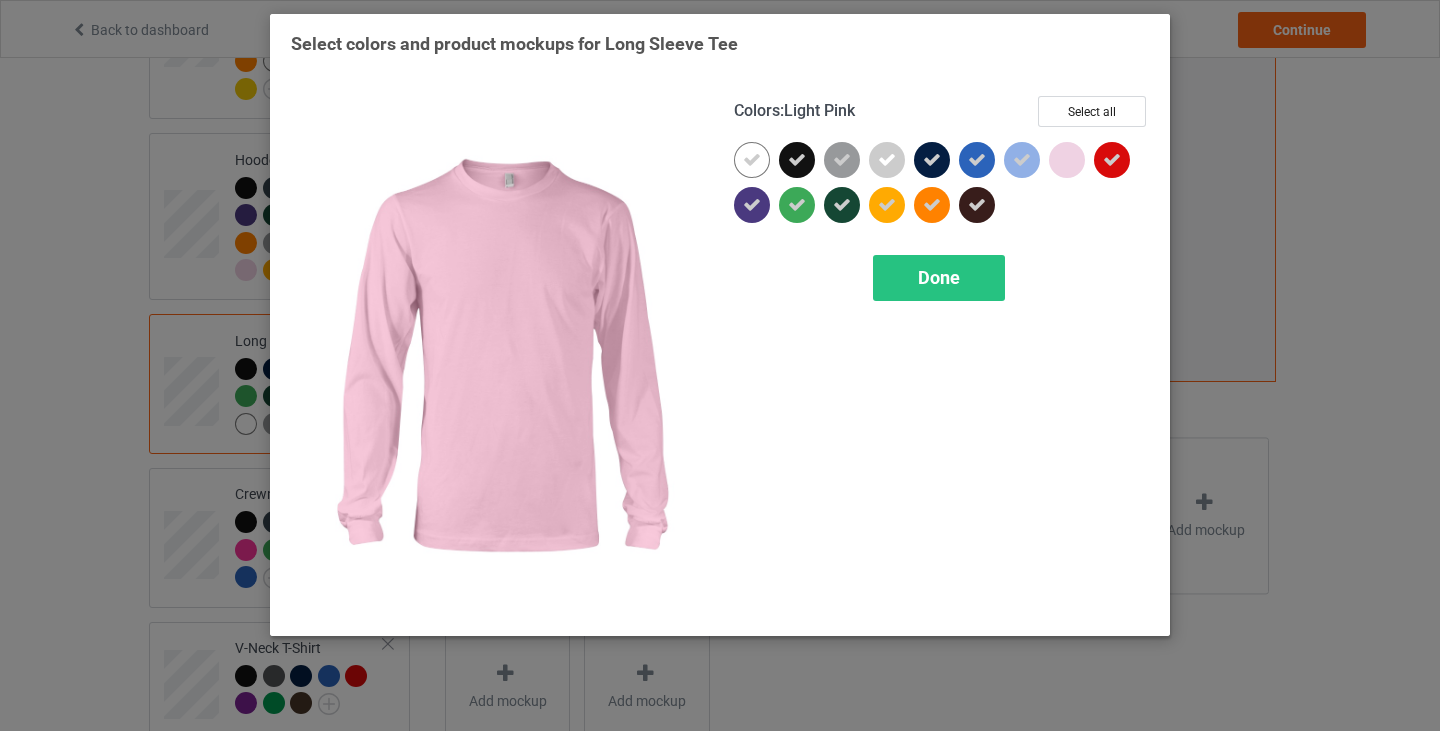 click at bounding box center [1067, 160] 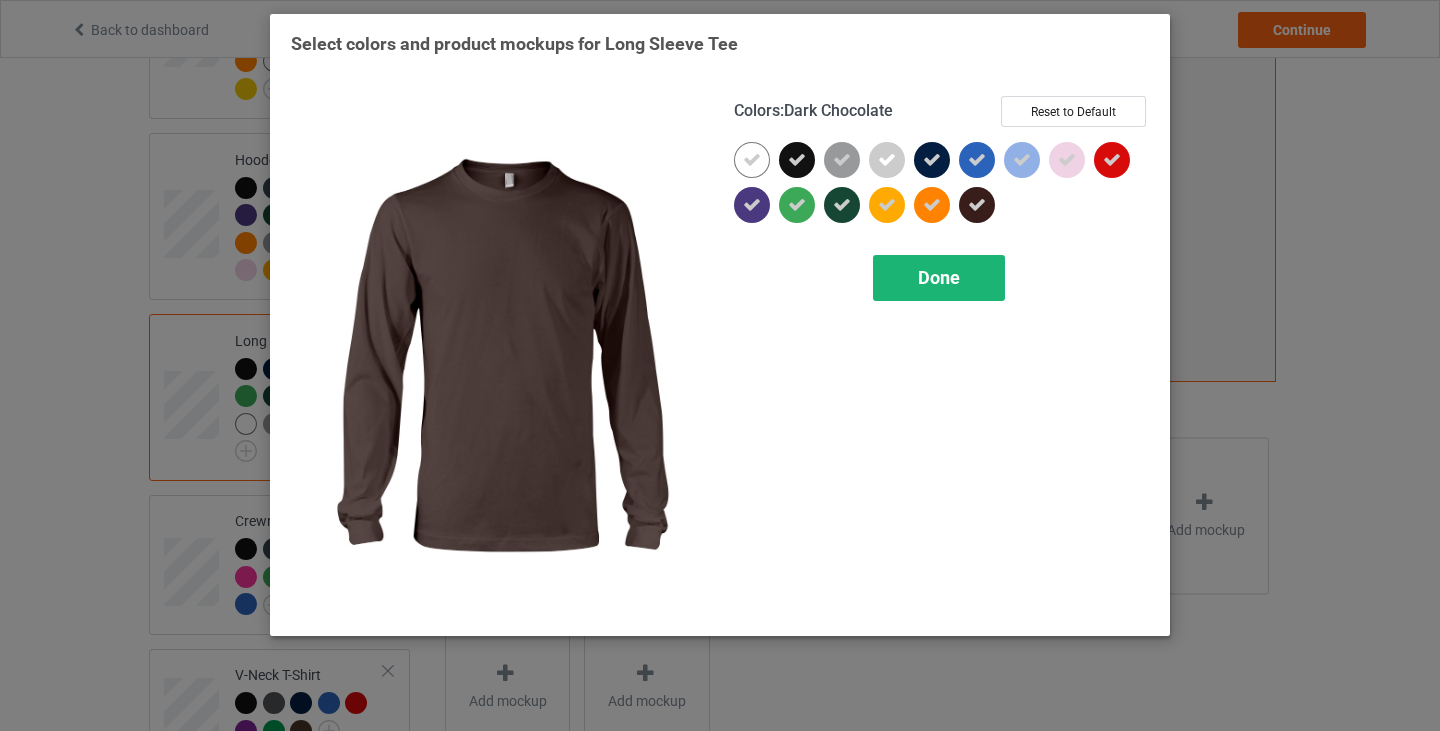 click on "Done" at bounding box center (939, 278) 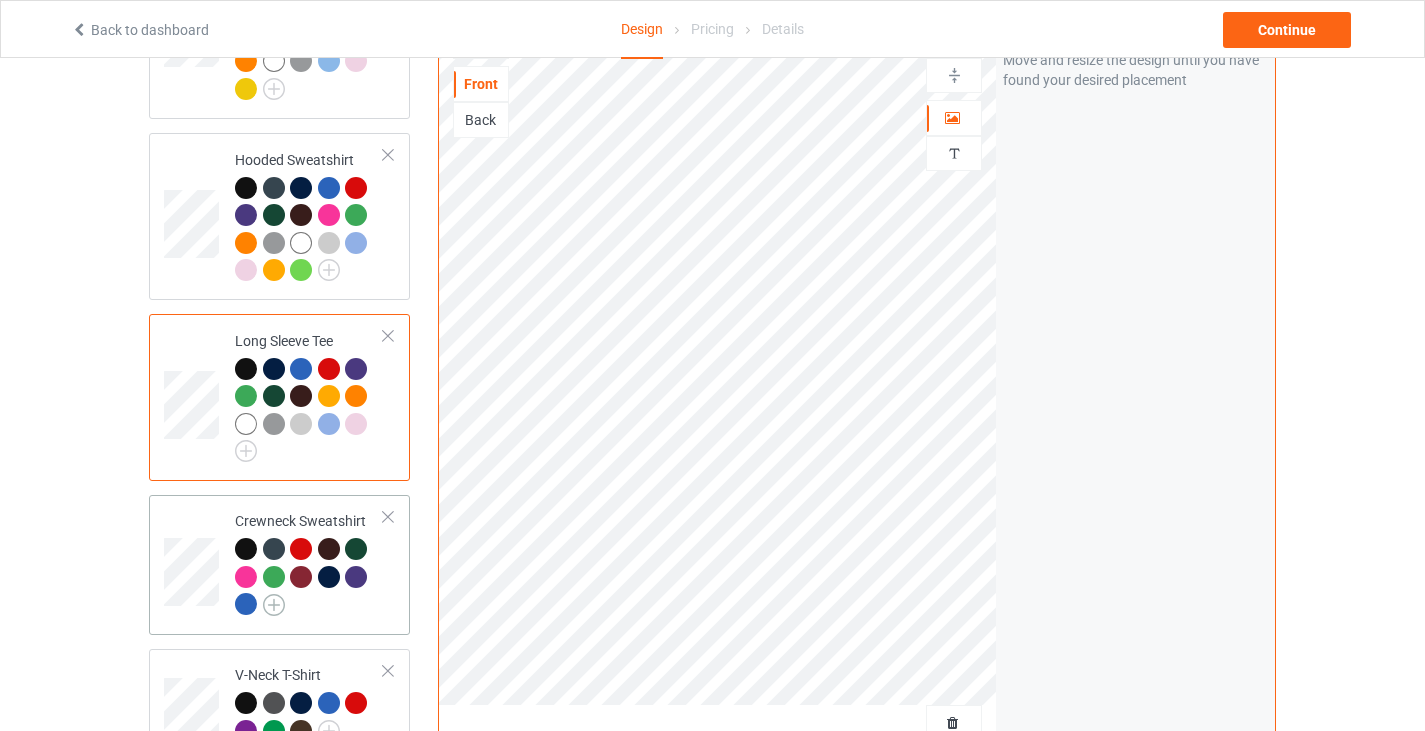 click at bounding box center [274, 605] 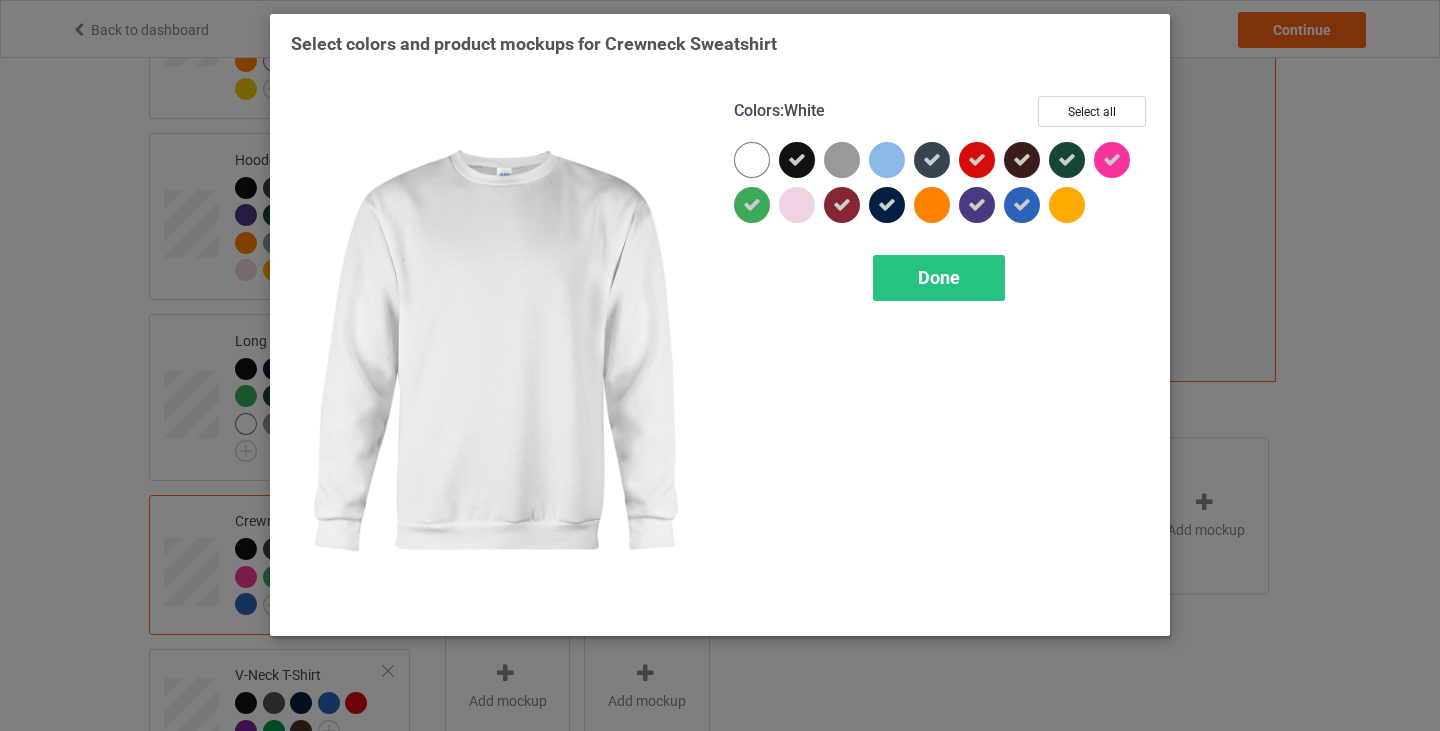click at bounding box center [752, 160] 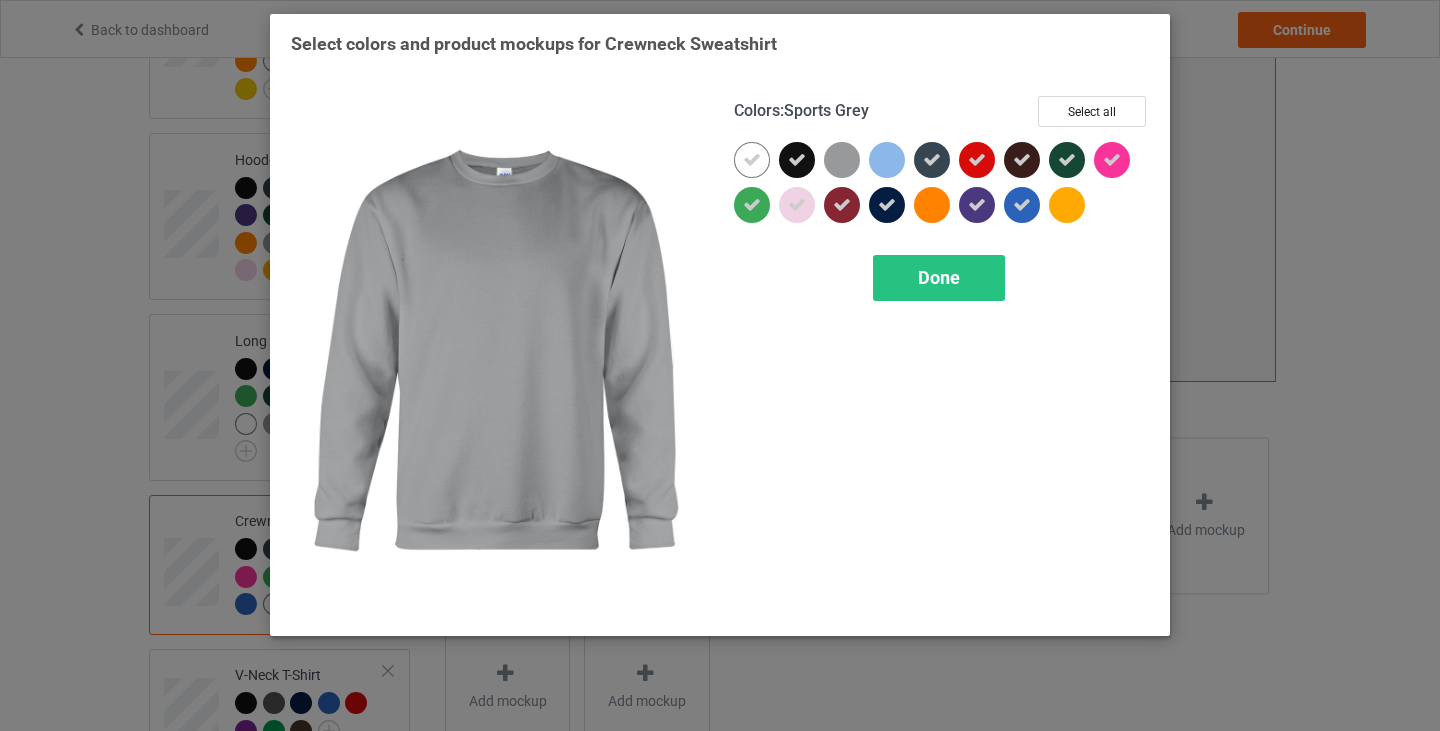 click at bounding box center [842, 160] 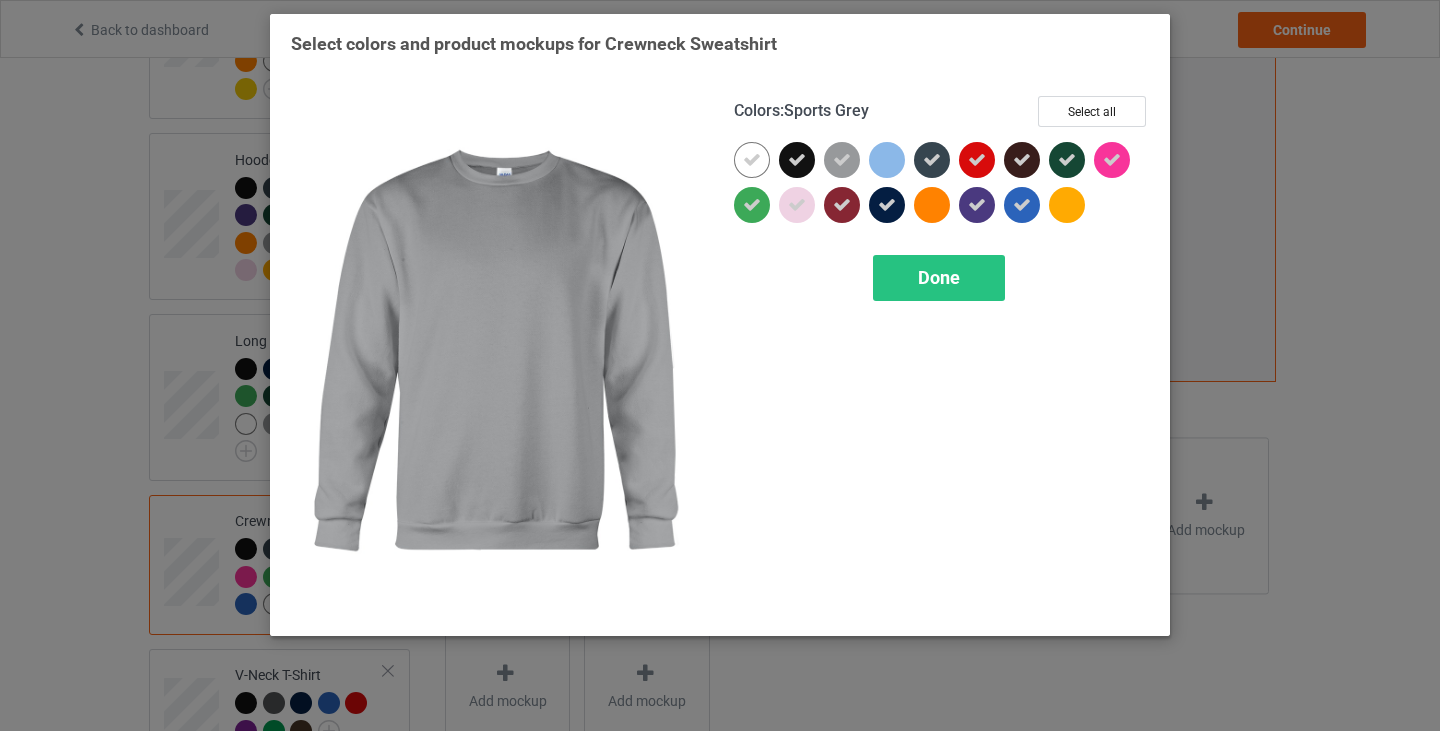 click at bounding box center [887, 160] 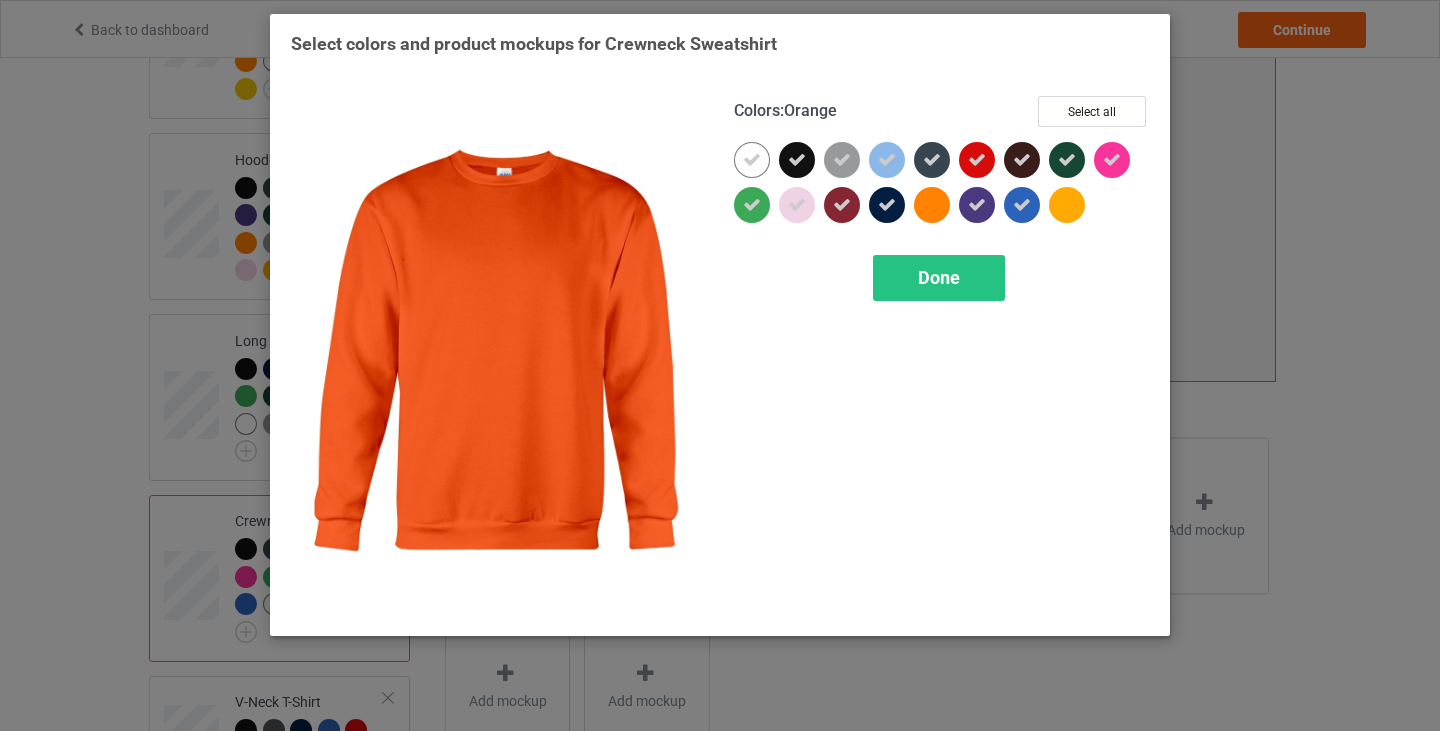 click at bounding box center [932, 205] 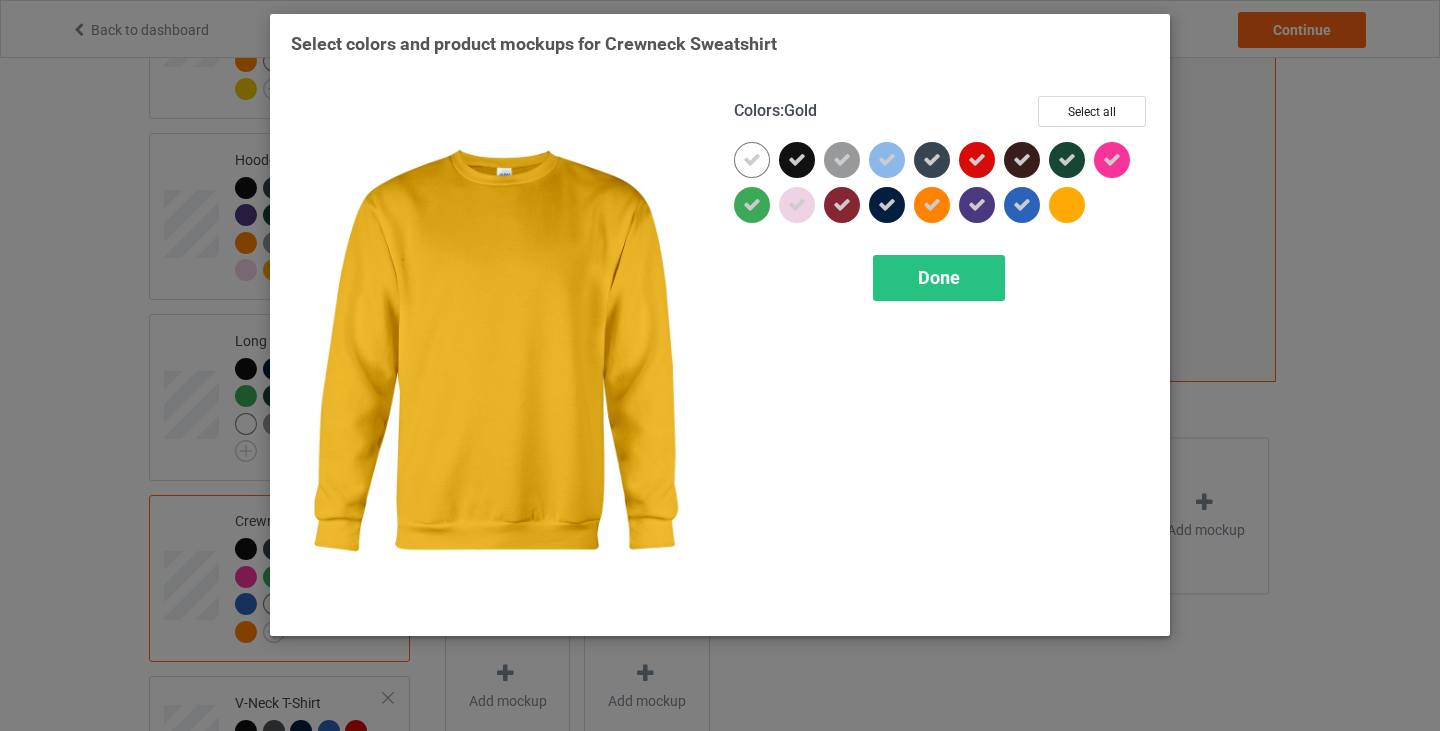 click at bounding box center [1067, 205] 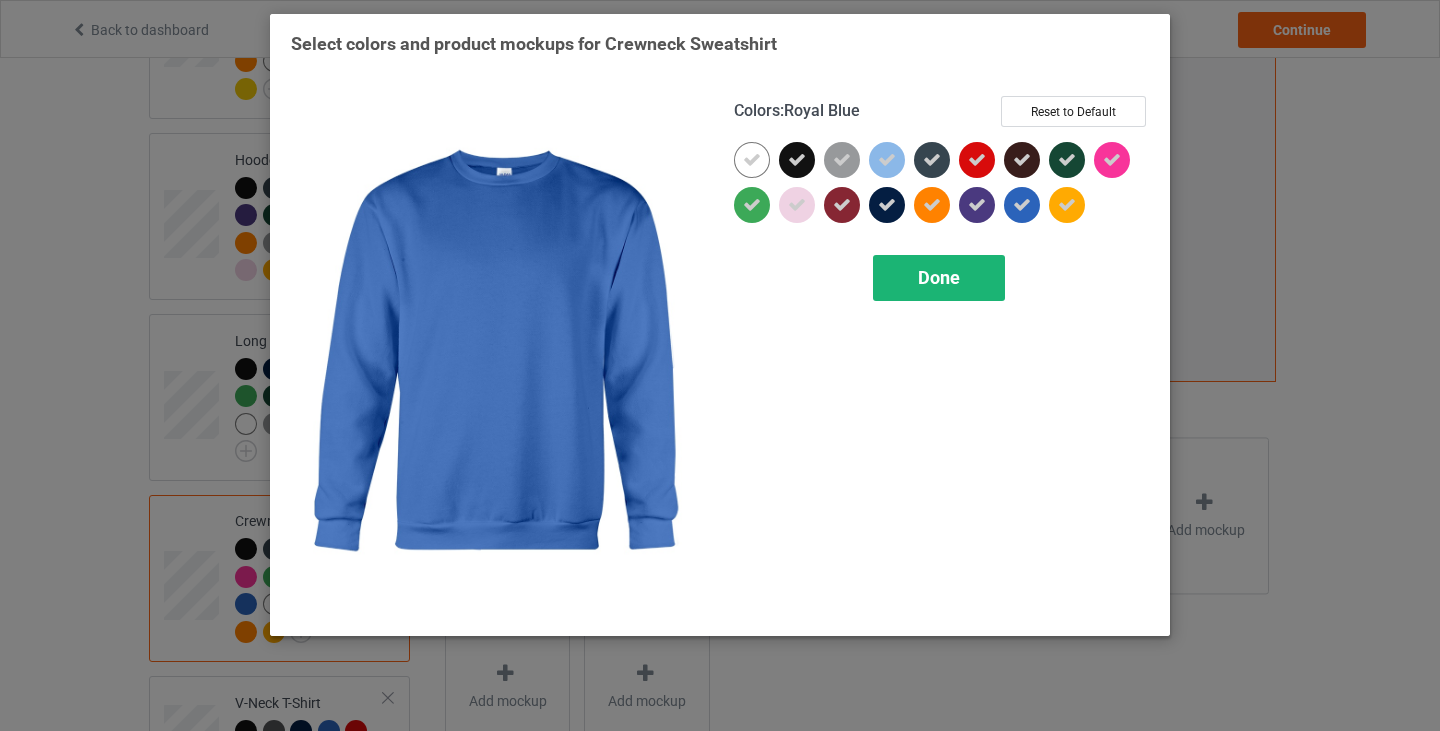 click on "Done" at bounding box center (939, 277) 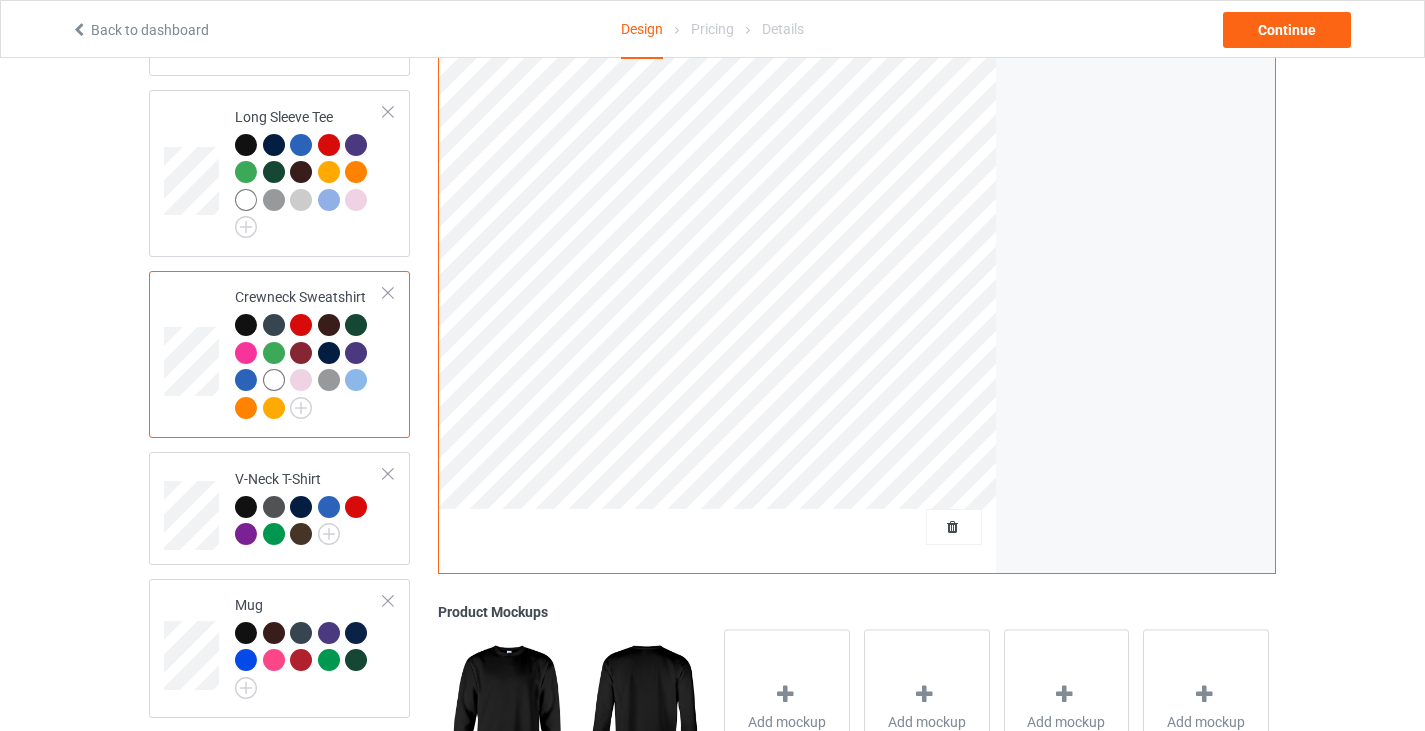 scroll, scrollTop: 746, scrollLeft: 0, axis: vertical 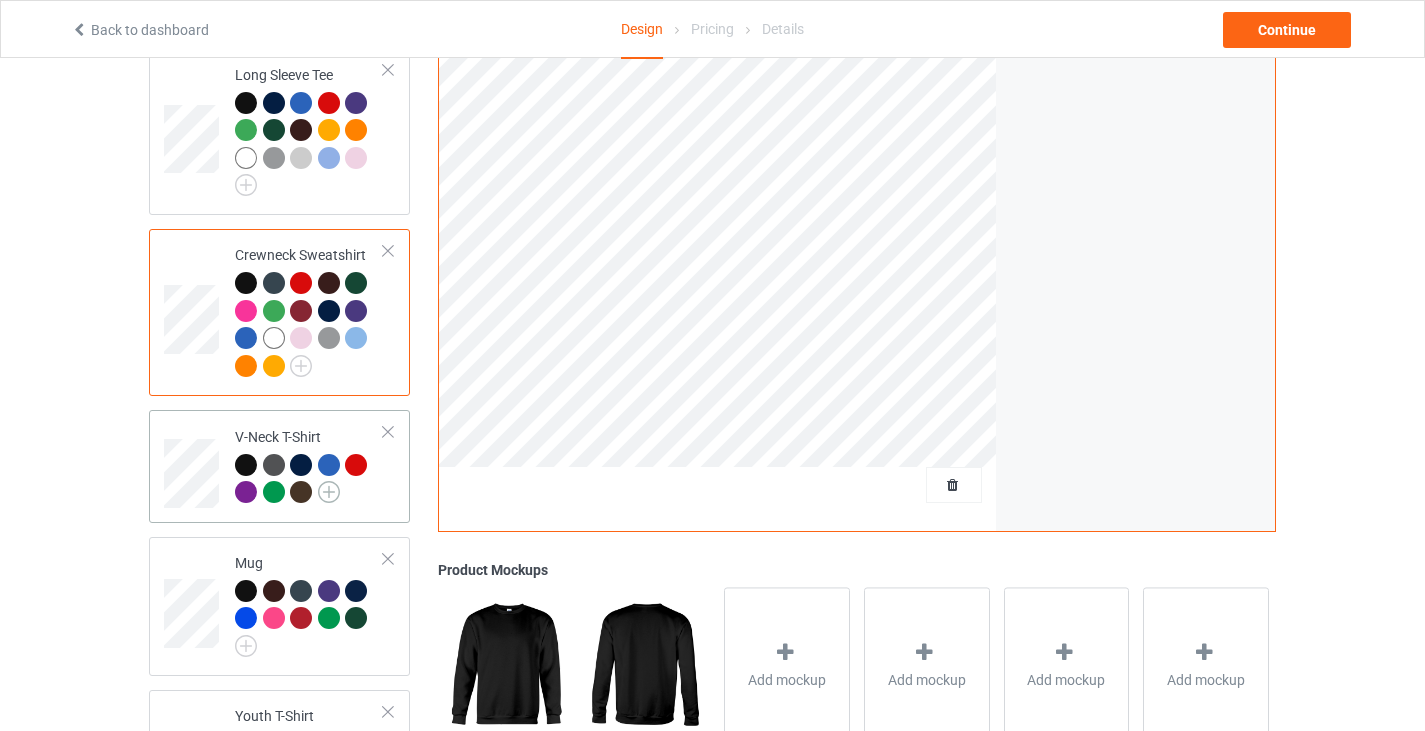 click at bounding box center [329, 492] 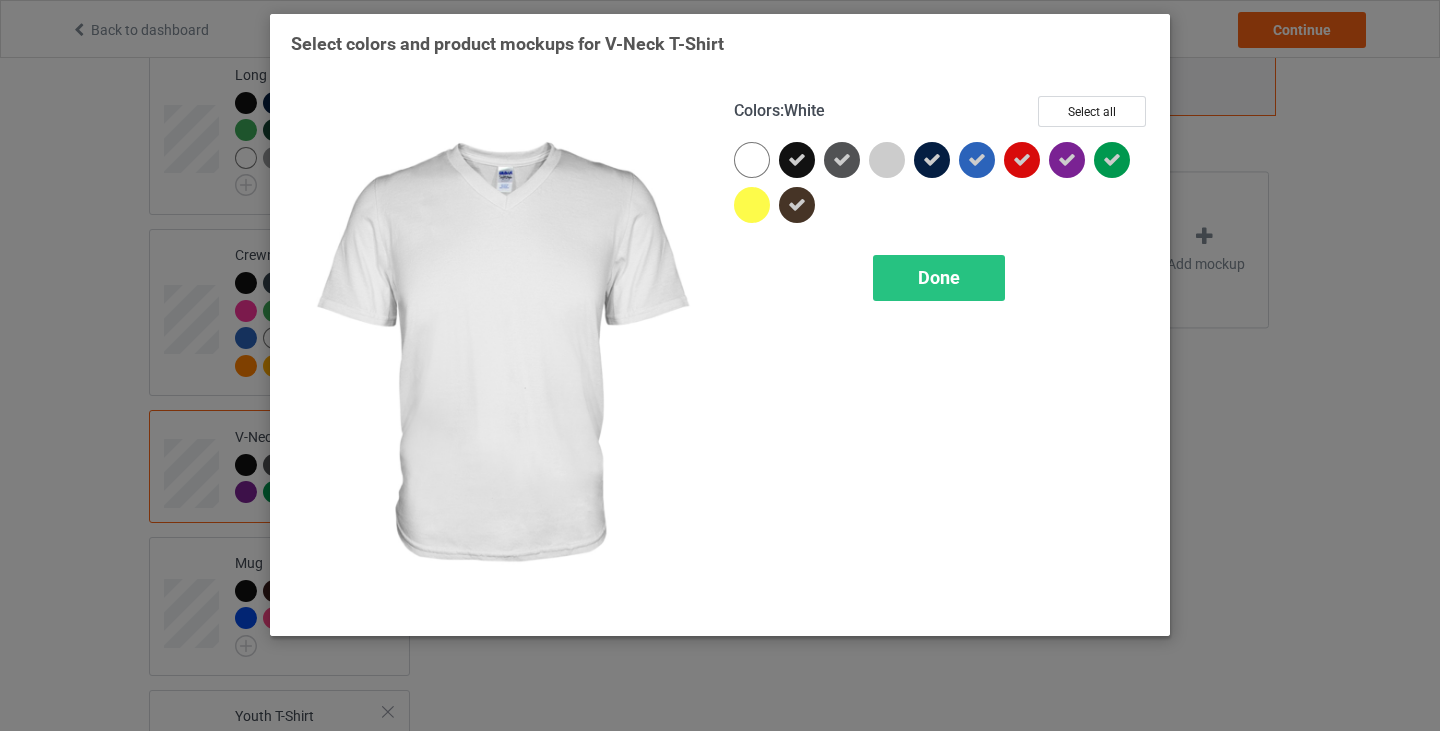 click at bounding box center (752, 160) 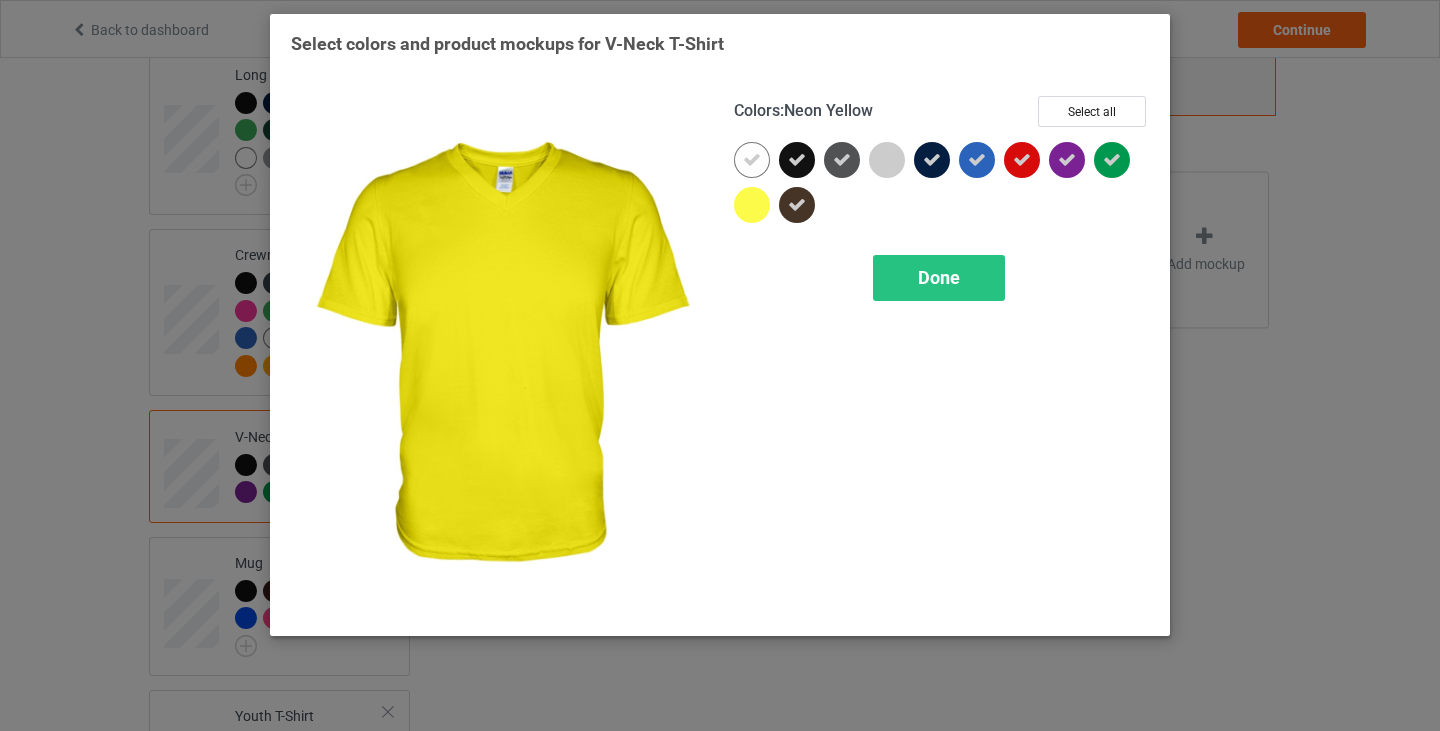 click at bounding box center (752, 205) 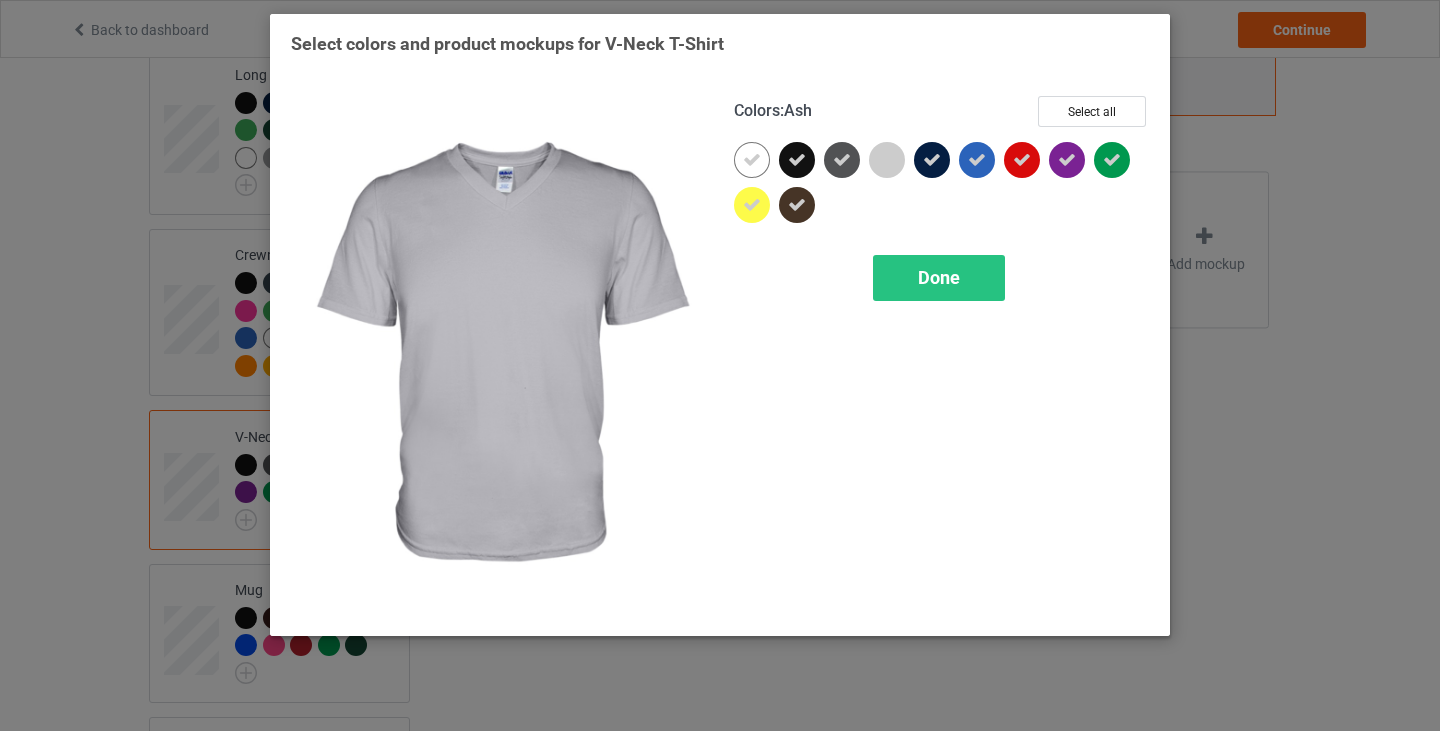 click at bounding box center (887, 160) 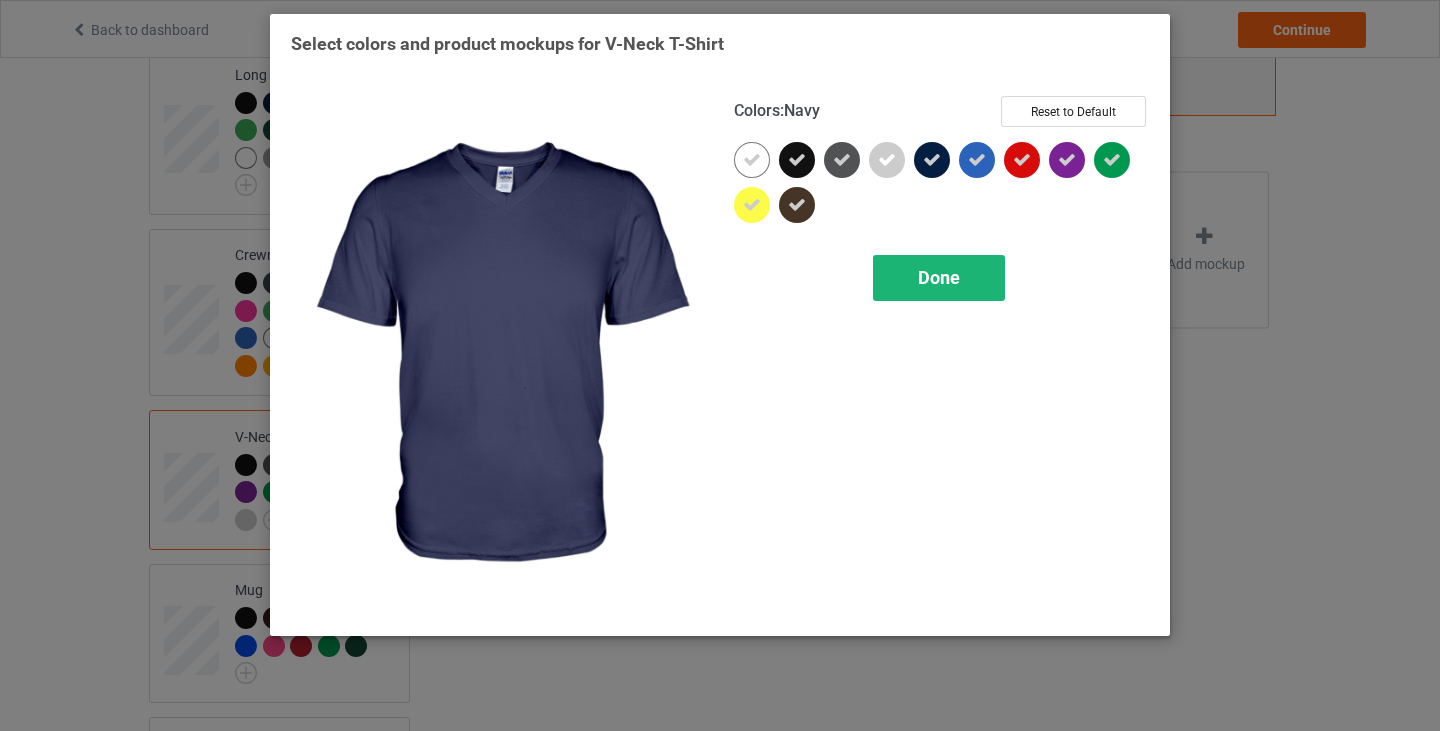 click on "Done" at bounding box center (939, 278) 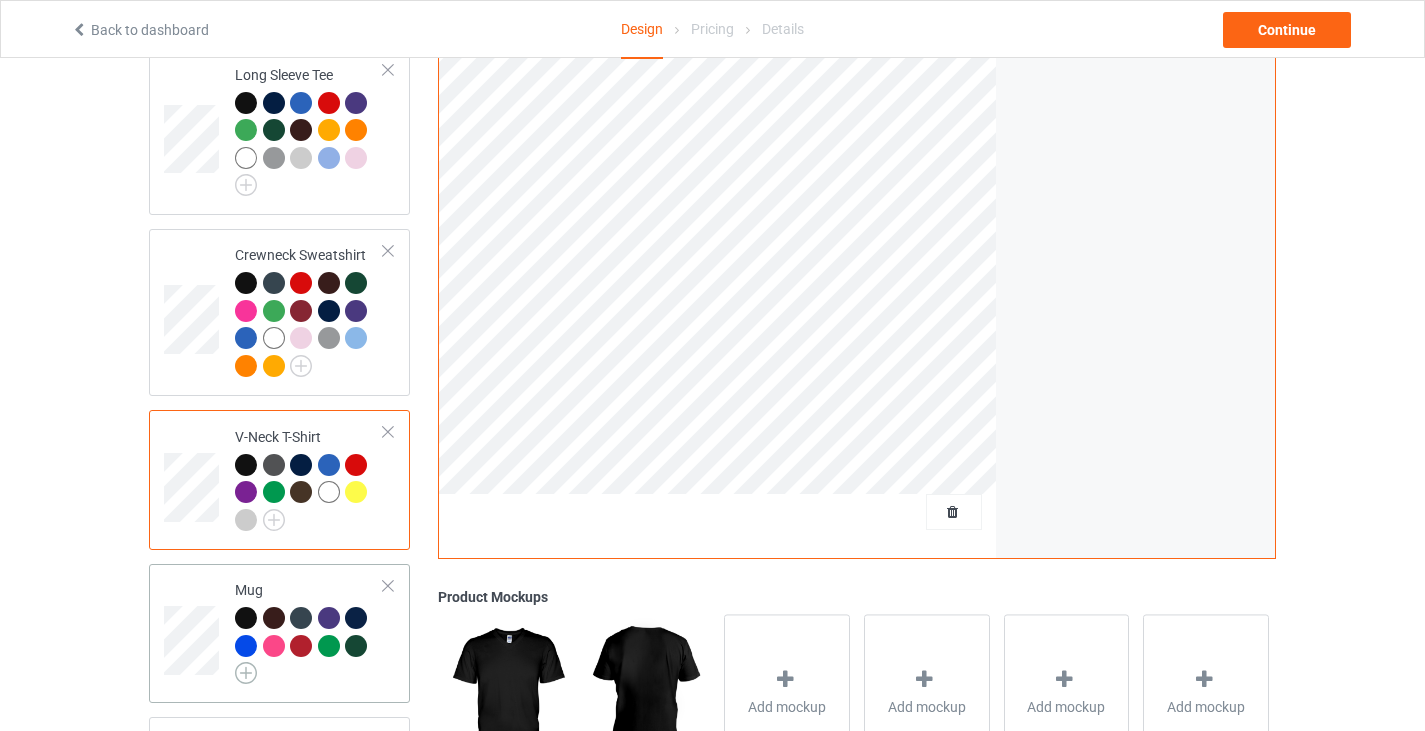 click at bounding box center [246, 673] 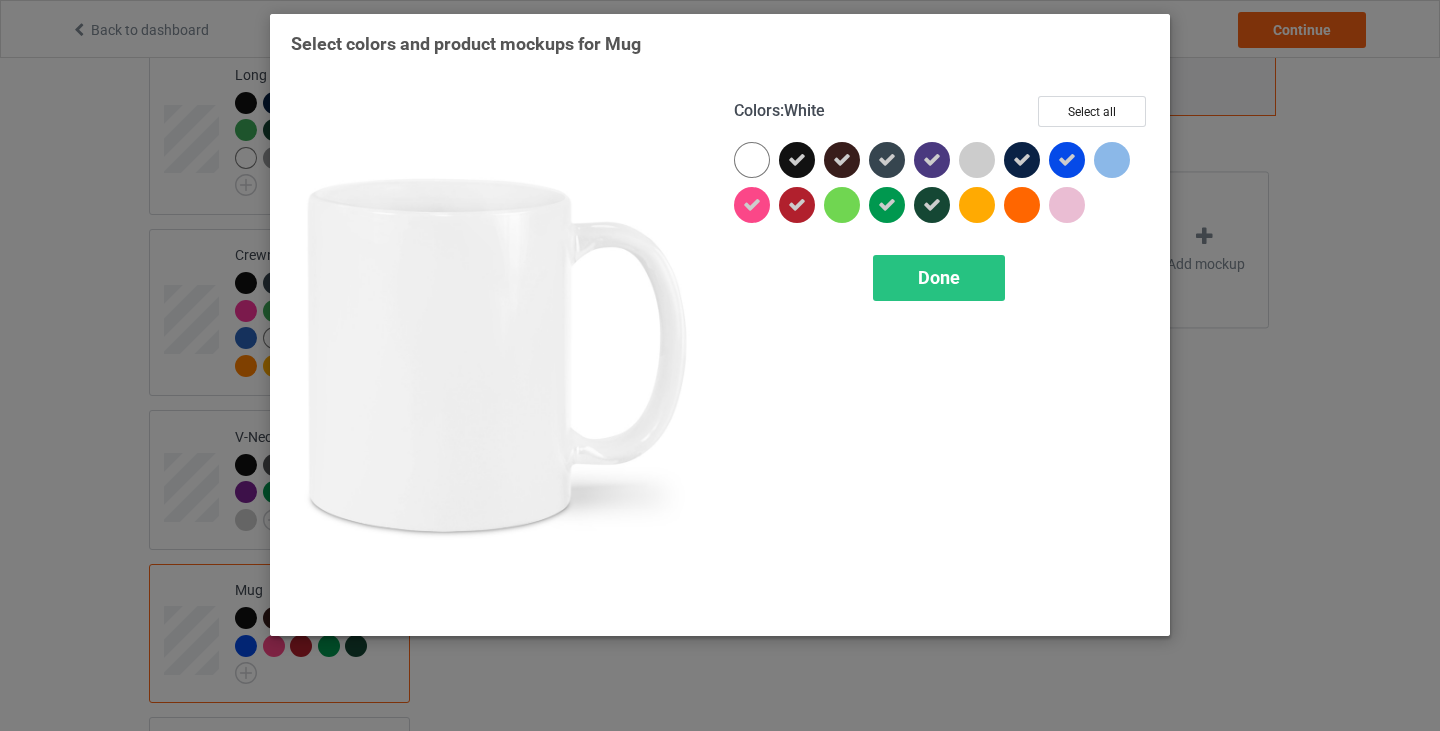 click at bounding box center [752, 160] 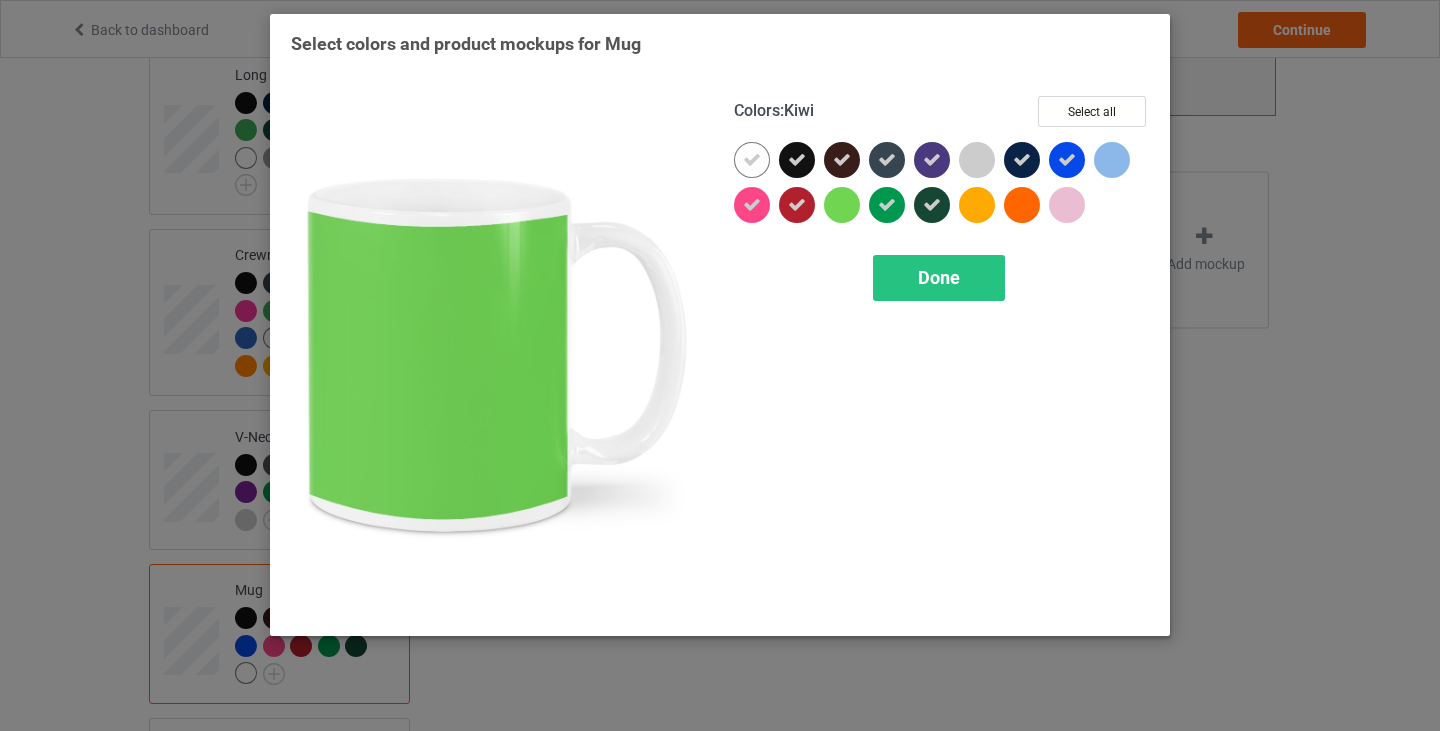 click at bounding box center (842, 205) 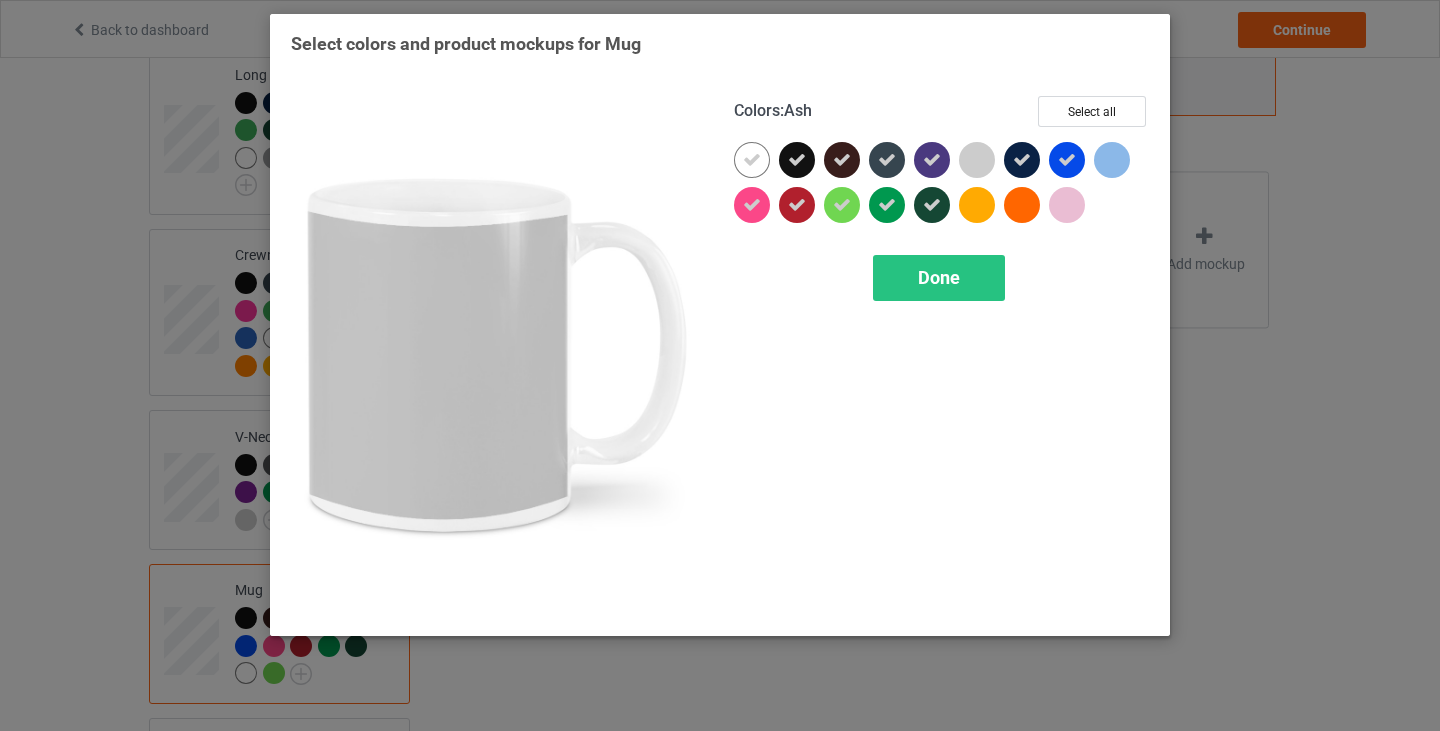 click at bounding box center (977, 160) 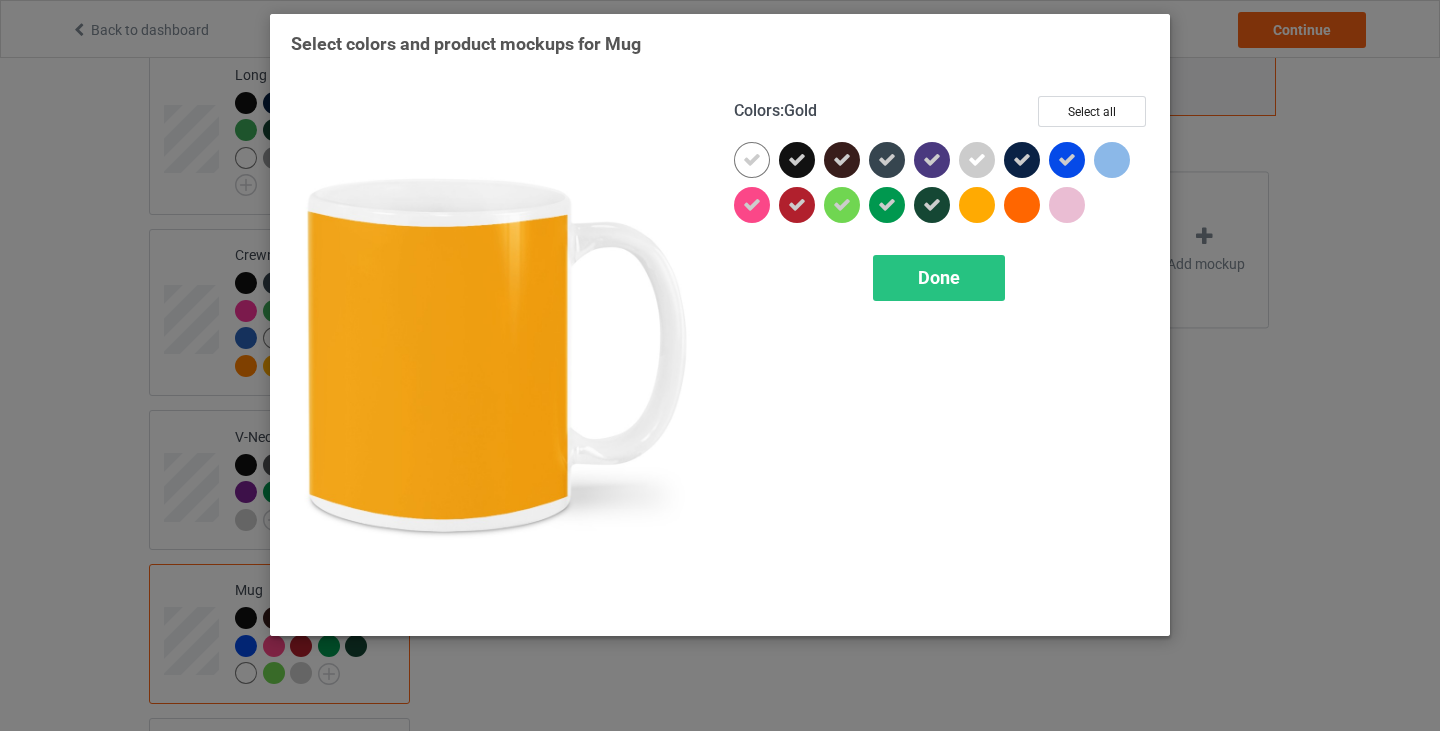 click at bounding box center (977, 205) 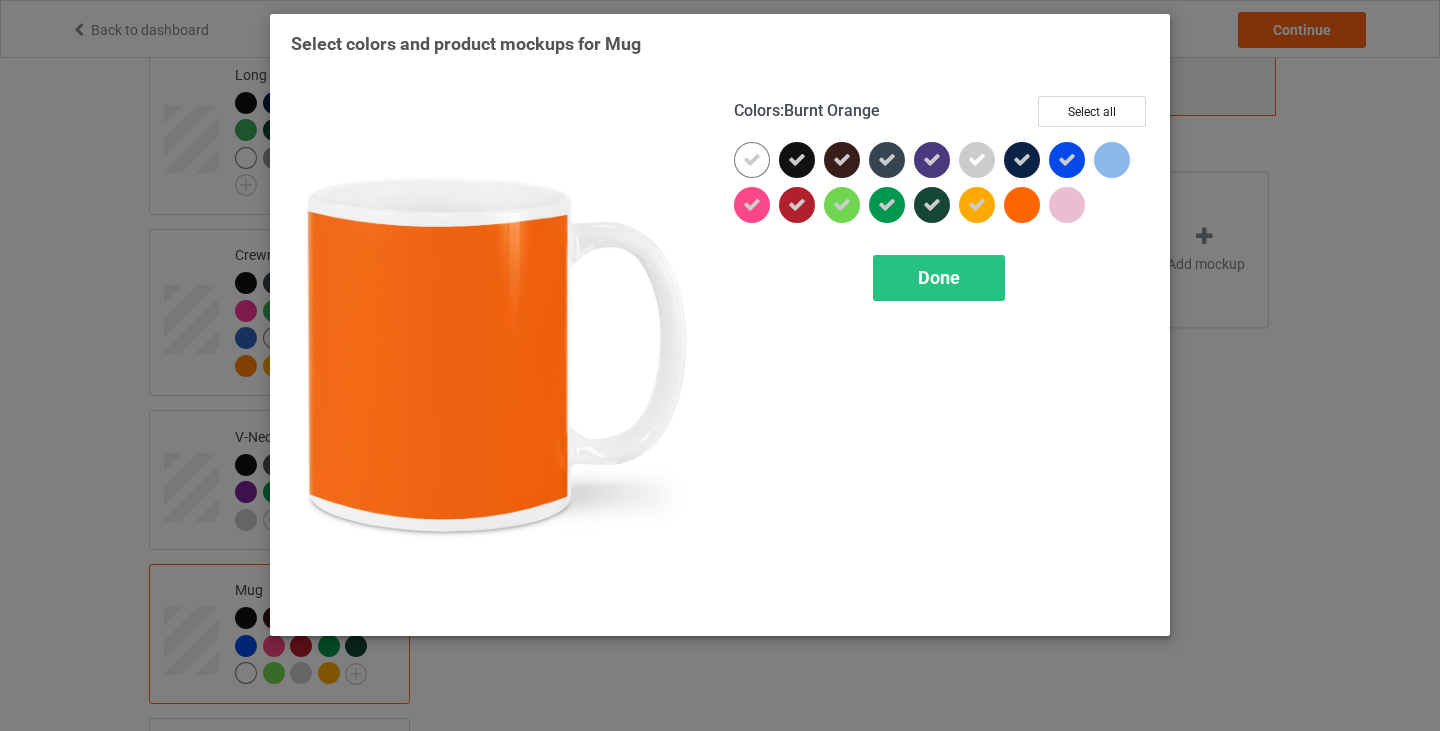 click at bounding box center (1022, 205) 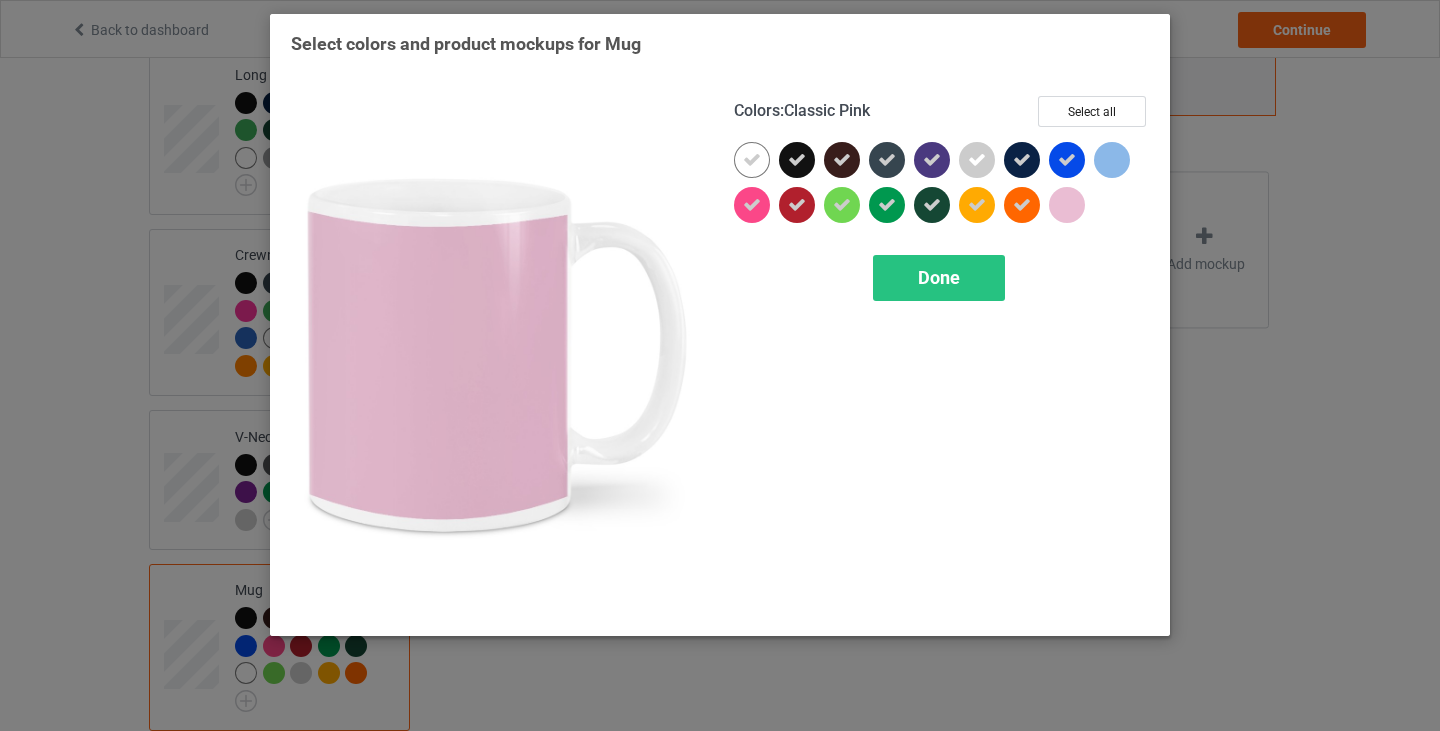 click at bounding box center (1067, 205) 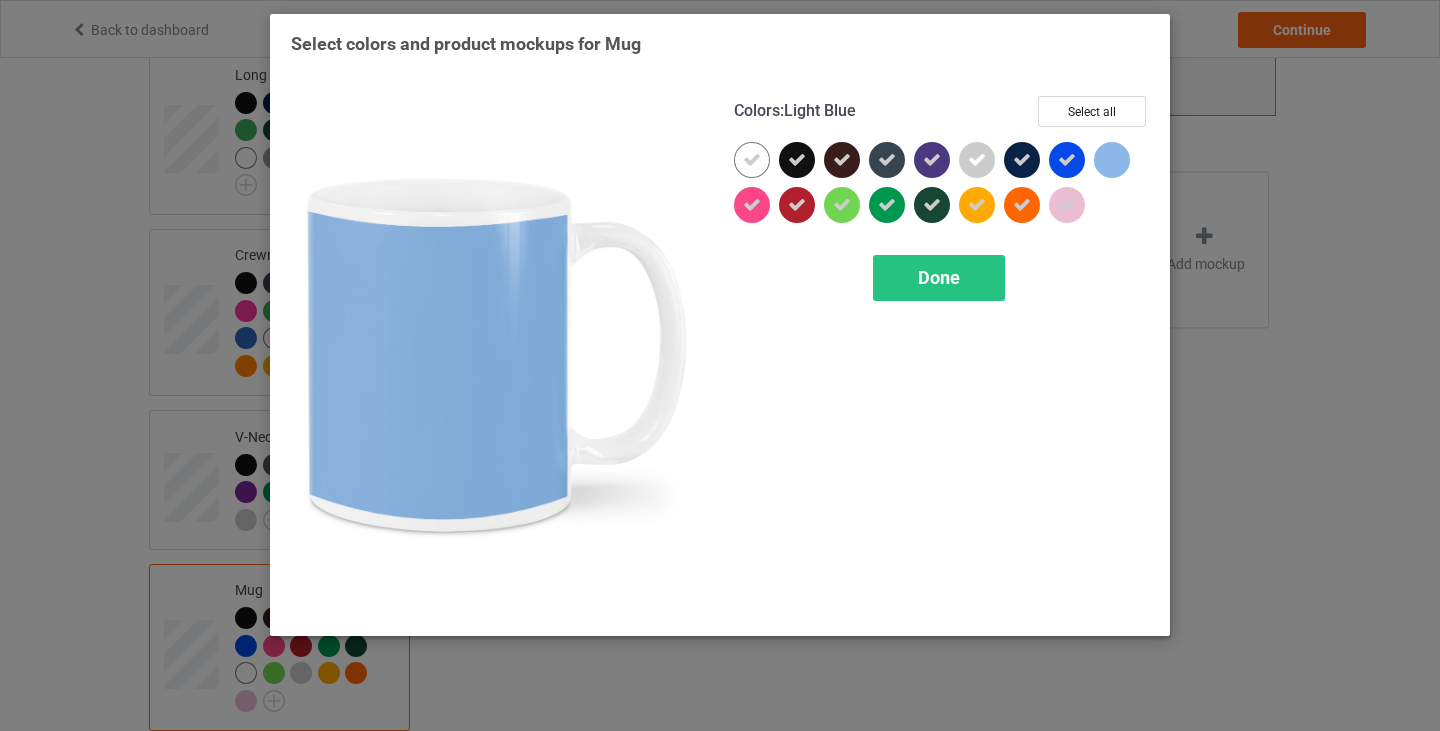 click at bounding box center [1112, 160] 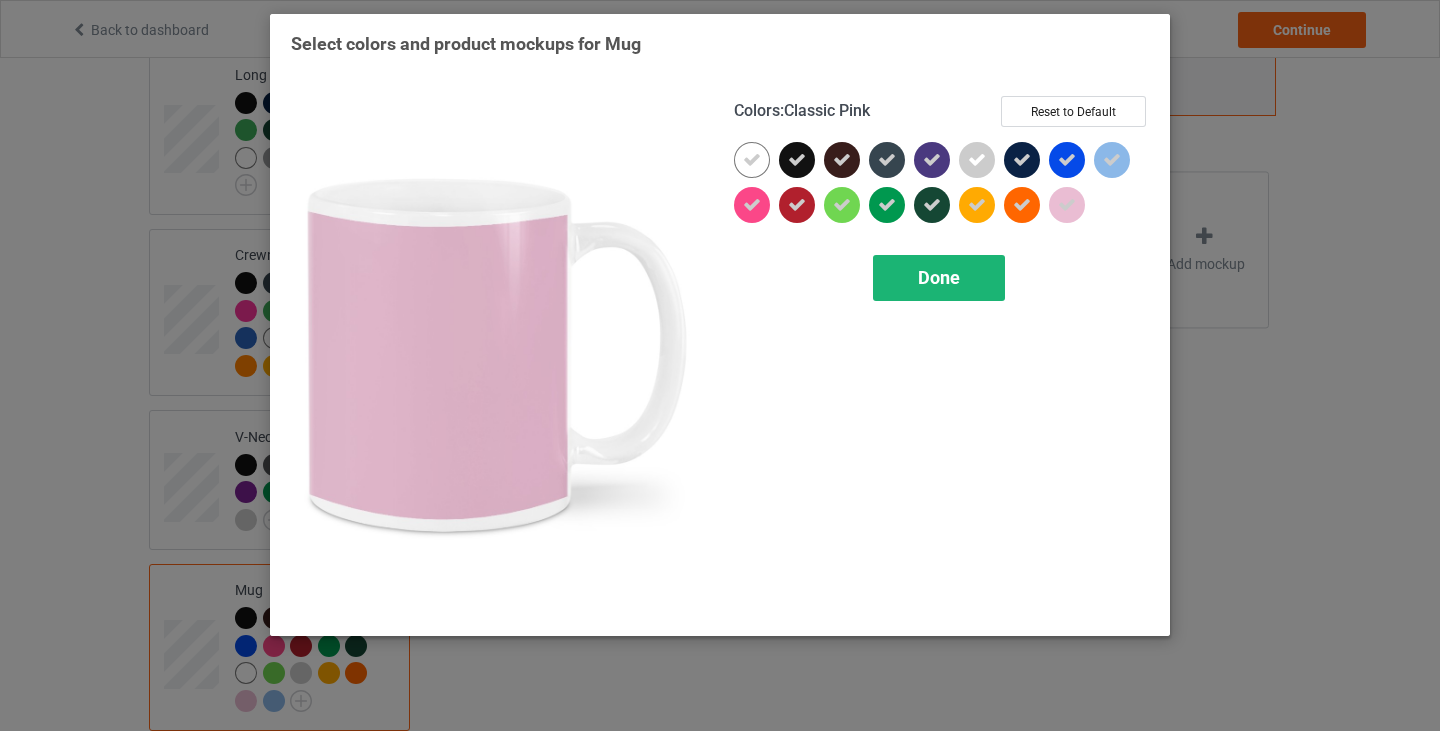 click on "Done" at bounding box center (939, 277) 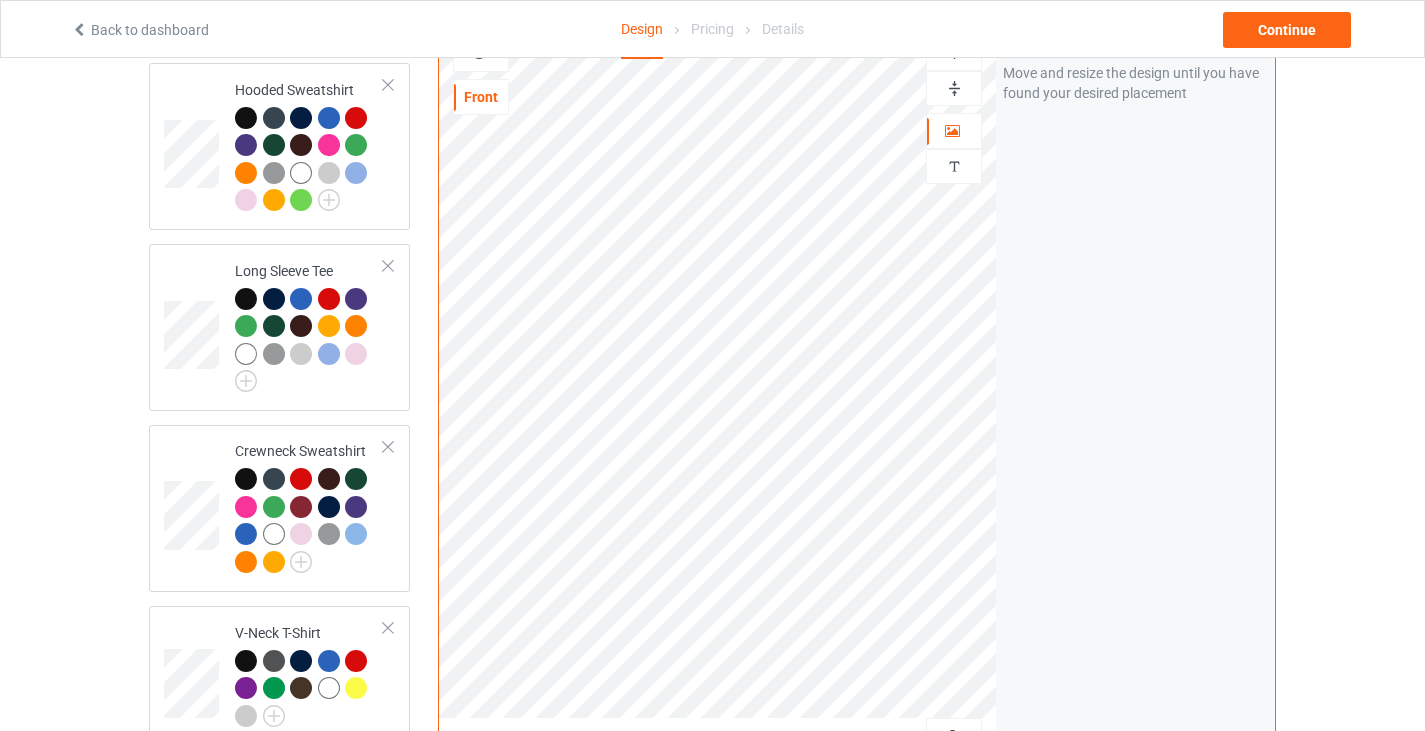 scroll, scrollTop: 520, scrollLeft: 0, axis: vertical 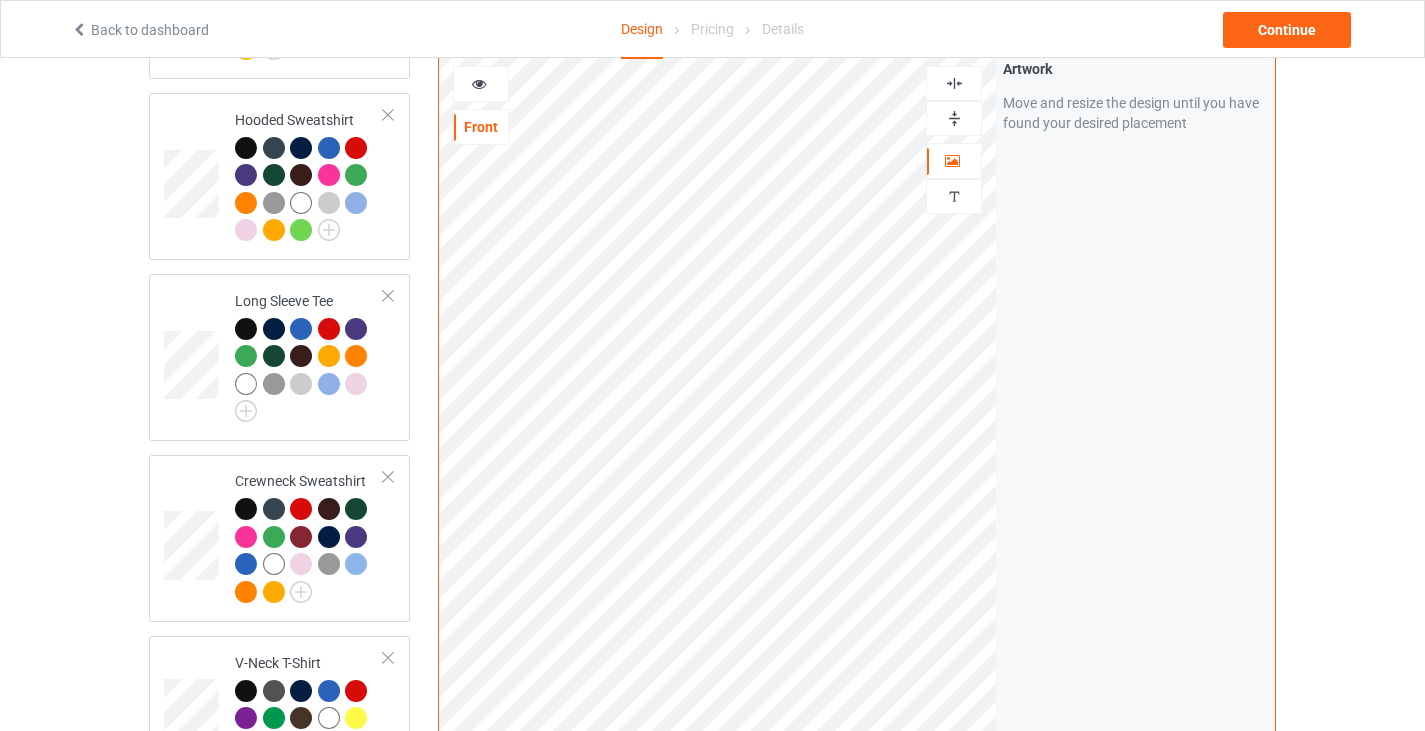 click at bounding box center [954, 118] 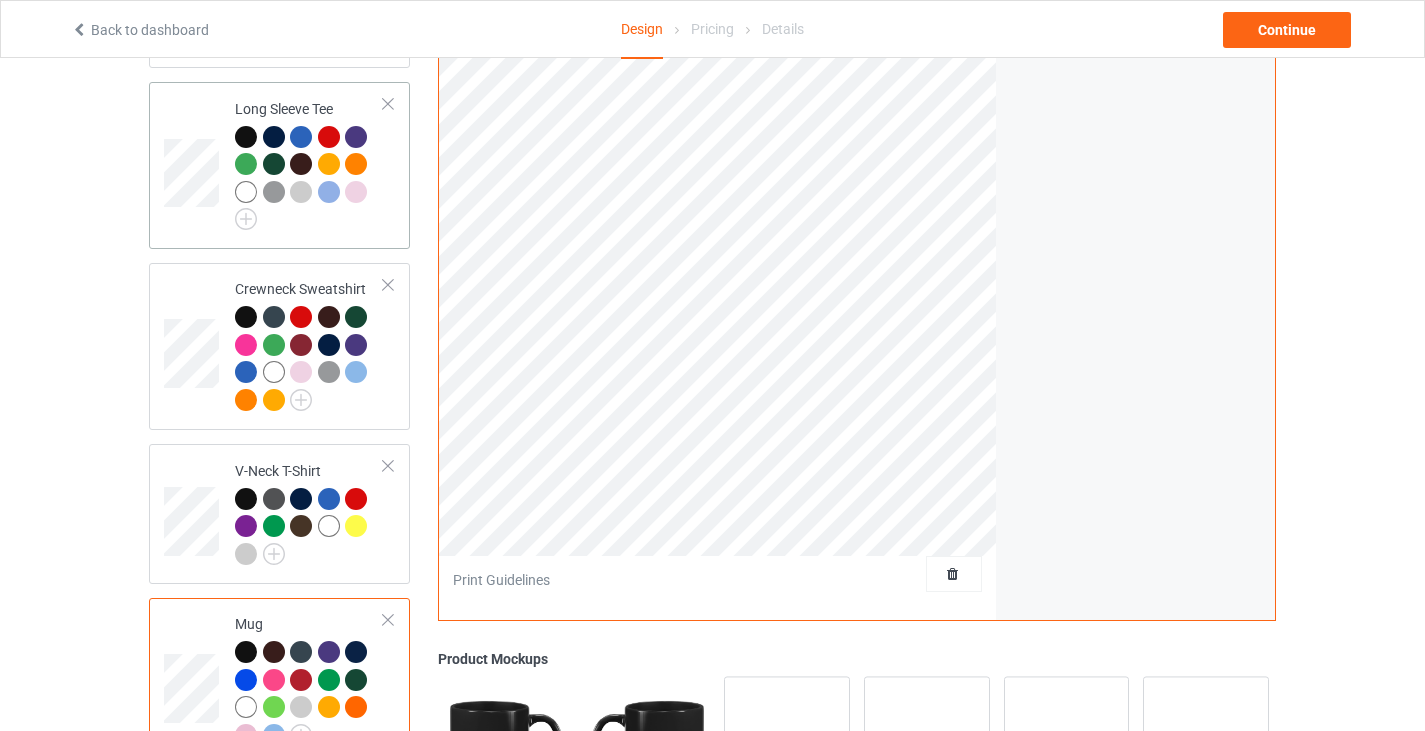 scroll, scrollTop: 1003, scrollLeft: 0, axis: vertical 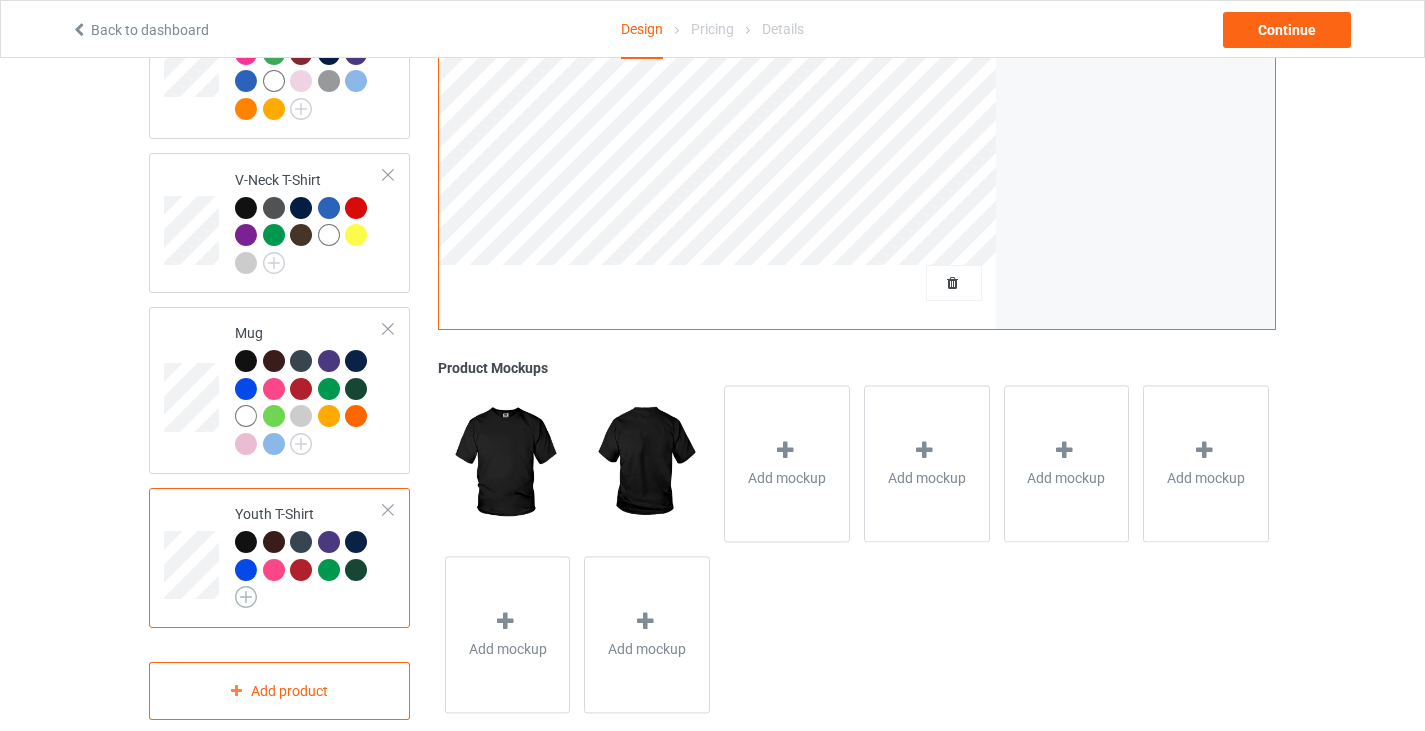 click at bounding box center [246, 597] 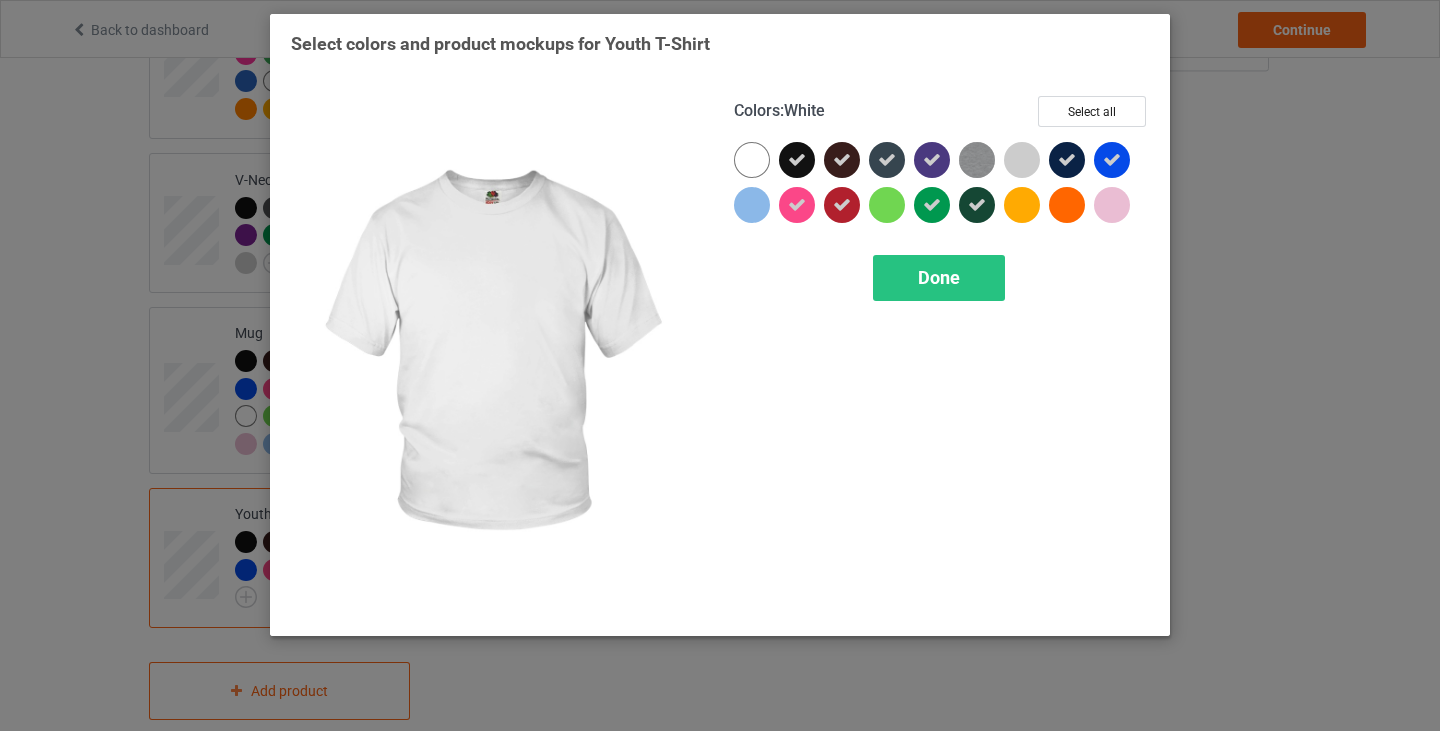 click on "Select colors and product mockups for Youth T-Shirt Colors :  White Select all Done" at bounding box center (720, 365) 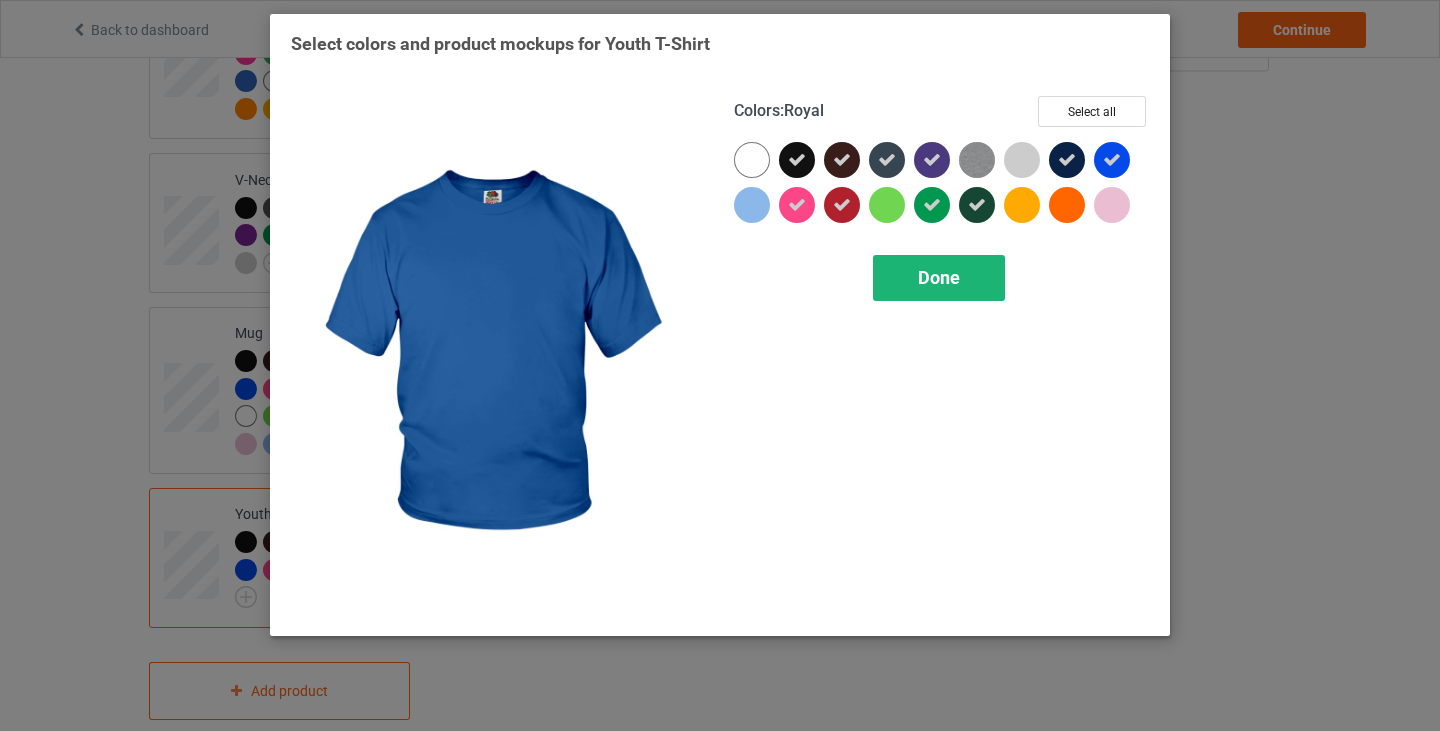 click on "Done" at bounding box center (939, 277) 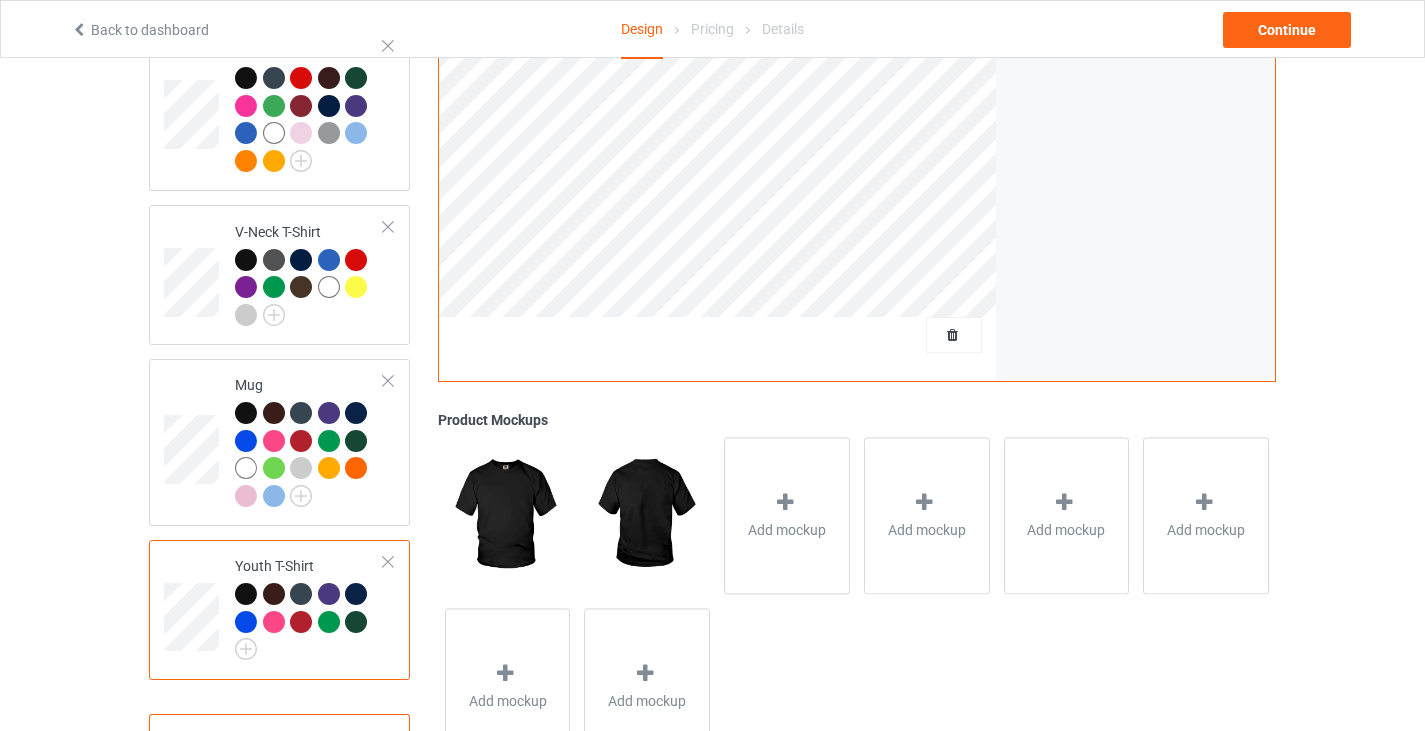 scroll, scrollTop: 962, scrollLeft: 0, axis: vertical 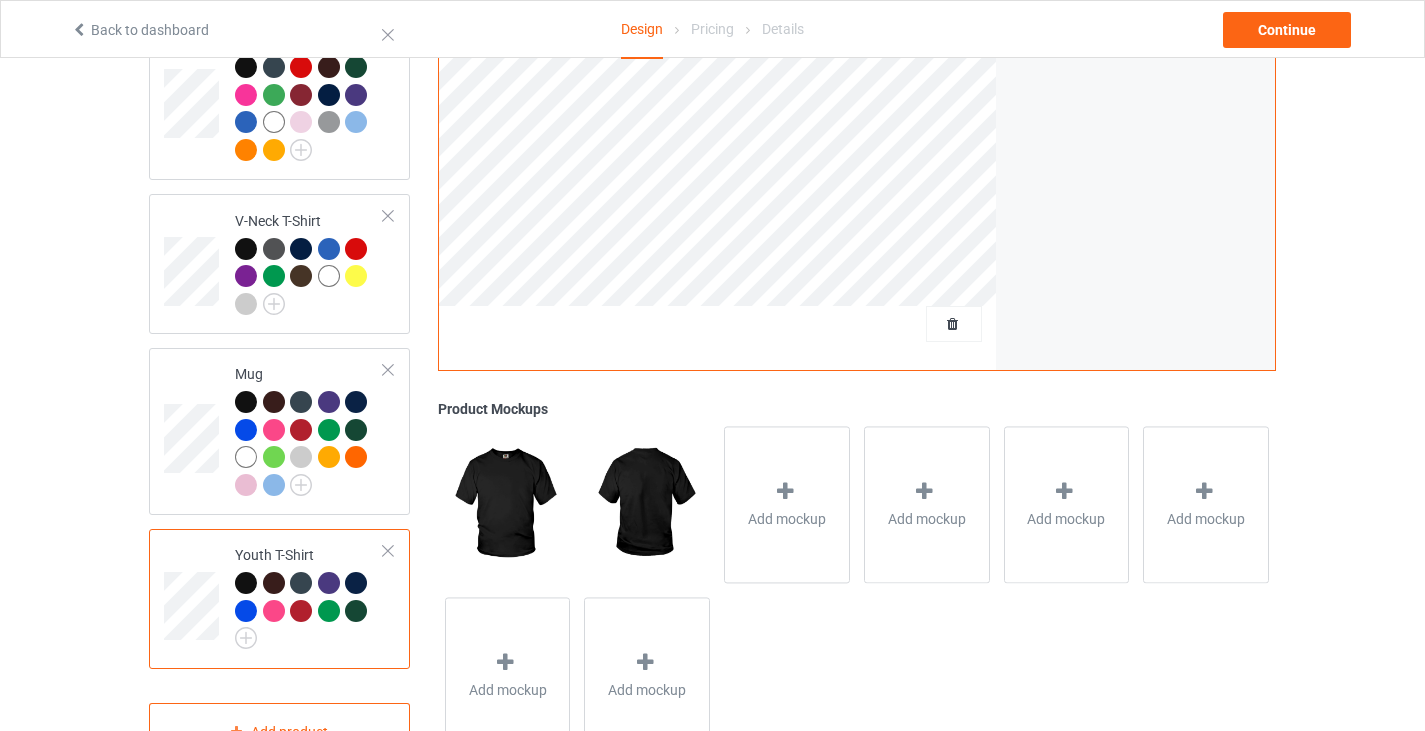 click at bounding box center (388, 551) 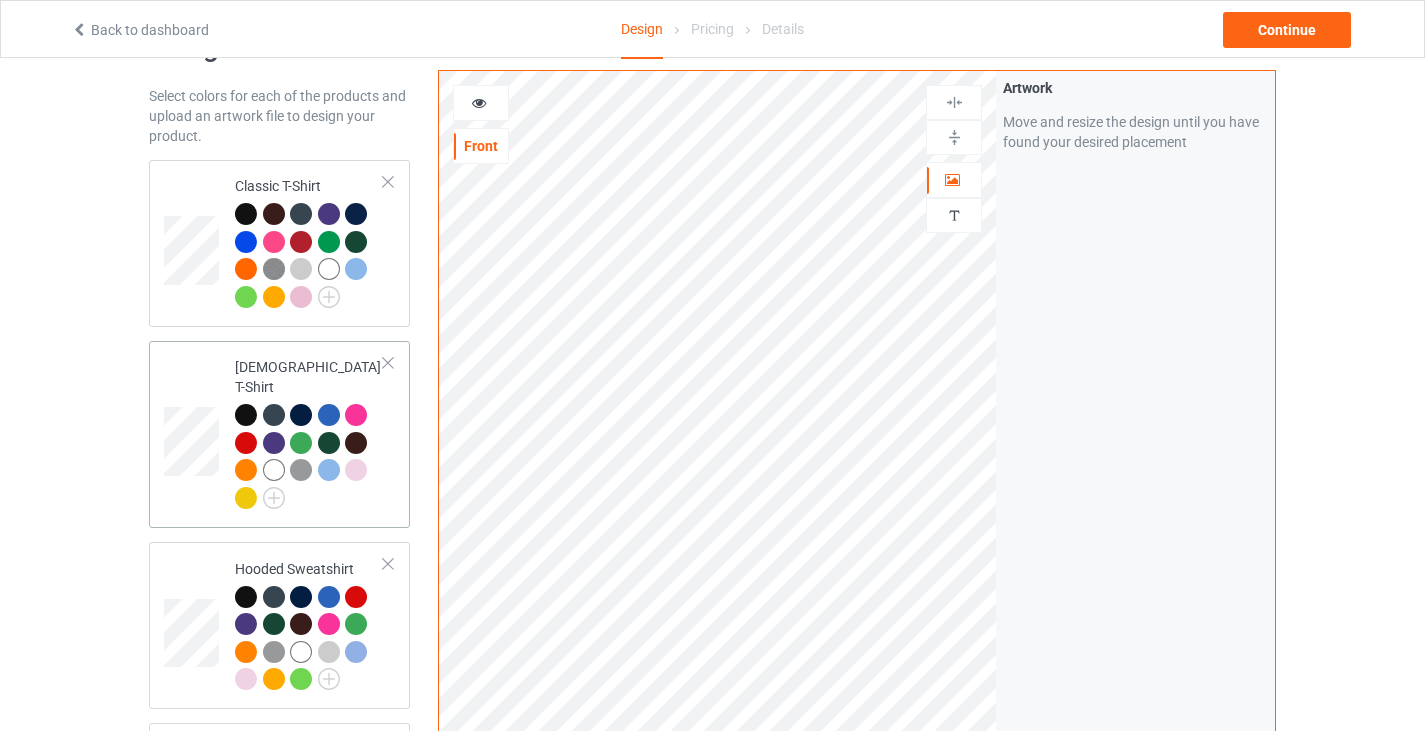scroll, scrollTop: 49, scrollLeft: 0, axis: vertical 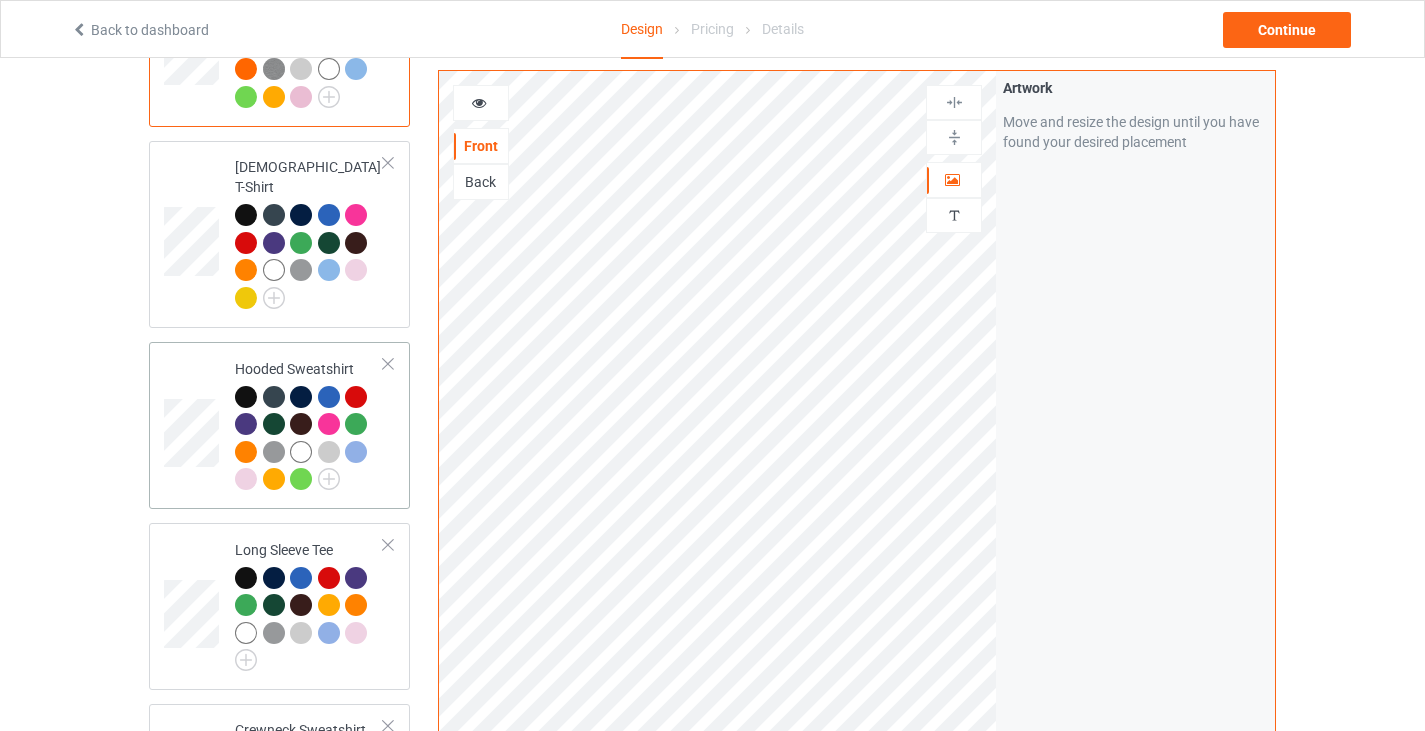 click at bounding box center [194, 425] 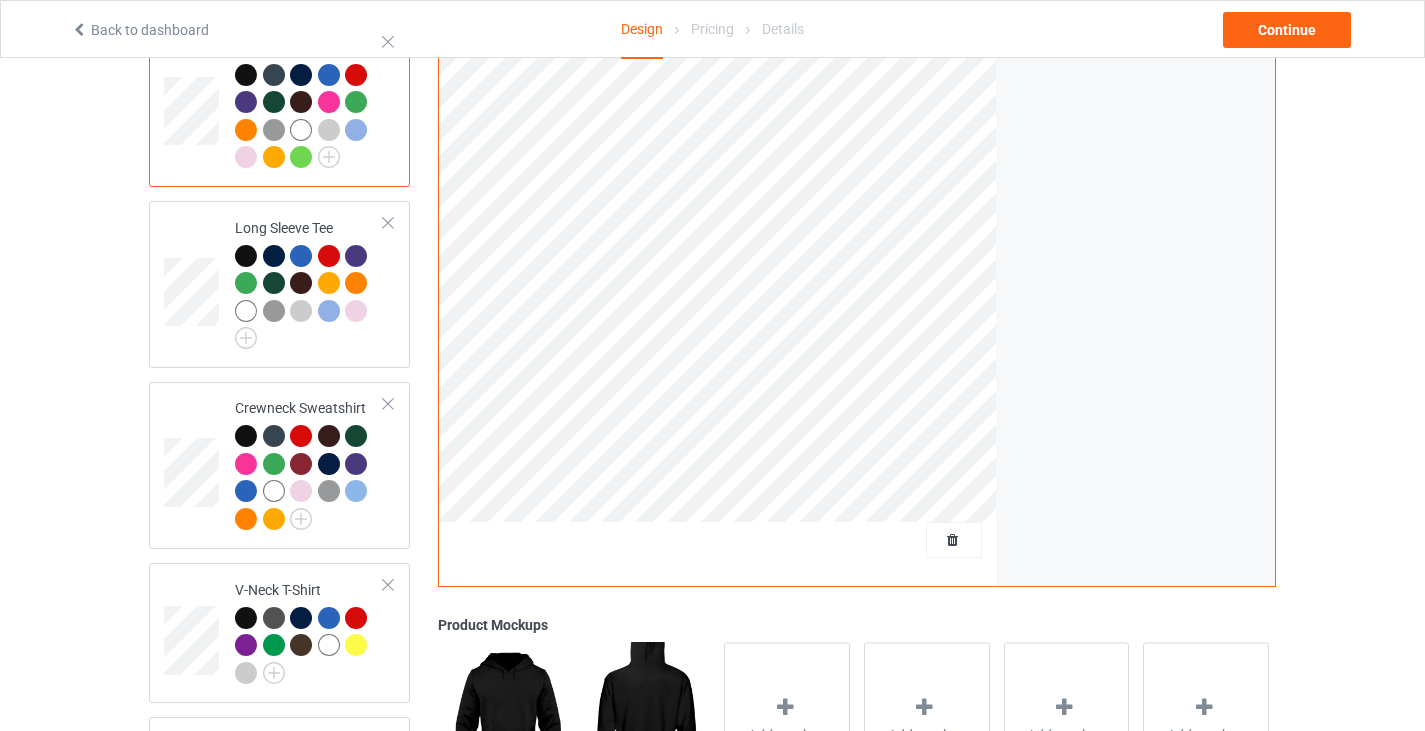 scroll, scrollTop: 464, scrollLeft: 0, axis: vertical 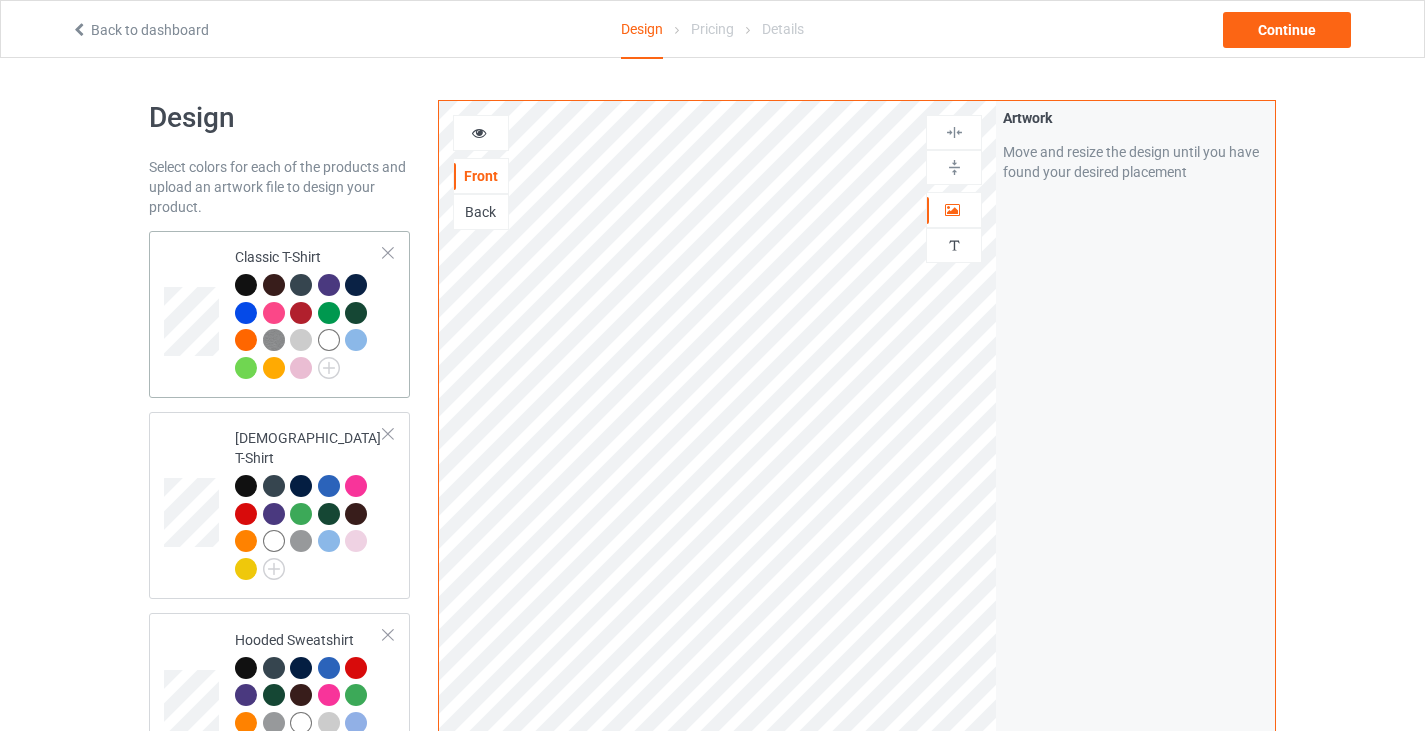 click at bounding box center (194, 314) 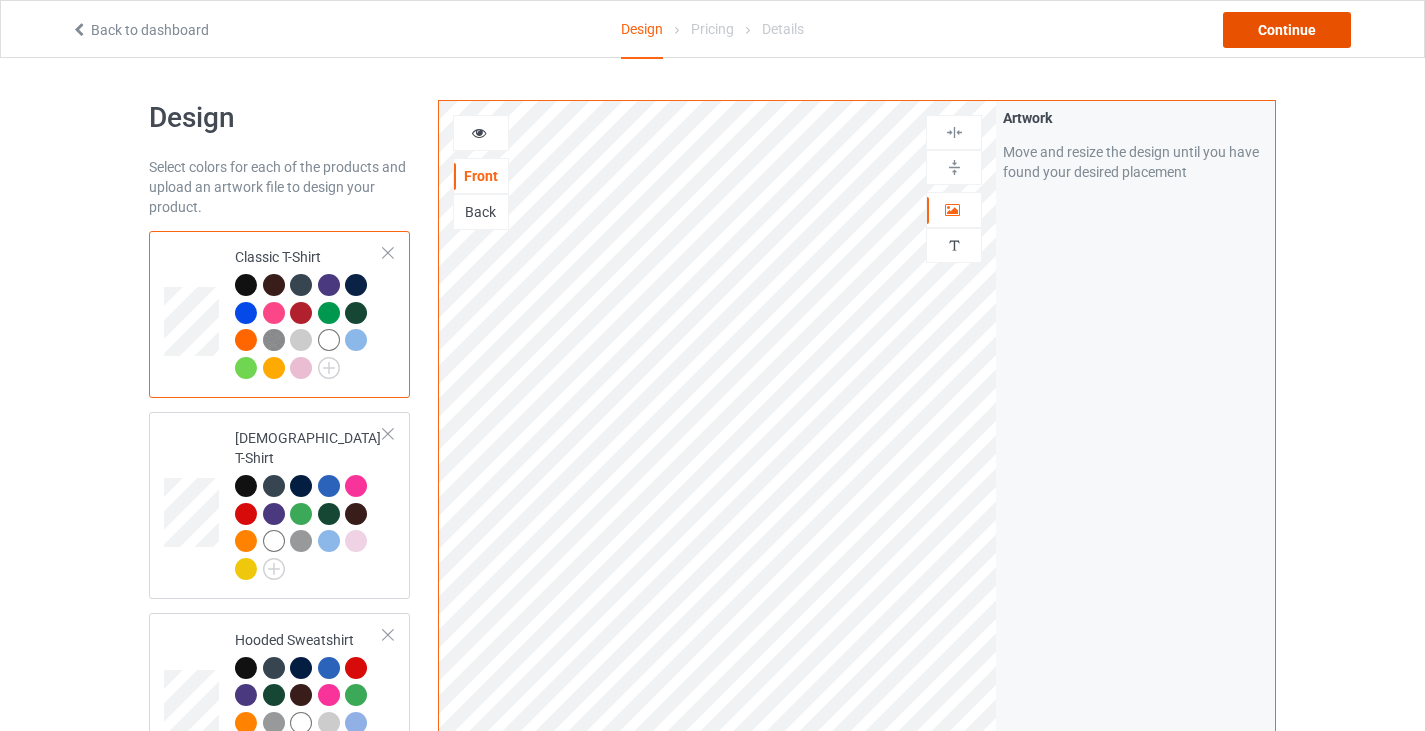 click on "Continue" at bounding box center (1287, 30) 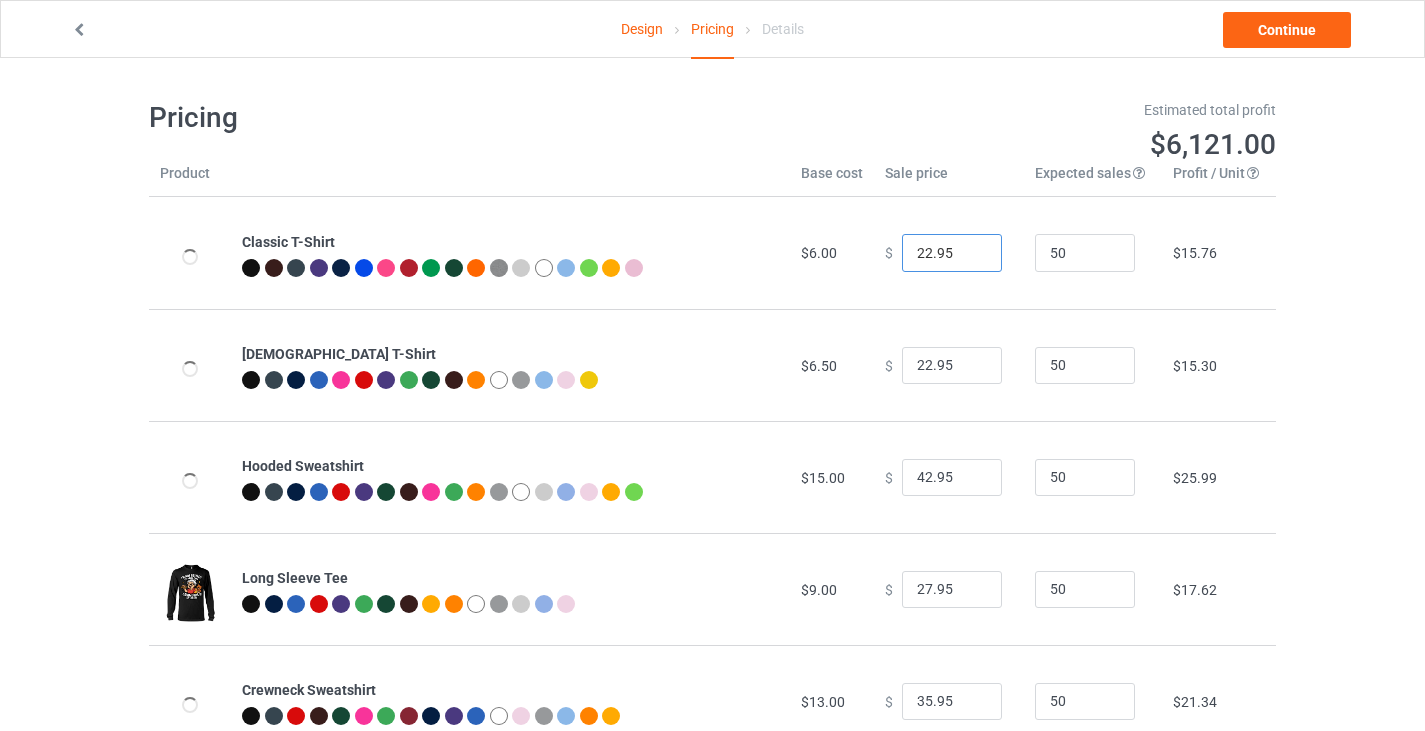 click on "22.95" at bounding box center [952, 253] 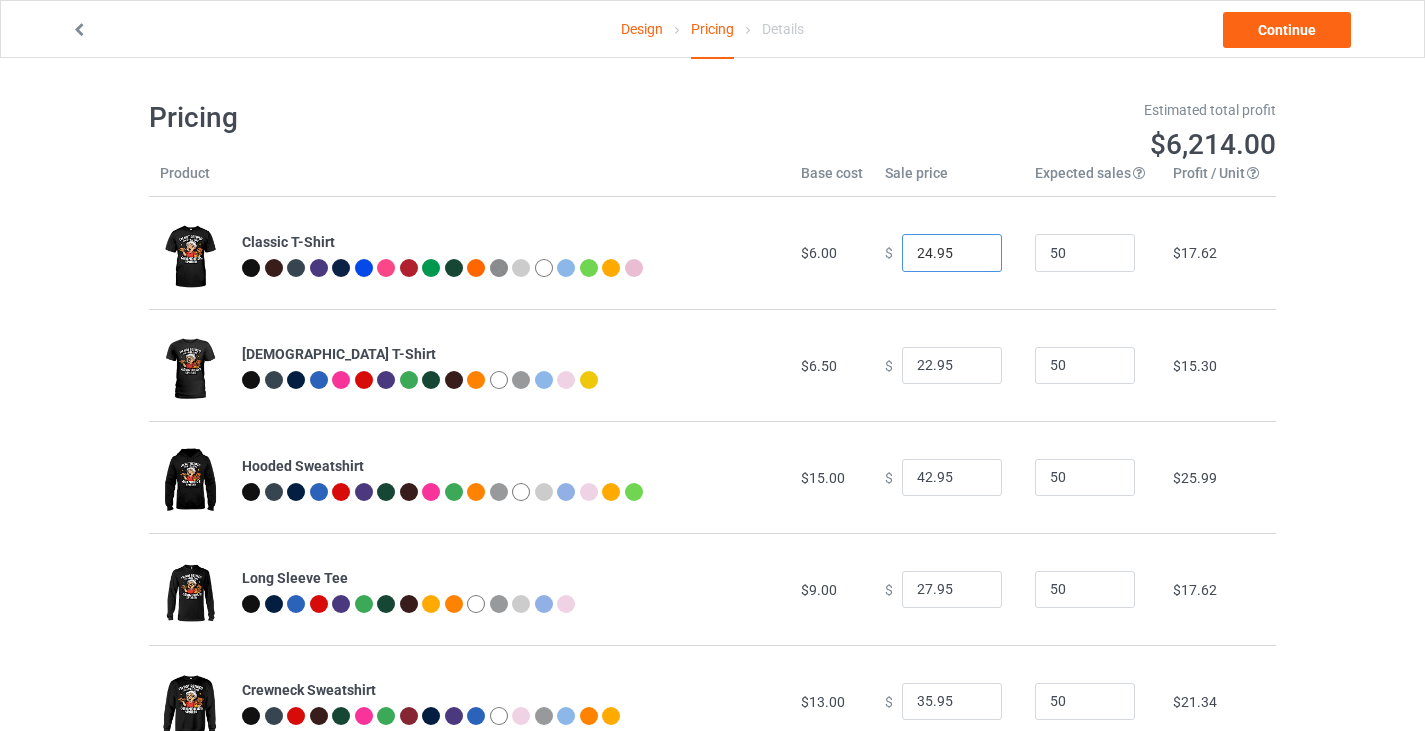 type on "24.95" 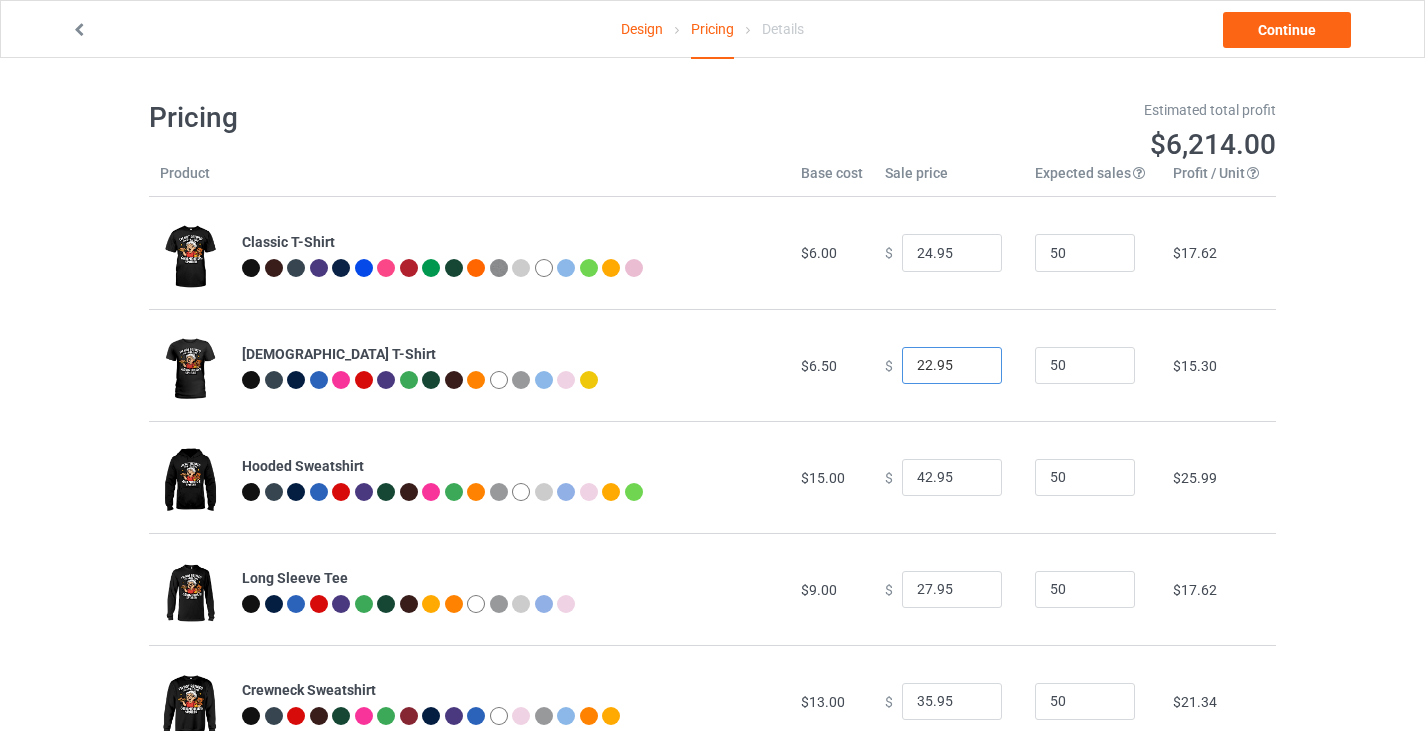 click on "22.95" at bounding box center (952, 366) 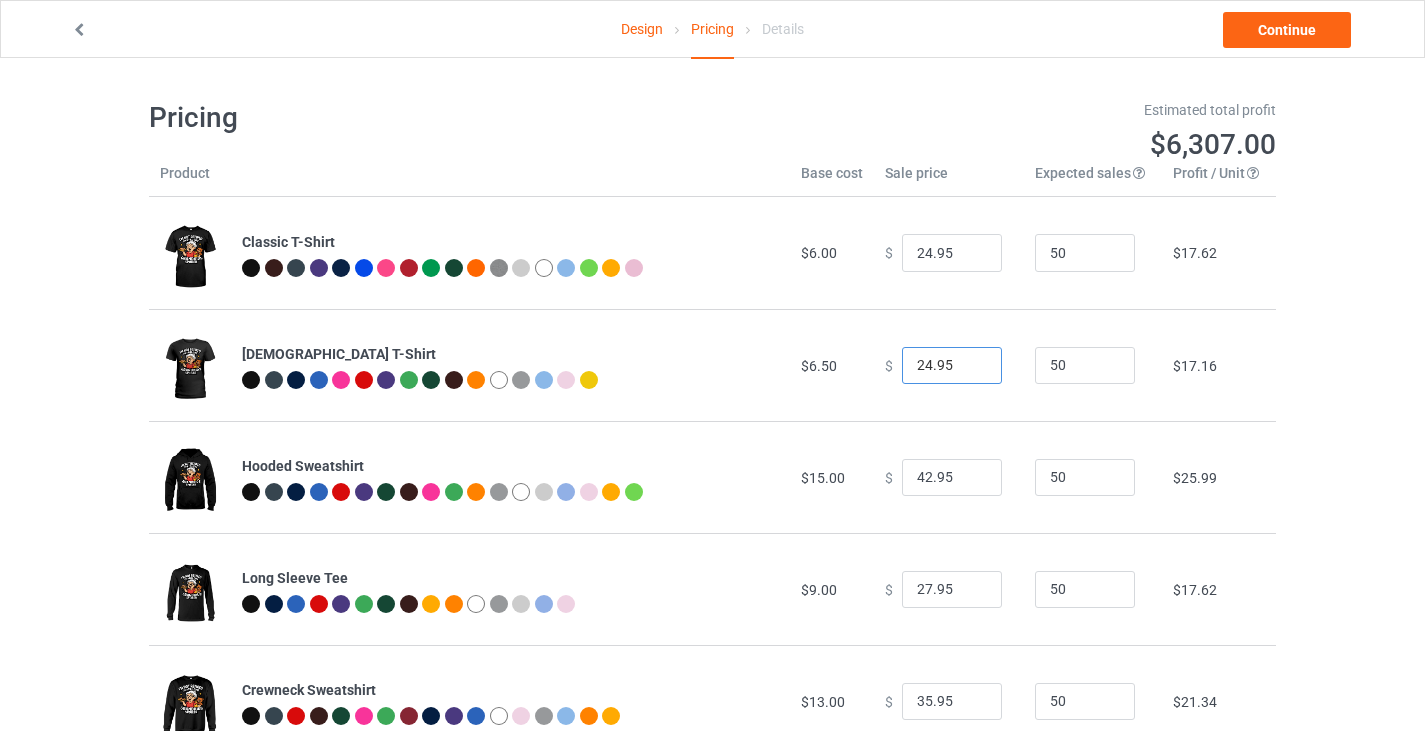 type on "24.95" 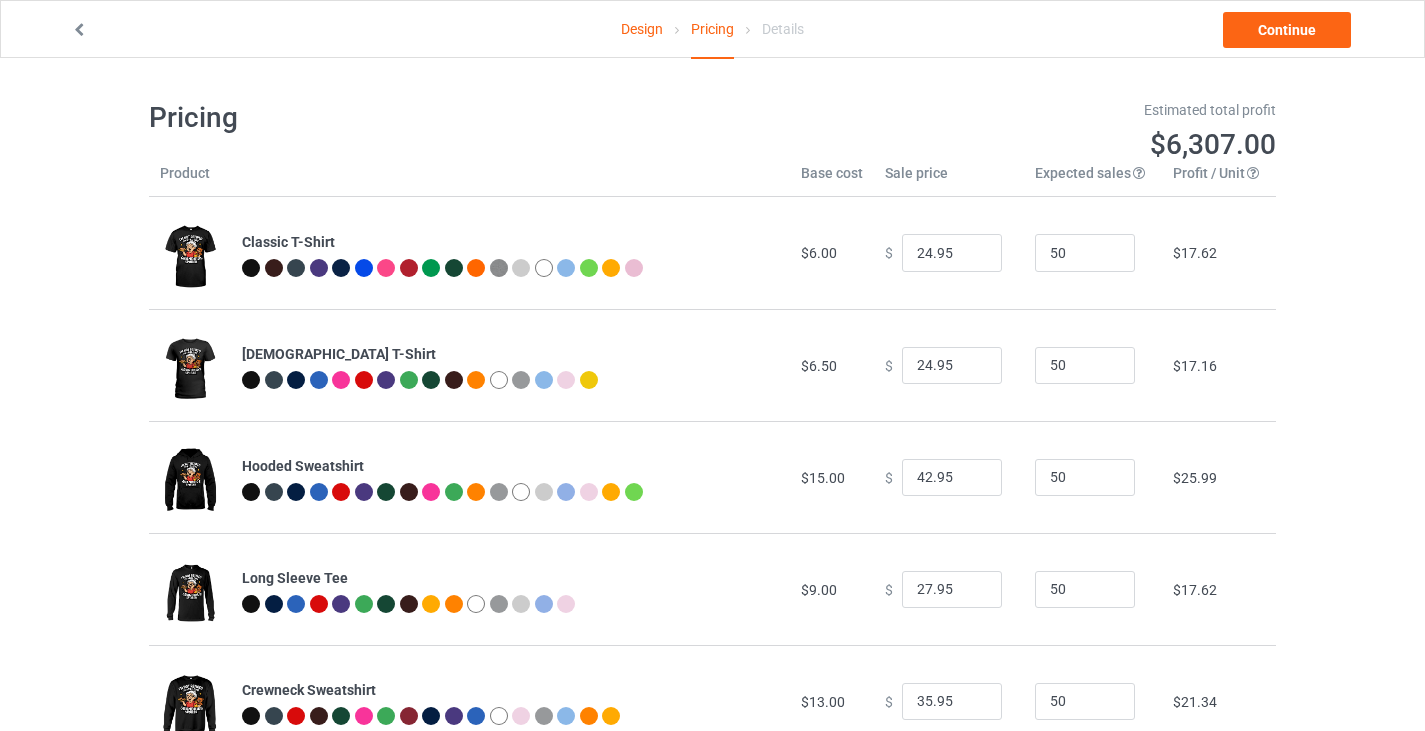 click on "$     24.95" at bounding box center [949, 365] 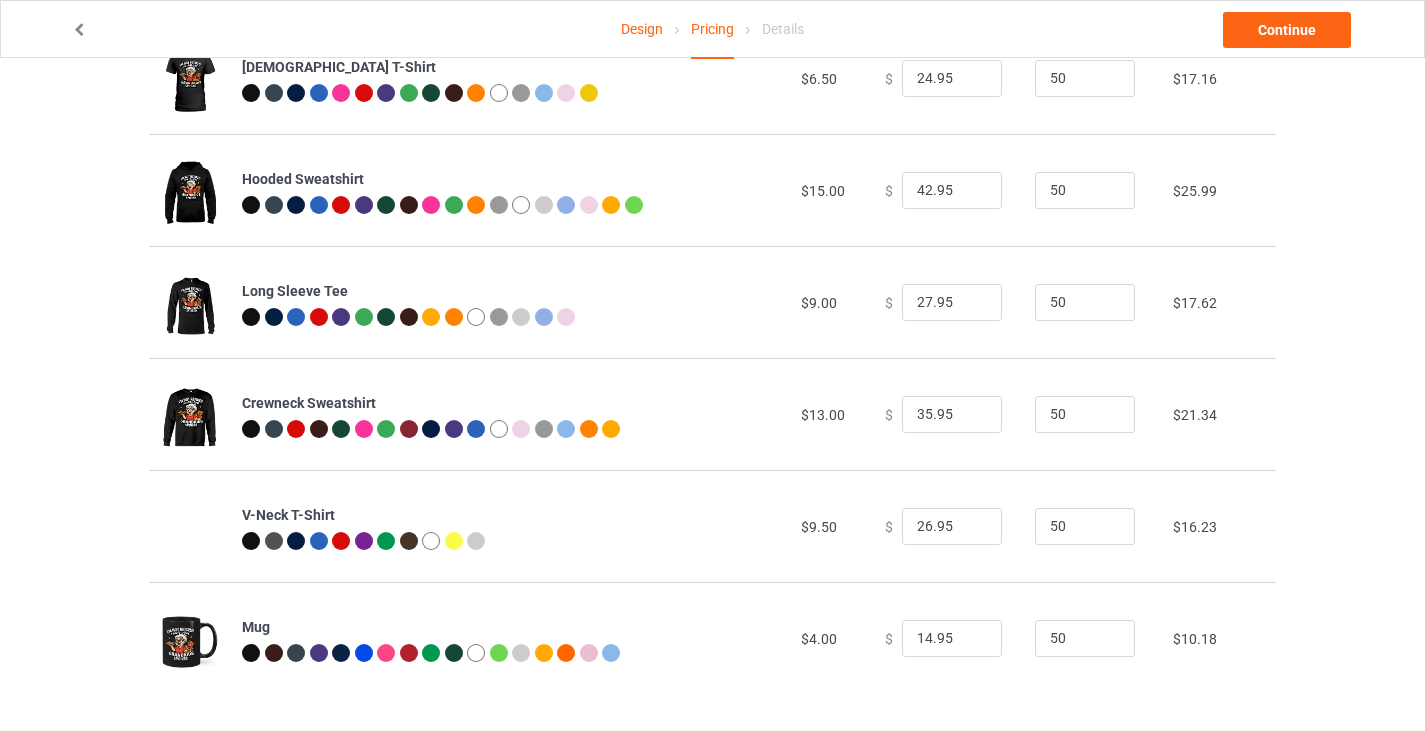 scroll, scrollTop: 292, scrollLeft: 0, axis: vertical 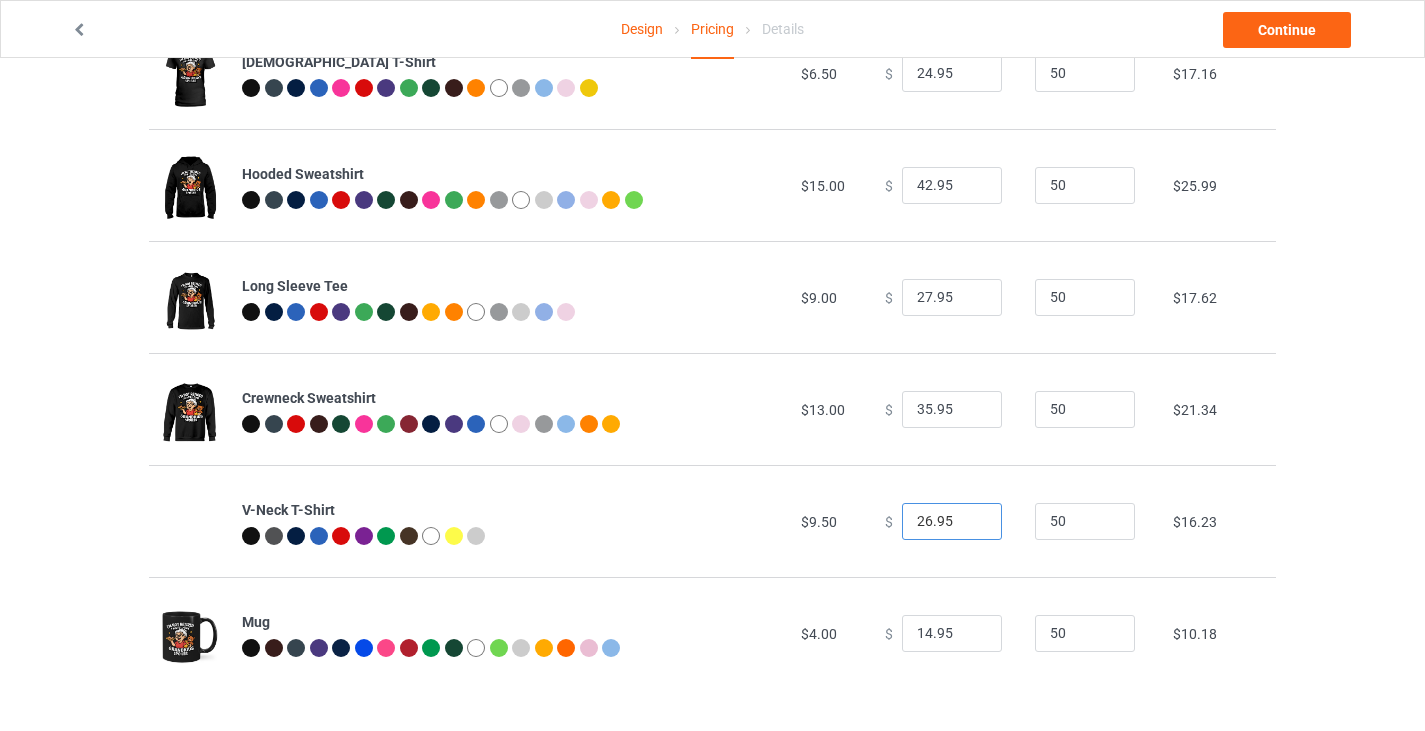 click on "26.95" at bounding box center [952, 522] 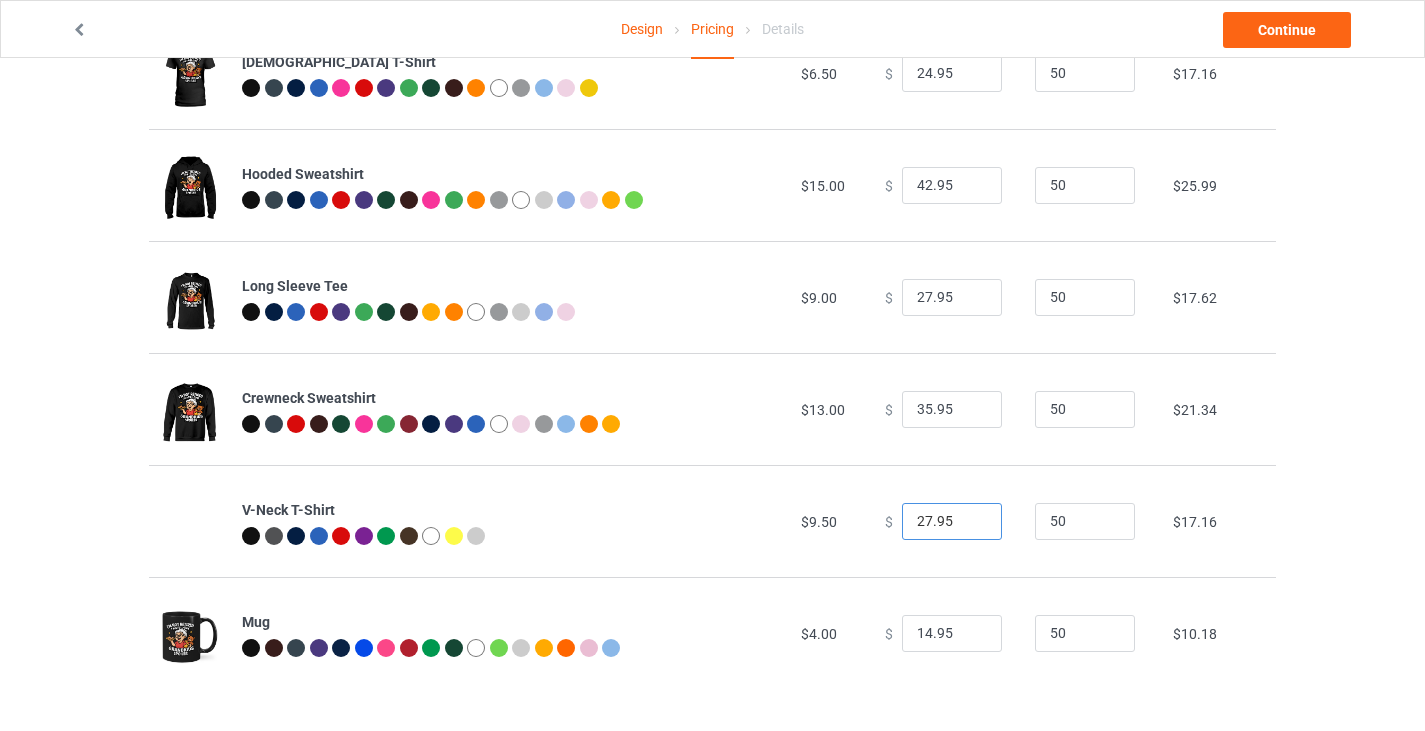 type on "27.95" 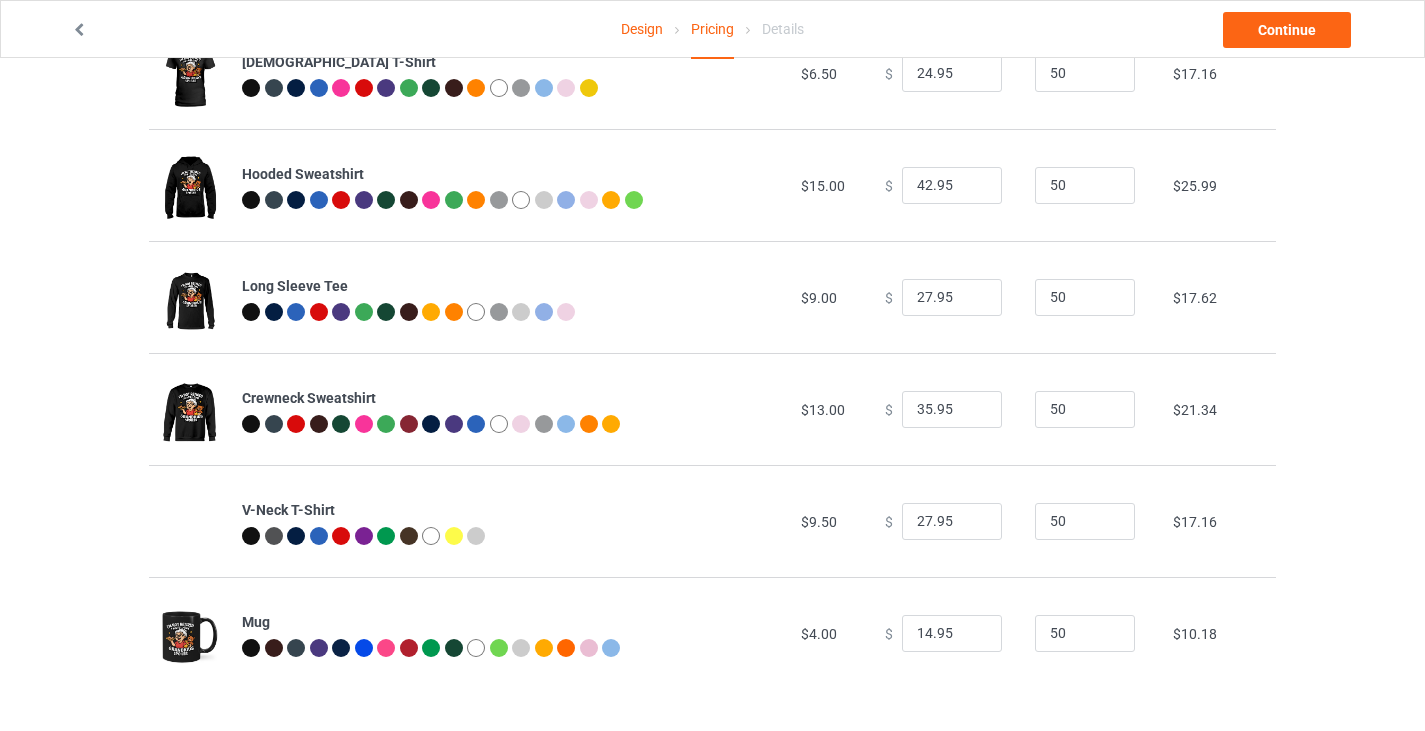 click on "$     27.95" at bounding box center (949, 521) 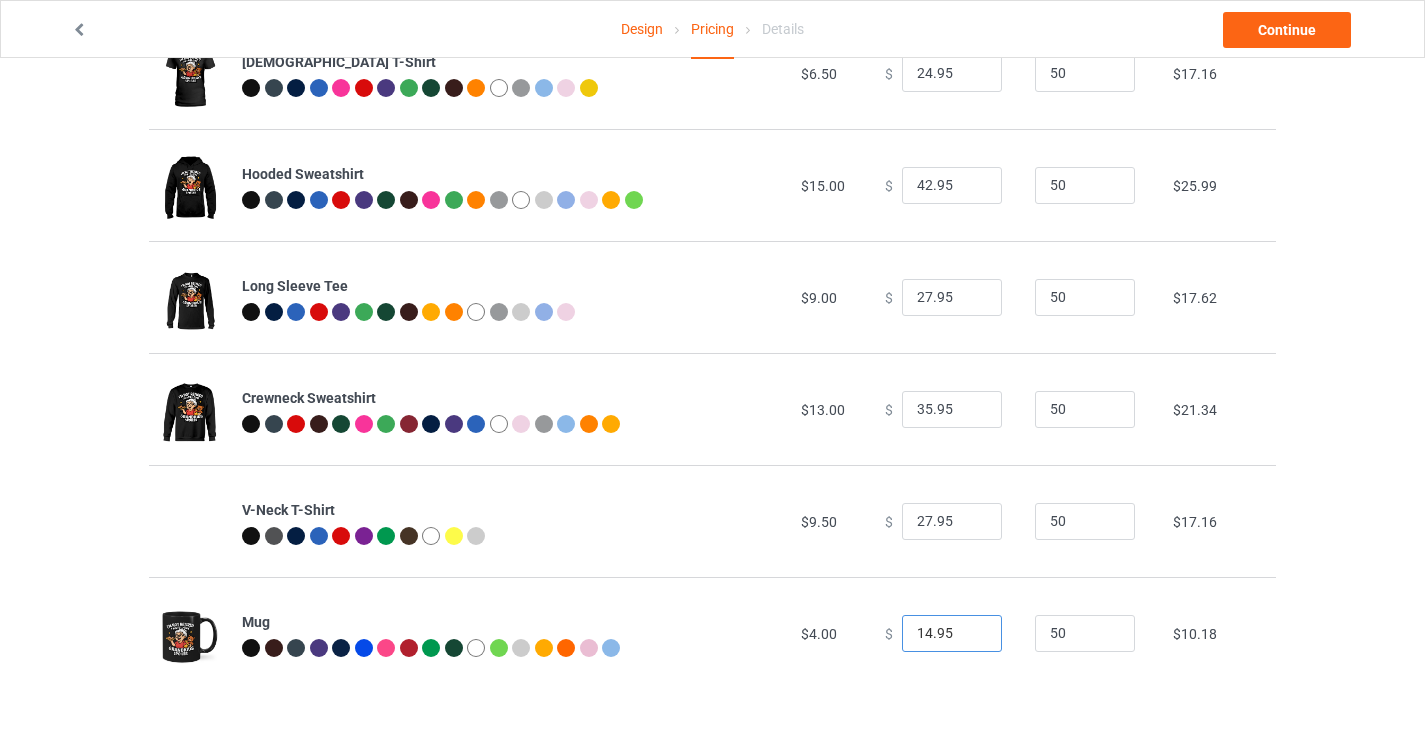 click on "14.95" at bounding box center [952, 634] 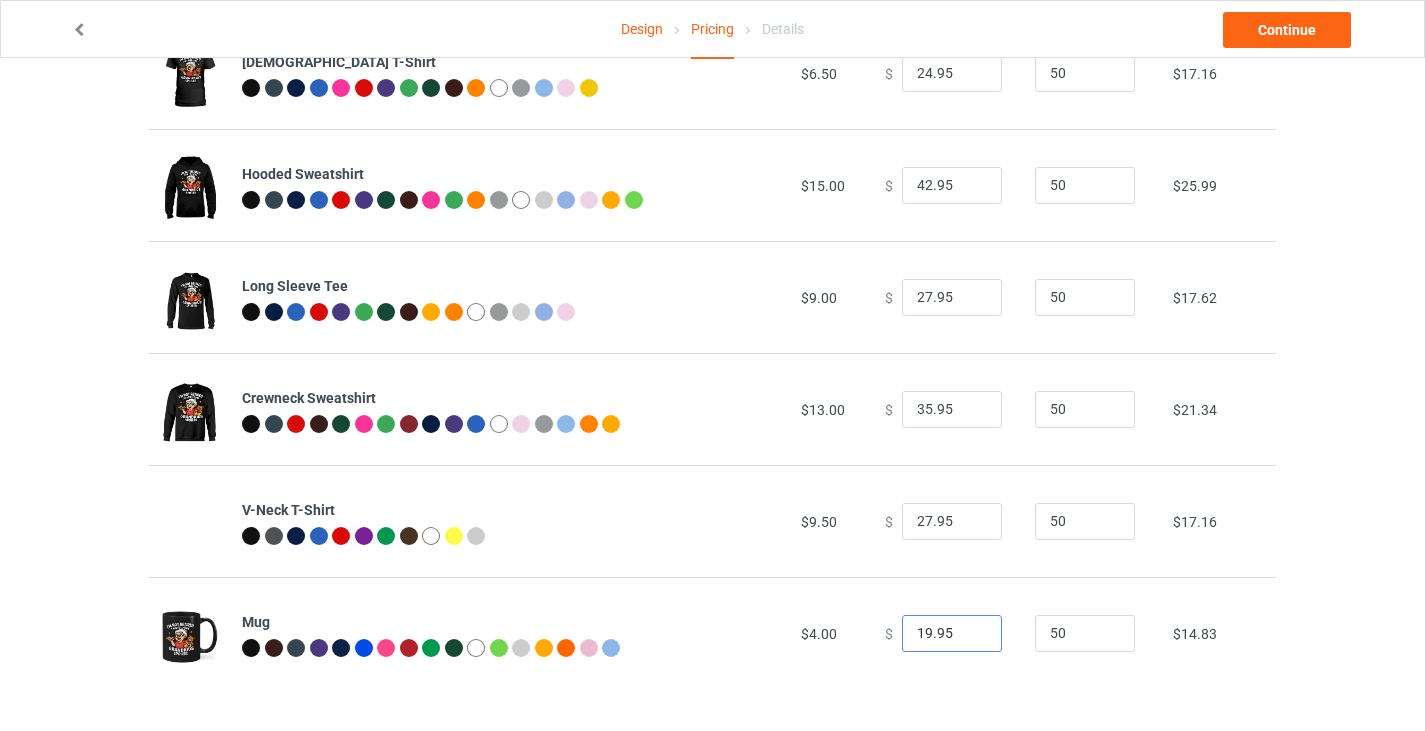 type on "19.95" 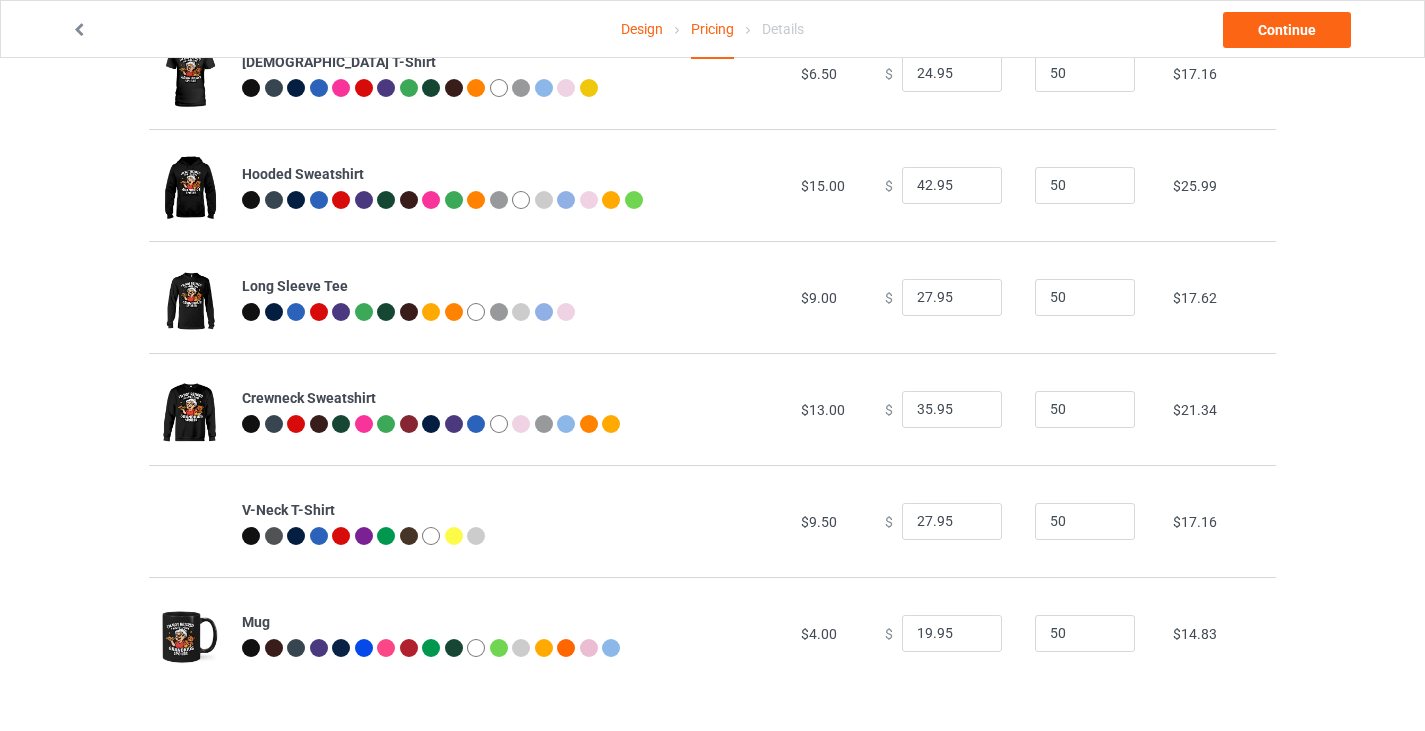 click on "$     19.95" at bounding box center [949, 633] 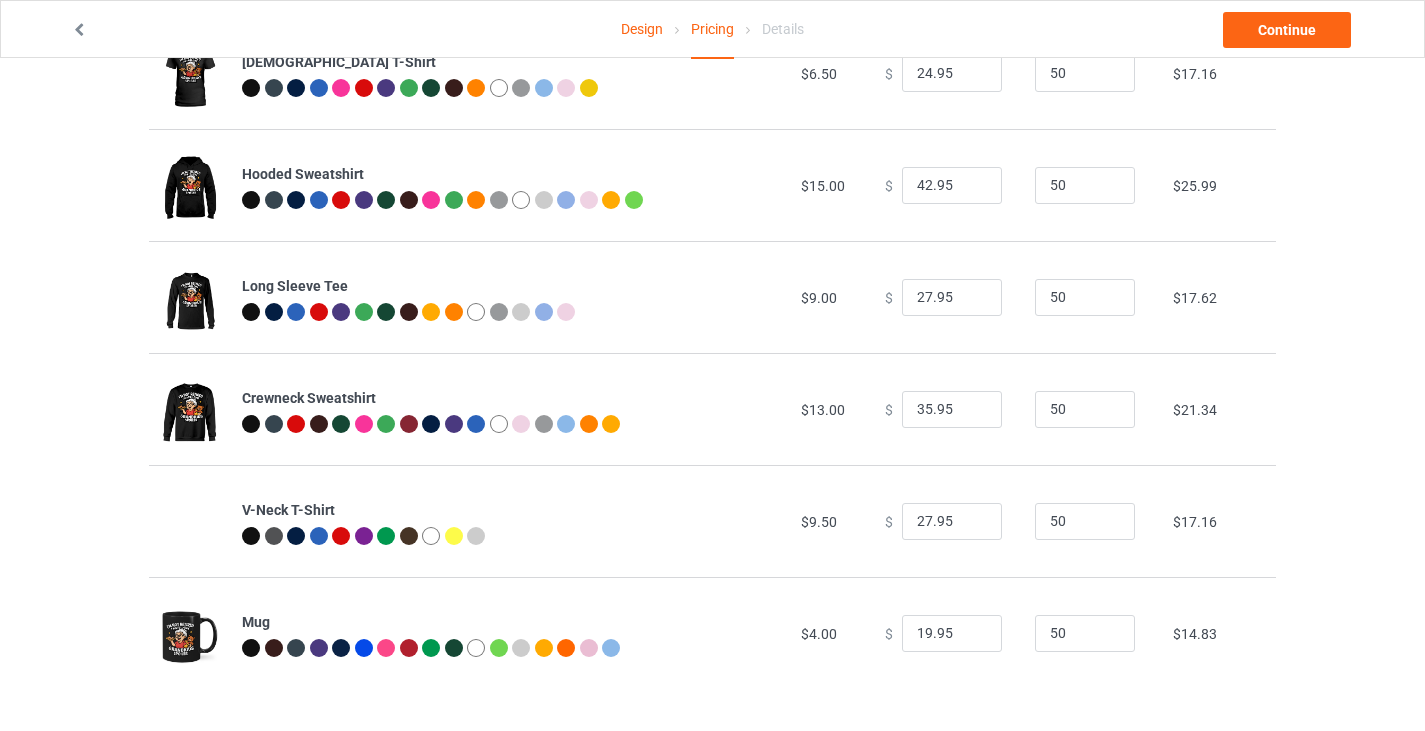 scroll, scrollTop: 0, scrollLeft: 0, axis: both 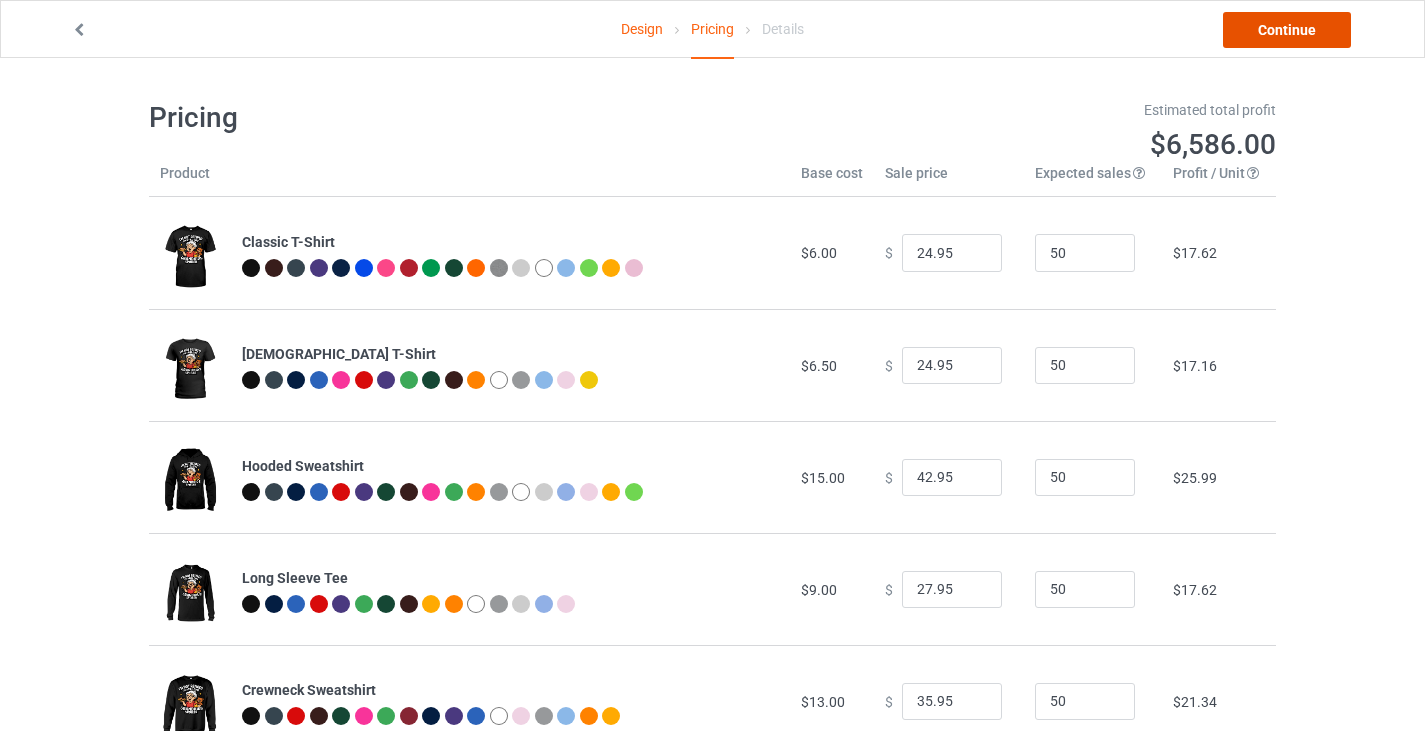 click on "Continue" at bounding box center [1287, 30] 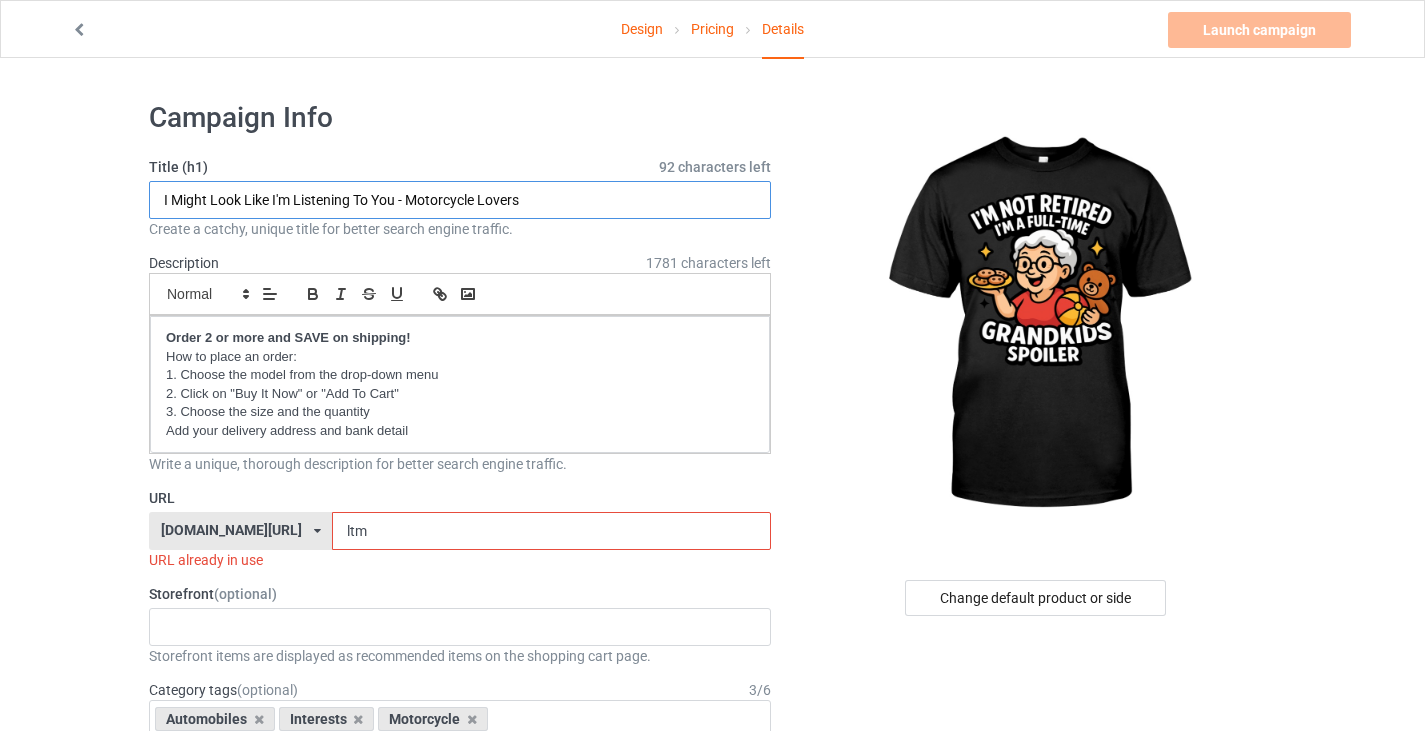 click on "I Might Look Like I'm Listening To You - Motorcycle Lovers" at bounding box center [460, 200] 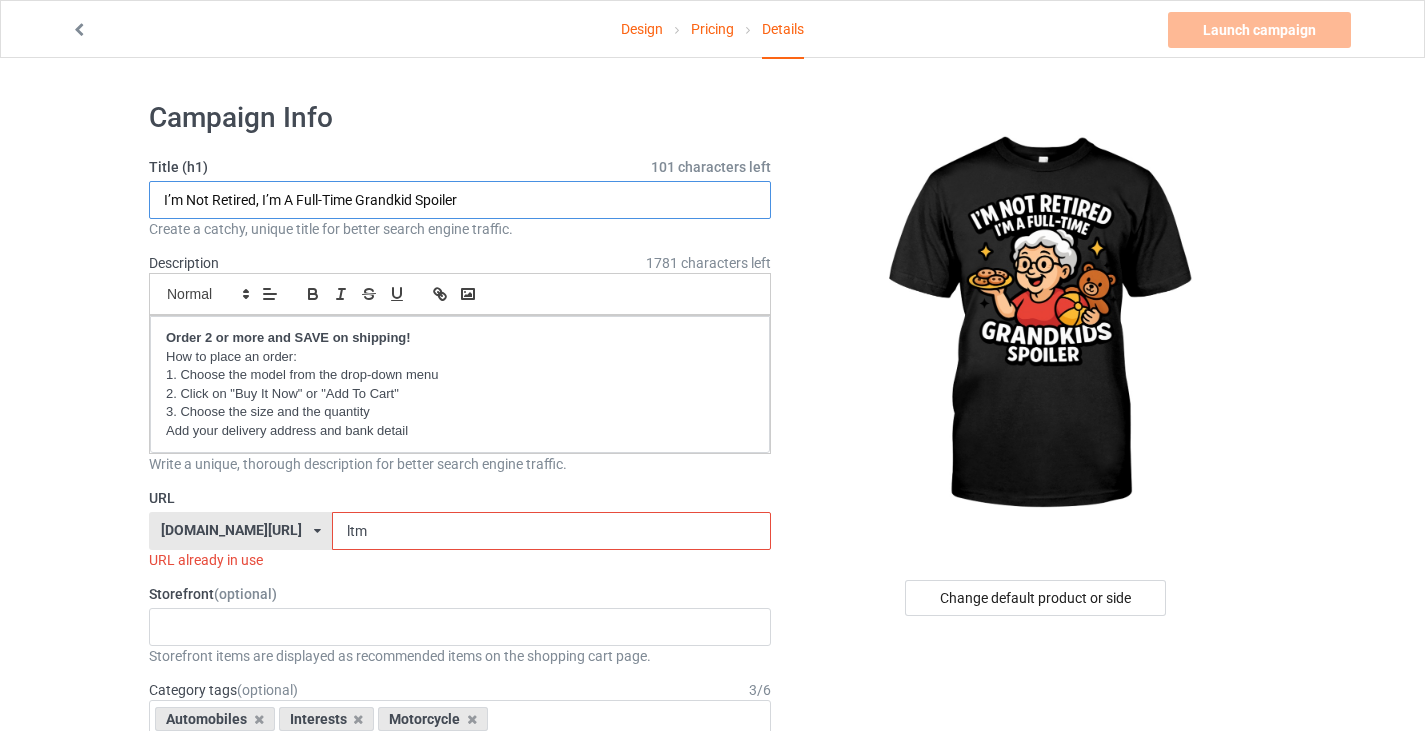 click on "I’m Not Retired, I’m A Full-Time Grandkid Spoiler" at bounding box center [460, 200] 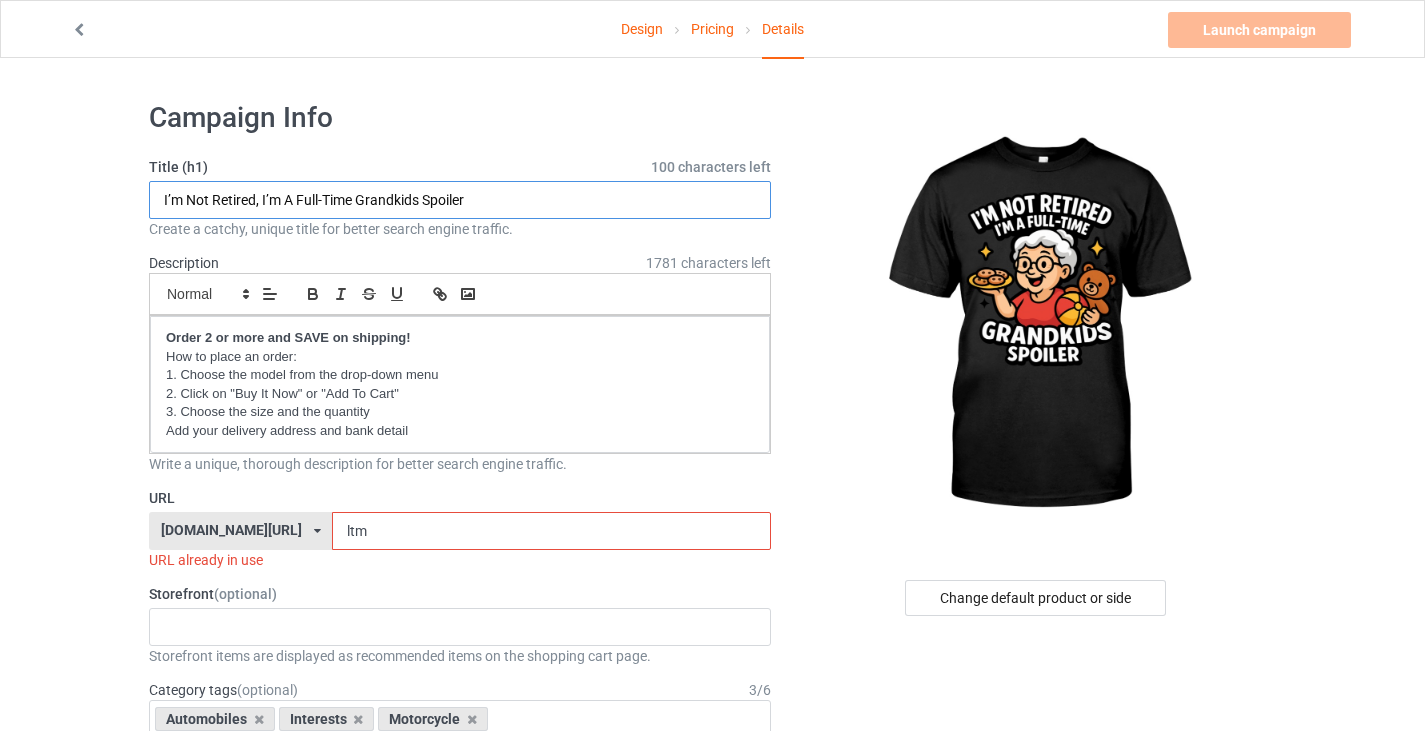 type on "I’m Not Retired, I’m A Full-Time Grandkids Spoiler" 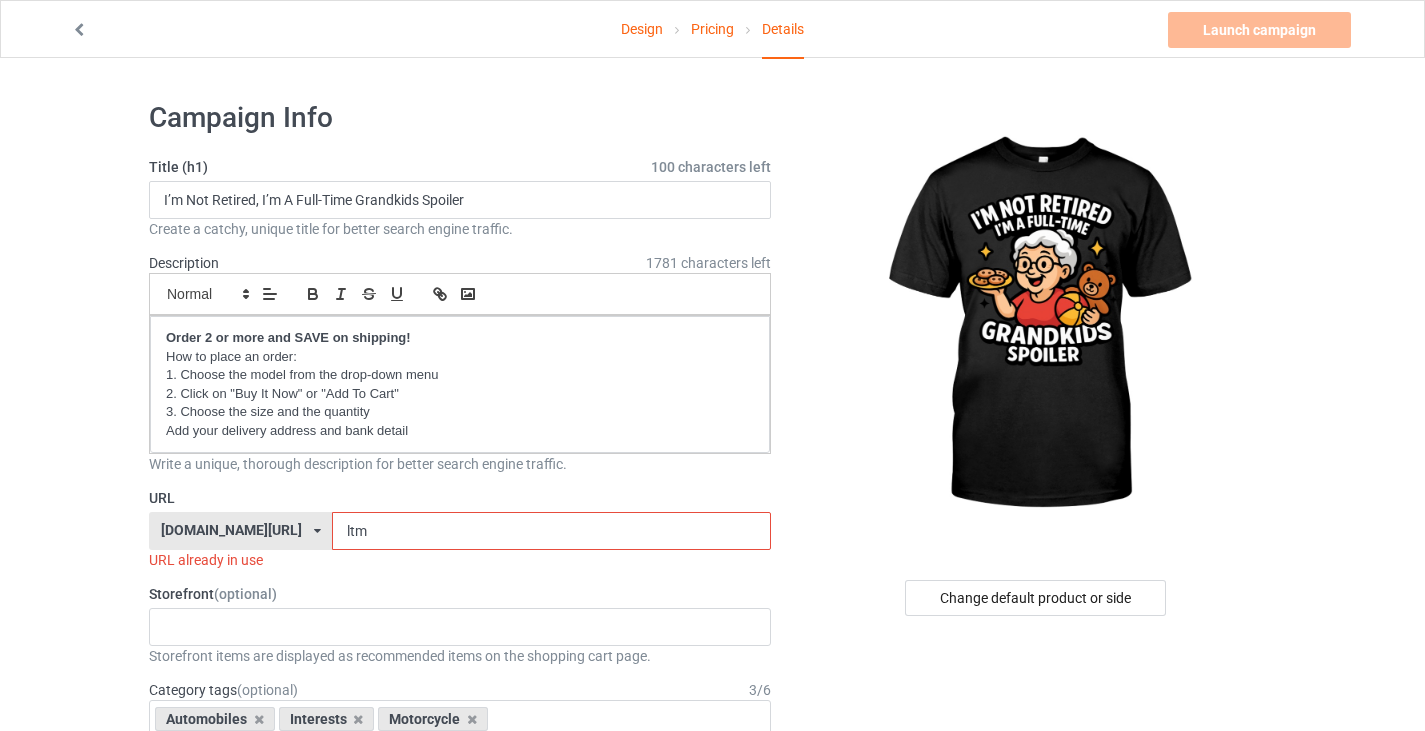 click on "Title (h1) 100   characters left" at bounding box center [460, 167] 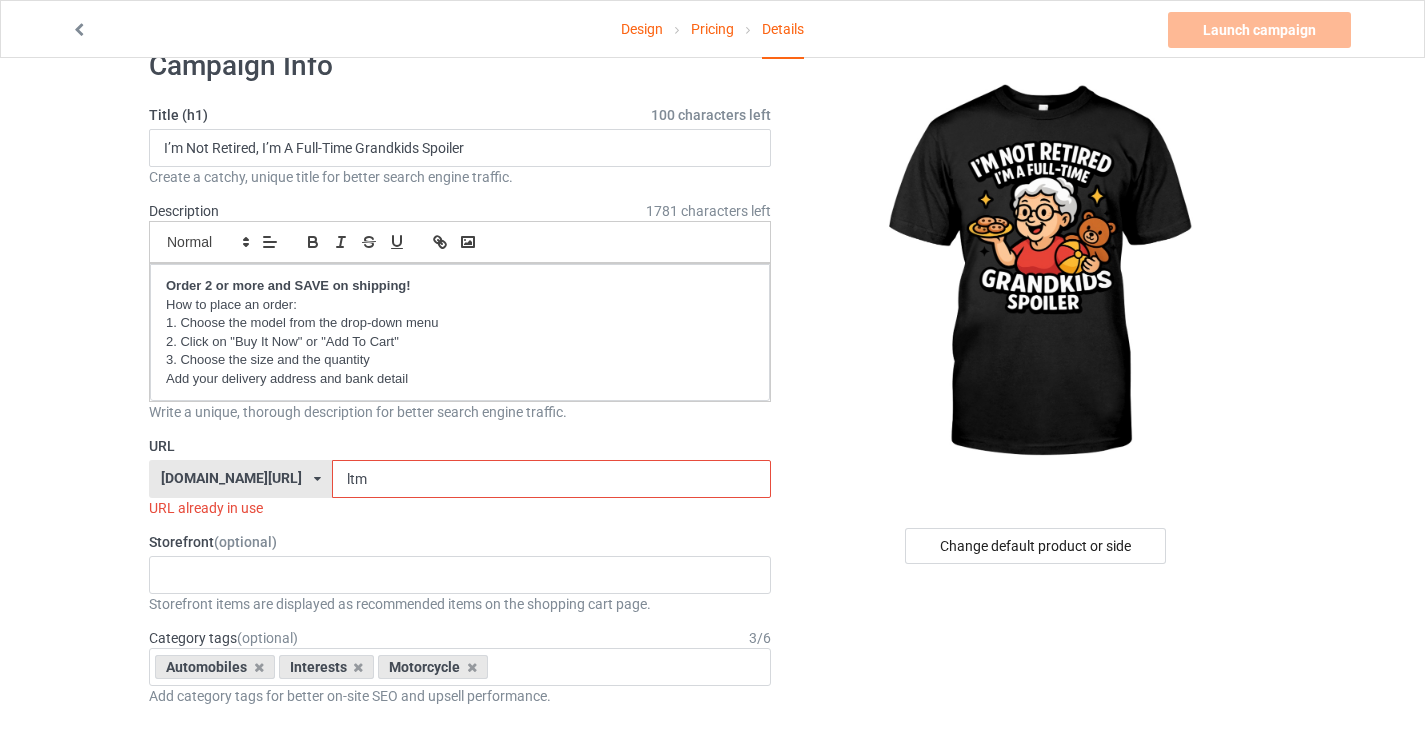 scroll, scrollTop: 62, scrollLeft: 0, axis: vertical 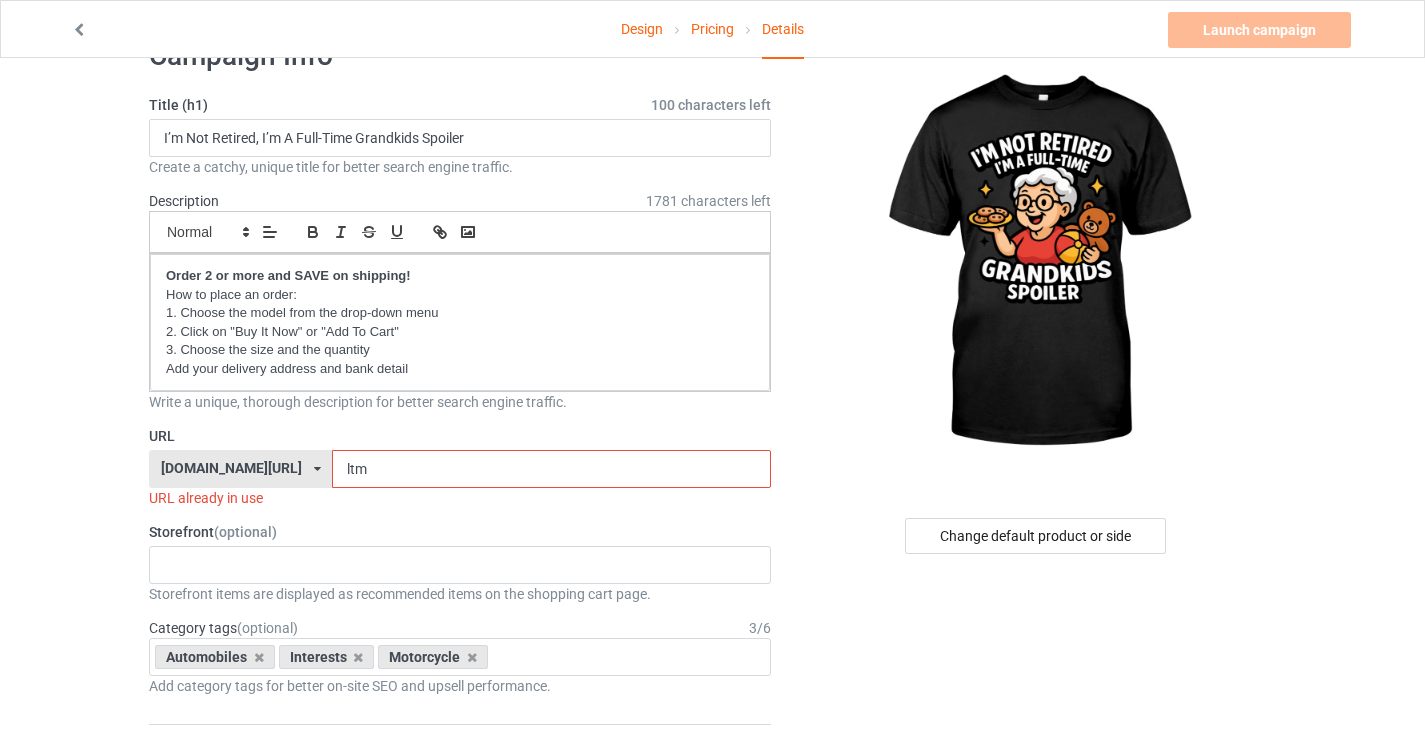 click on "ltm" at bounding box center (551, 469) 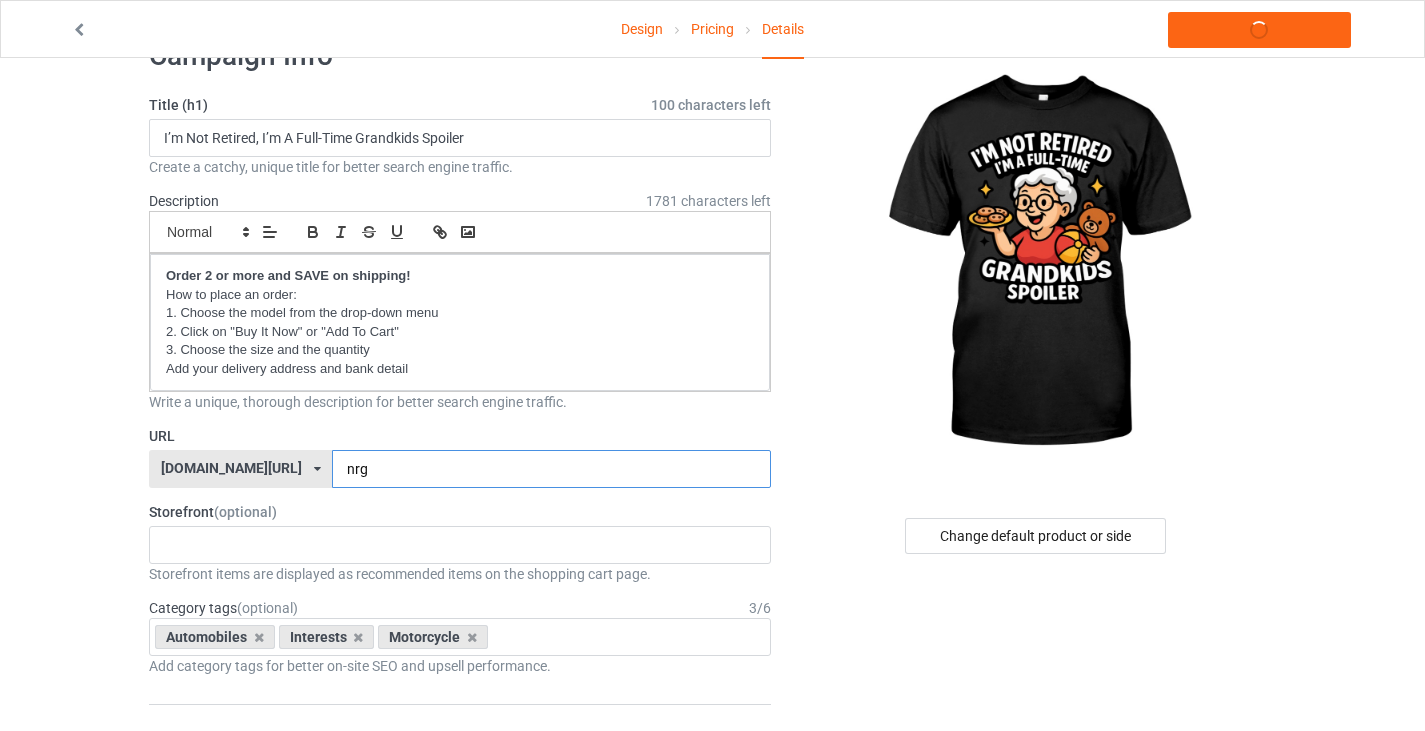 type on "nrg" 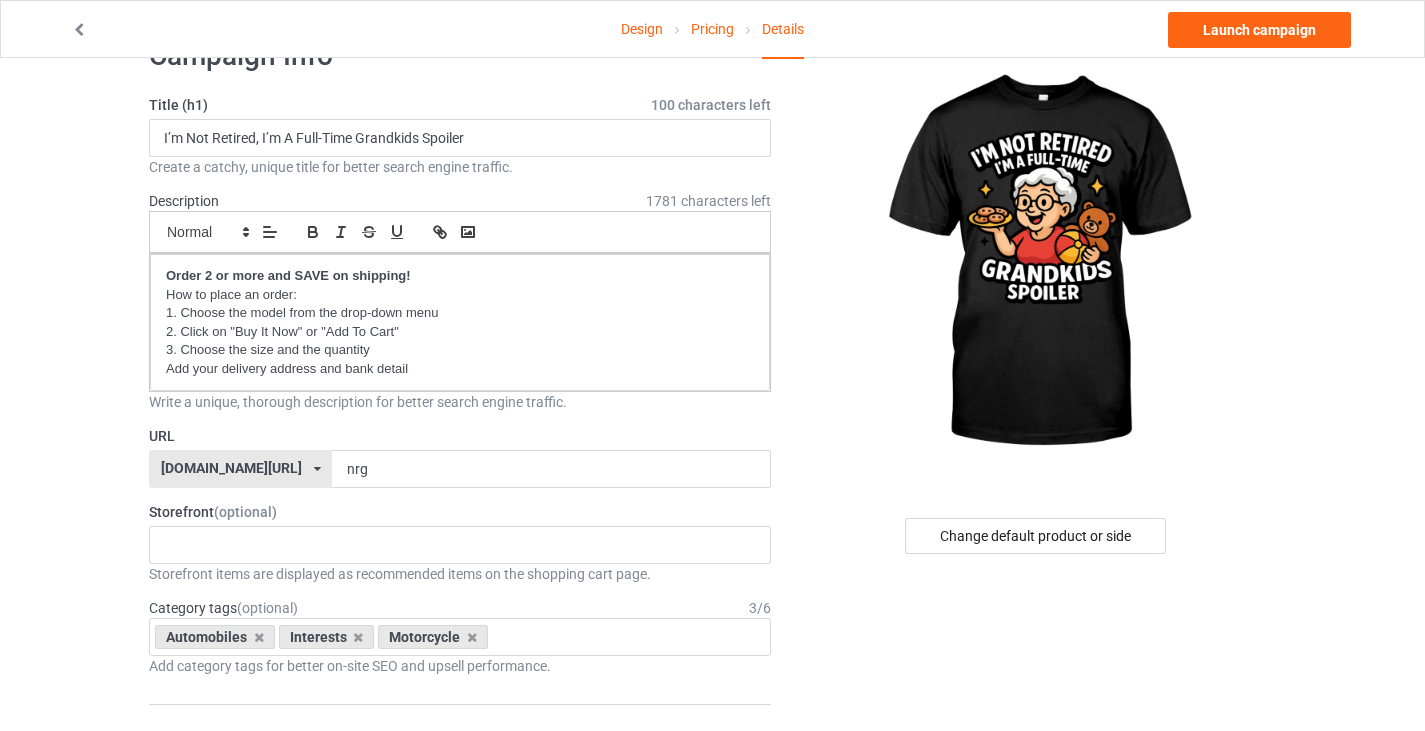 click on "Design Pricing Details Launch campaign Campaign Info Title (h1) 100   characters left I’m Not Retired, I’m A Full-Time Grandkids Spoiler Create a catchy, unique title for better search engine traffic. Description 1781   characters left       Small Normal Large Big Huge                                                                                     Order 2 or more and SAVE on shipping! How to place an order: 1. Choose the model from the drop-down menu 2. Click on "Buy It Now" or "Add To Cart" 3. Choose the size and the quantity Add your delivery address and bank detail Write a unique, thorough description for better search engine traffic. URL [DOMAIN_NAME][URL] [DOMAIN_NAME][URL] [DOMAIN_NAME][URL] [DOMAIN_NAME][URL] [DOMAIN_NAME][URL] 6645558378d650002e443ddb 664558964c65af002f0afc1d 60dbbdde797672505a000d57 587d0d41cee36fd012c64a69 nrg Storefront (optional) Hello Kindergarten - Back to School 2022 Ready to Explore - Back to School 2022 Ready to Tackle - Back to School 2022 K is for Kindergarten - Back to School 2022 3 /" at bounding box center [712, 1252] 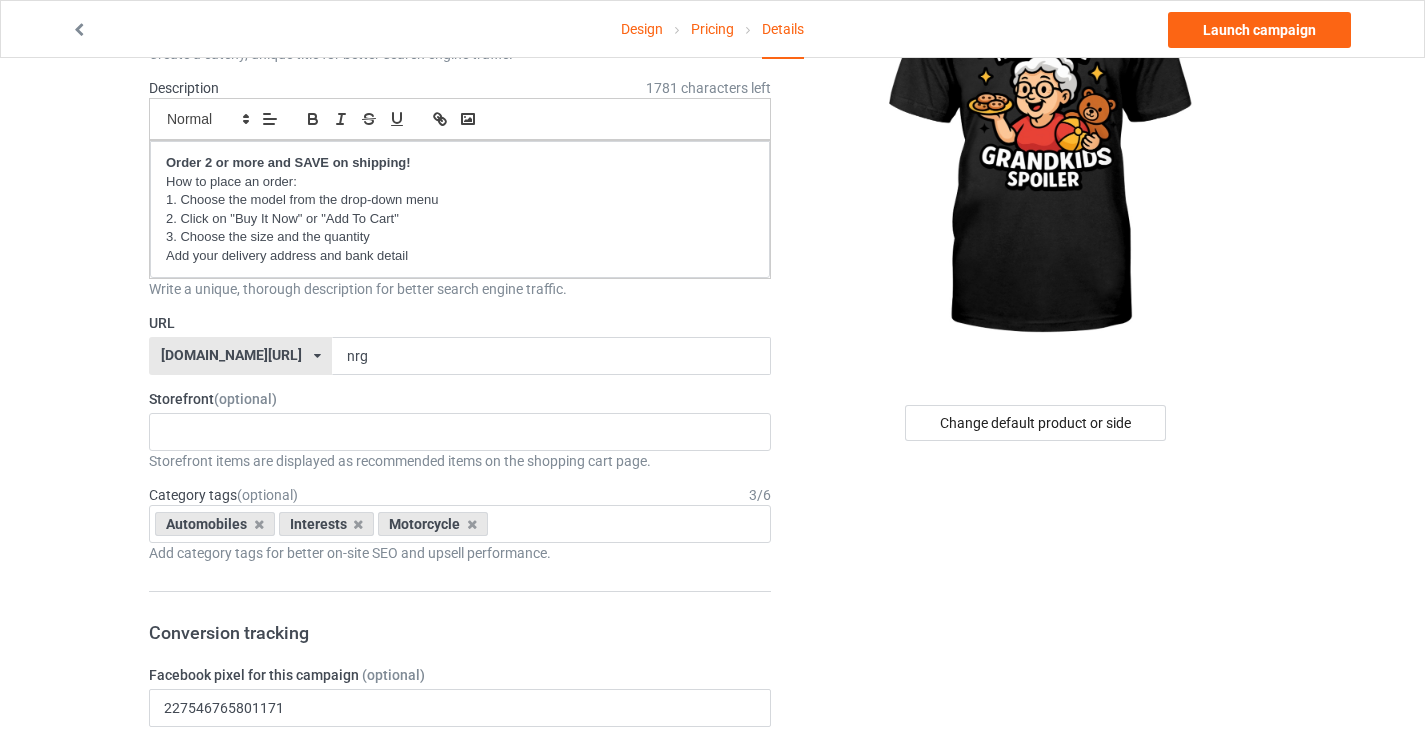 scroll, scrollTop: 237, scrollLeft: 0, axis: vertical 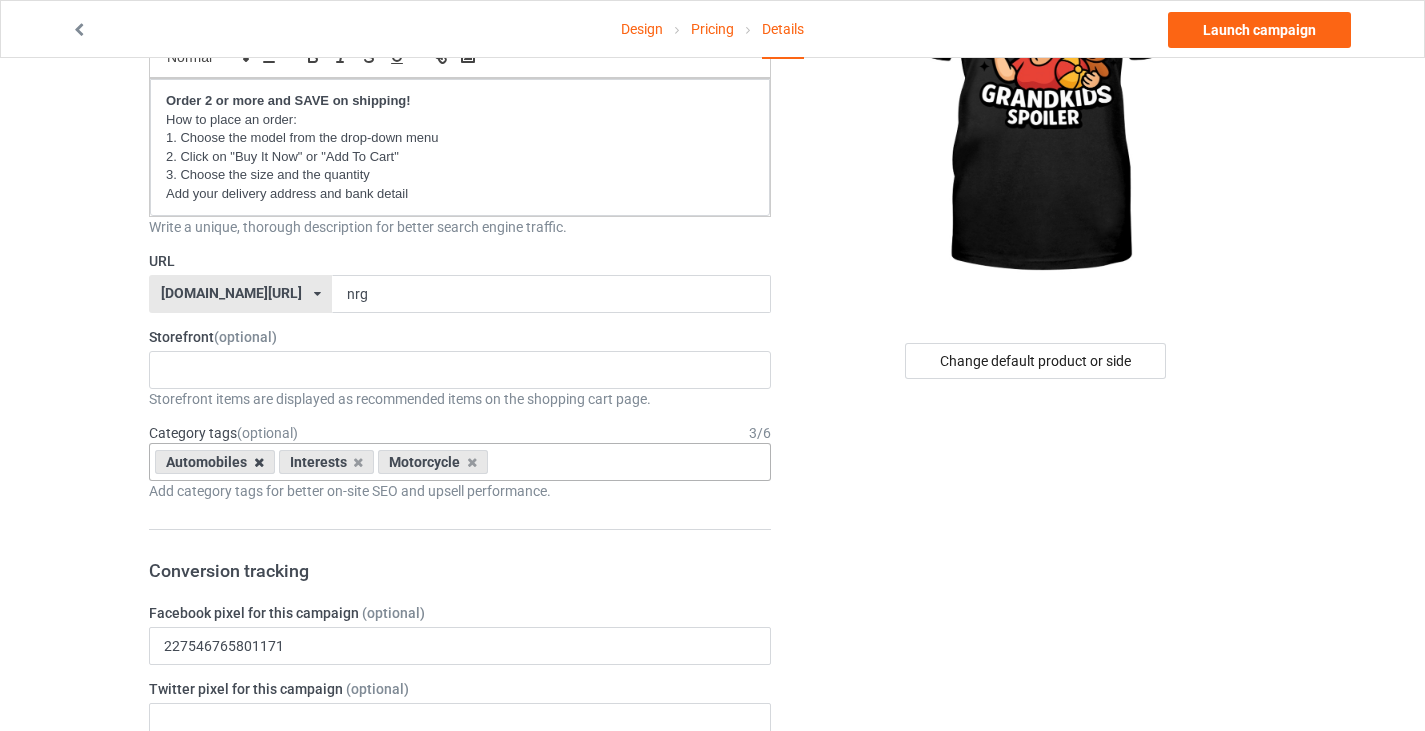 click at bounding box center [259, 462] 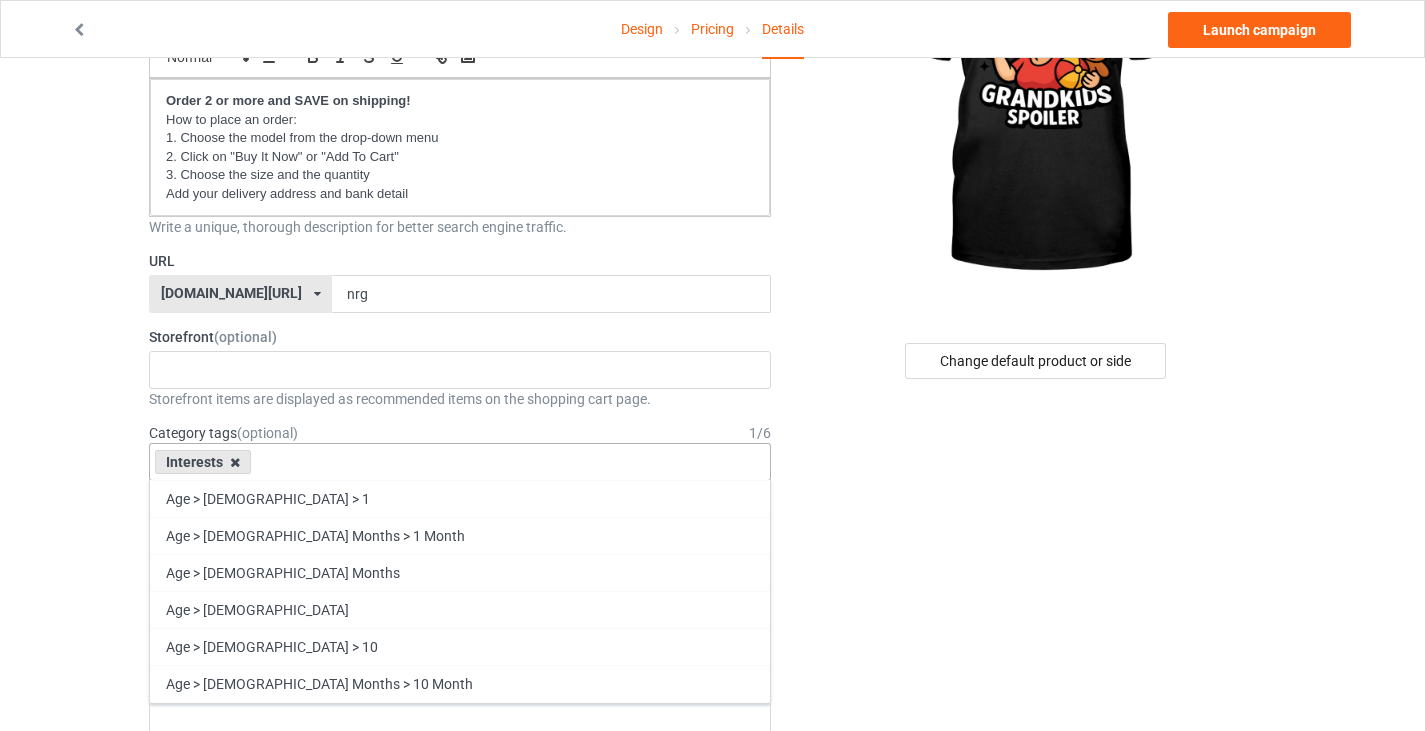 click at bounding box center (235, 462) 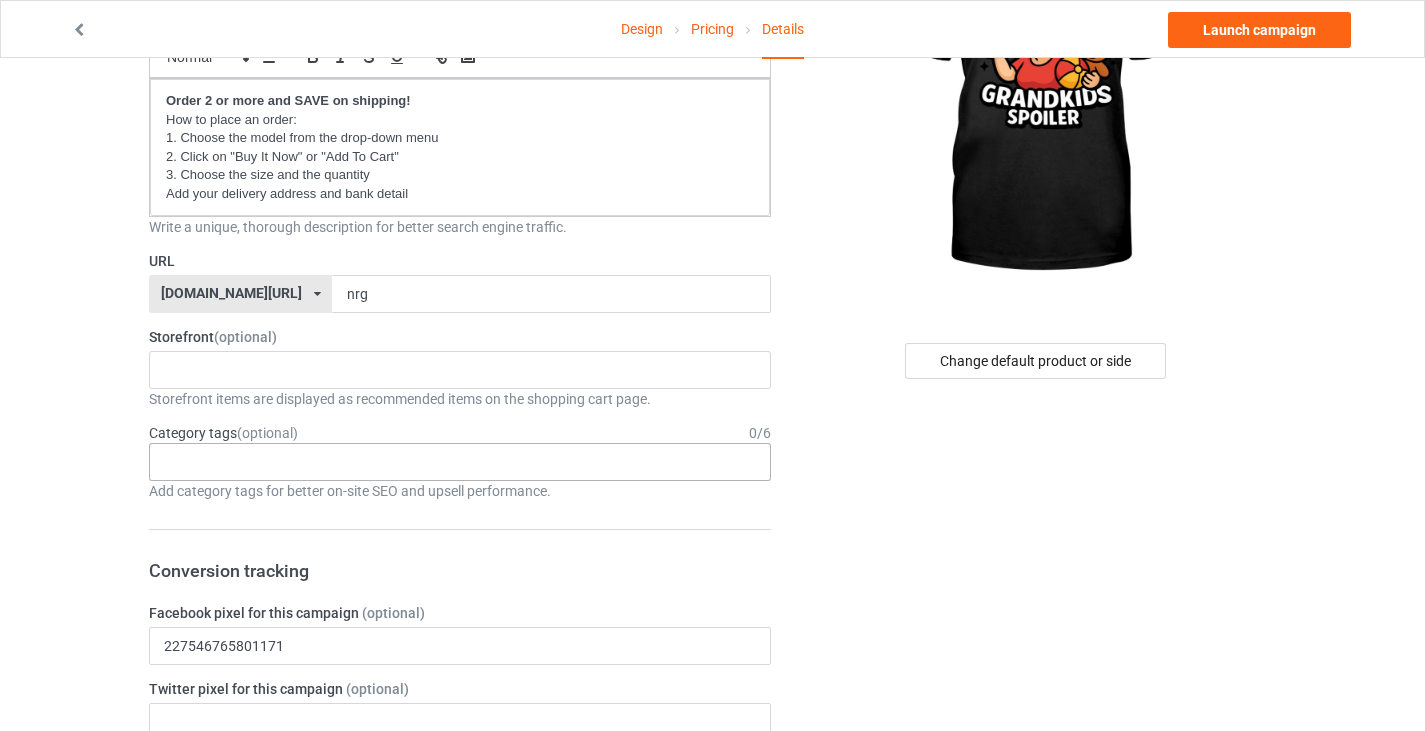 click on "Design Pricing Details Launch campaign Campaign Info Title (h1) 100   characters left I’m Not Retired, I’m A Full-Time Grandkids Spoiler Create a catchy, unique title for better search engine traffic. Description 1781   characters left       Small Normal Large Big Huge                                                                                     Order 2 or more and SAVE on shipping! How to place an order: 1. Choose the model from the drop-down menu 2. Click on "Buy It Now" or "Add To Cart" 3. Choose the size and the quantity Add your delivery address and bank detail Write a unique, thorough description for better search engine traffic. URL [DOMAIN_NAME][URL] [DOMAIN_NAME][URL] [DOMAIN_NAME][URL] [DOMAIN_NAME][URL] [DOMAIN_NAME][URL] 6645558378d650002e443ddb 664558964c65af002f0afc1d 60dbbdde797672505a000d57 587d0d41cee36fd012c64a69 nrg Storefront (optional) Hello Kindergarten - Back to School 2022 Ready to Explore - Back to School 2022 Ready to Tackle - Back to School 2022 K is for Kindergarten - Back to School 2022 0 /" at bounding box center (712, 1077) 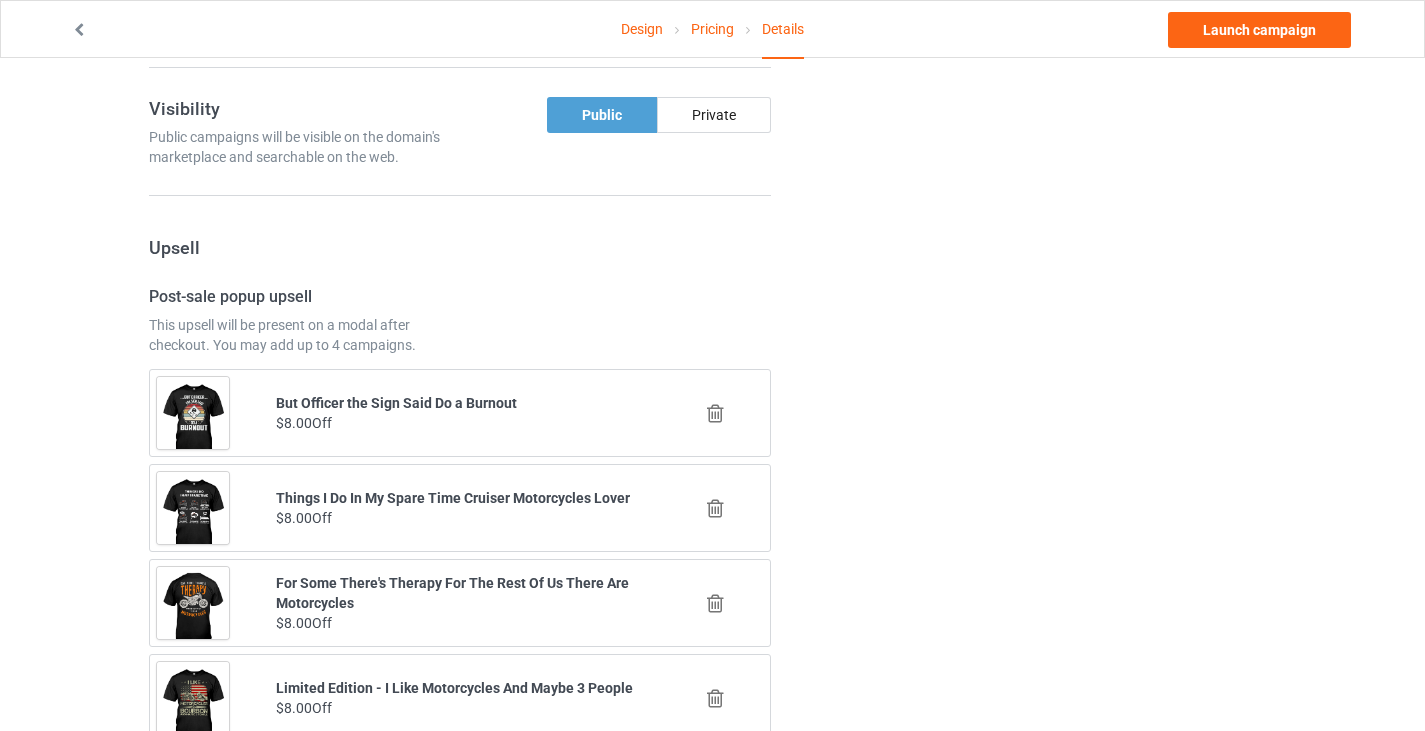 scroll, scrollTop: 1506, scrollLeft: 0, axis: vertical 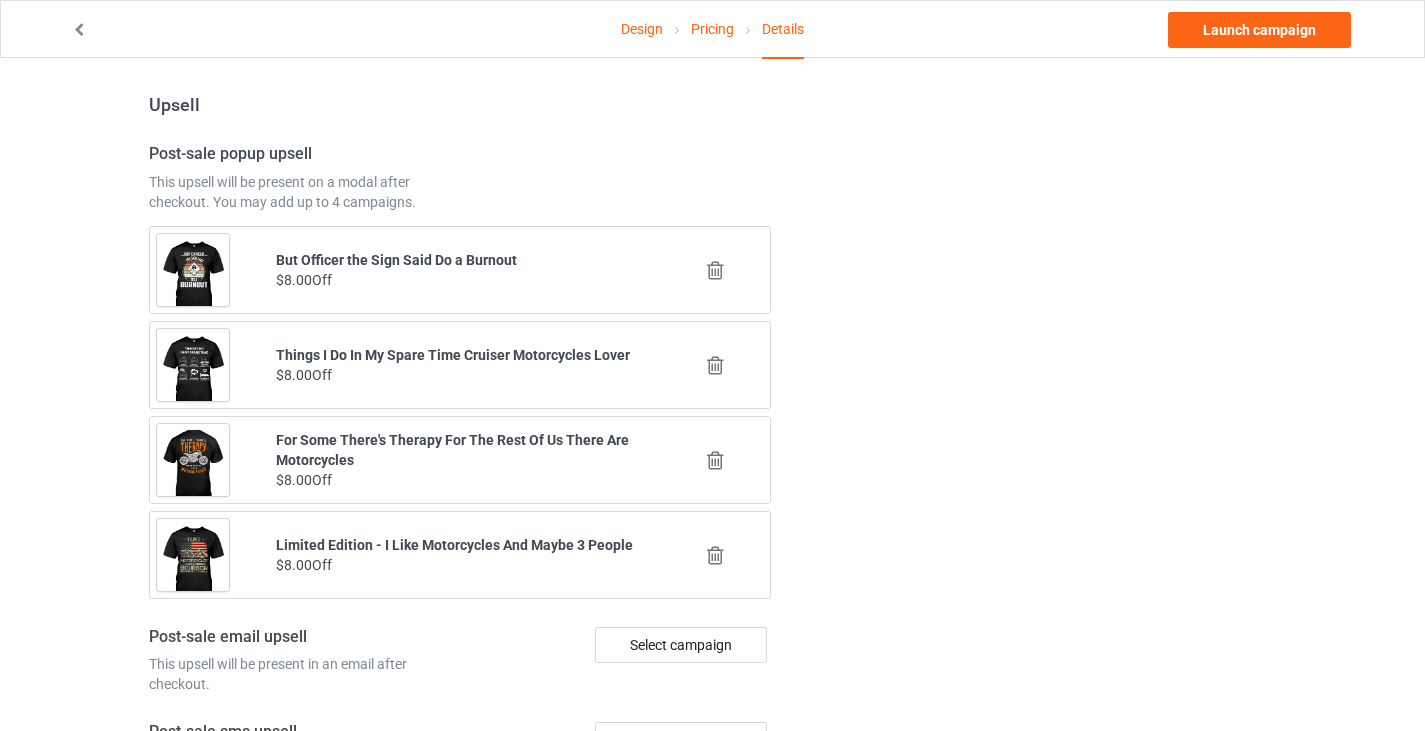 click at bounding box center (715, 270) 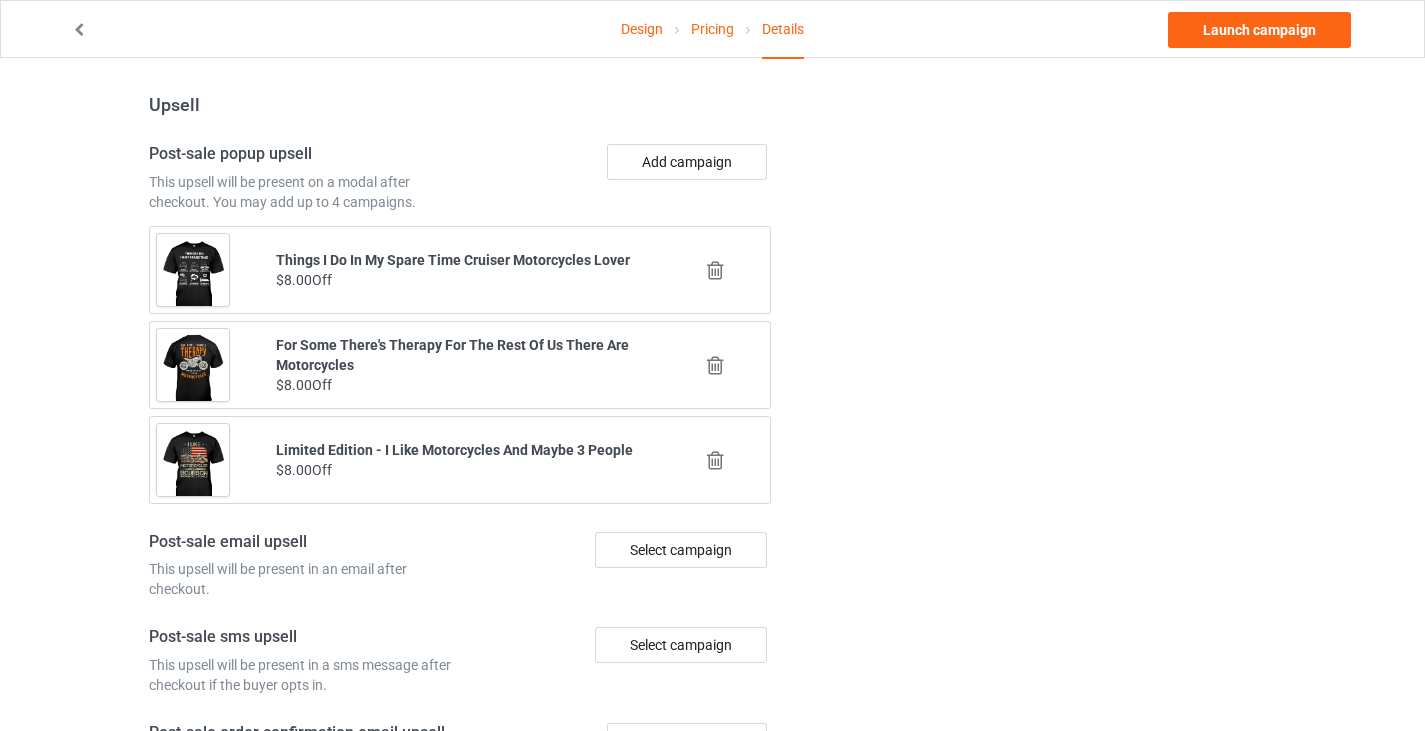 click at bounding box center (715, 270) 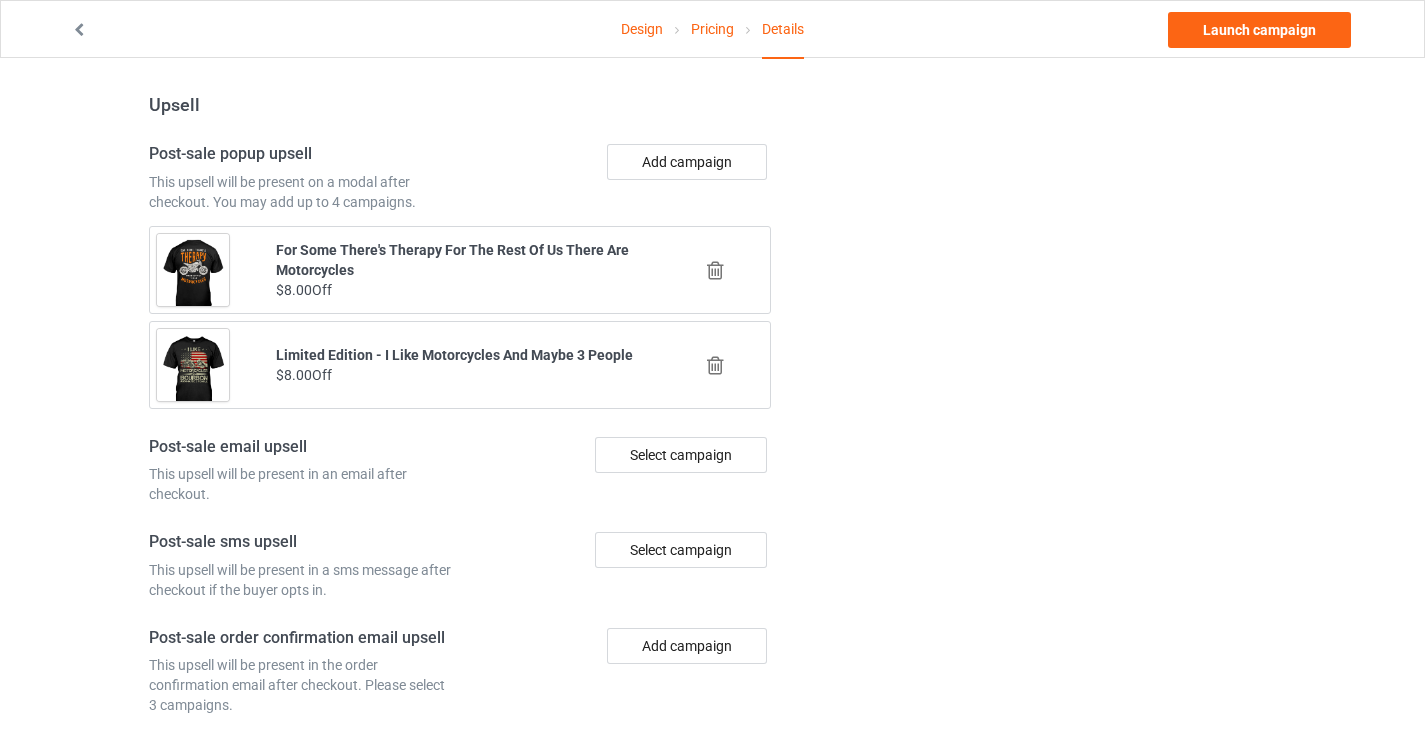 click at bounding box center [715, 270] 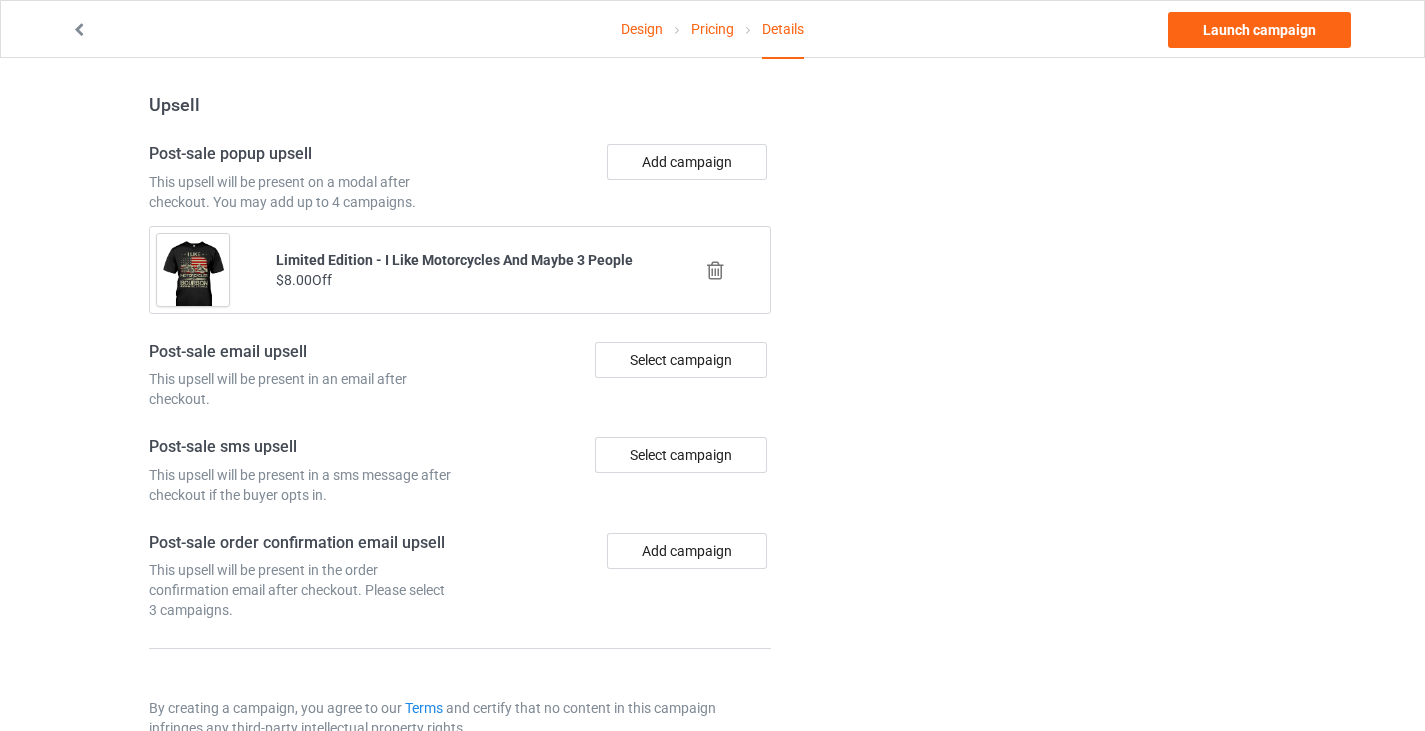 click at bounding box center (715, 270) 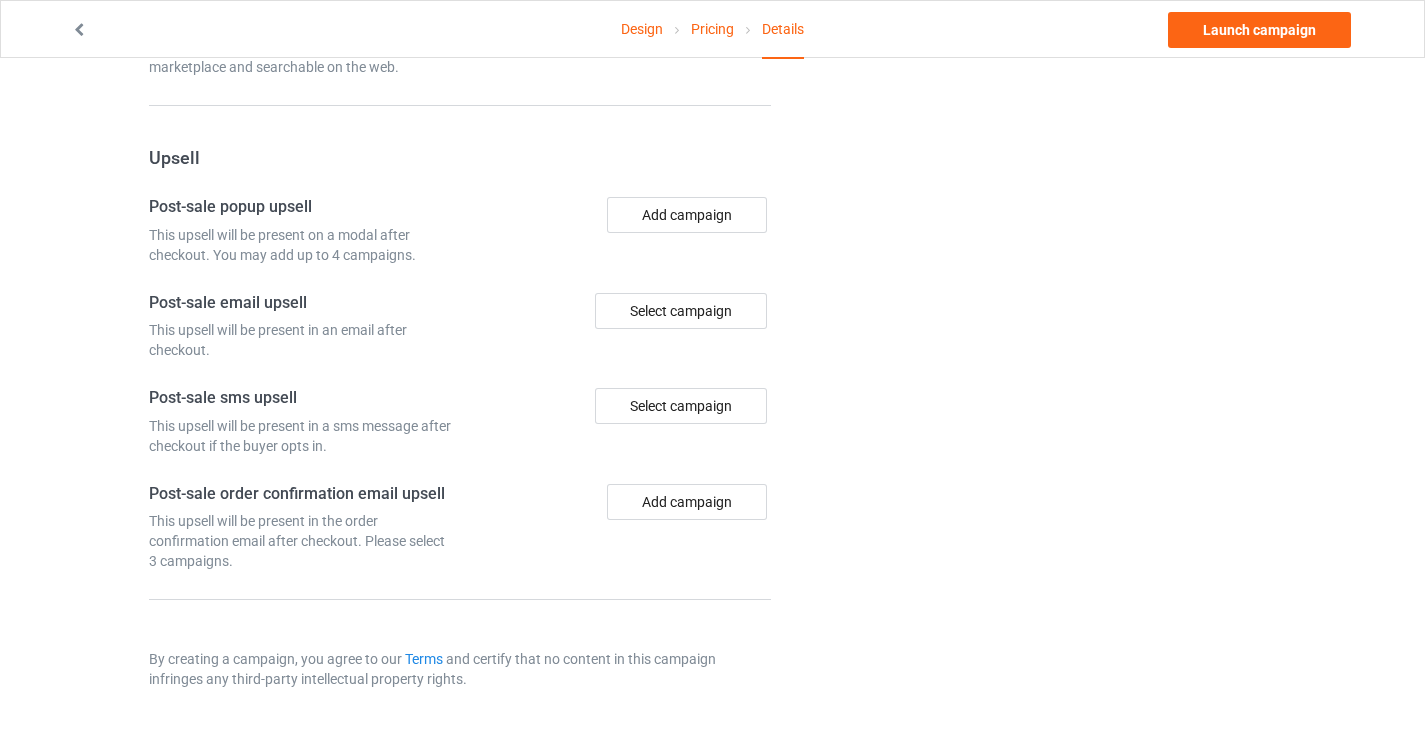 scroll, scrollTop: 1453, scrollLeft: 0, axis: vertical 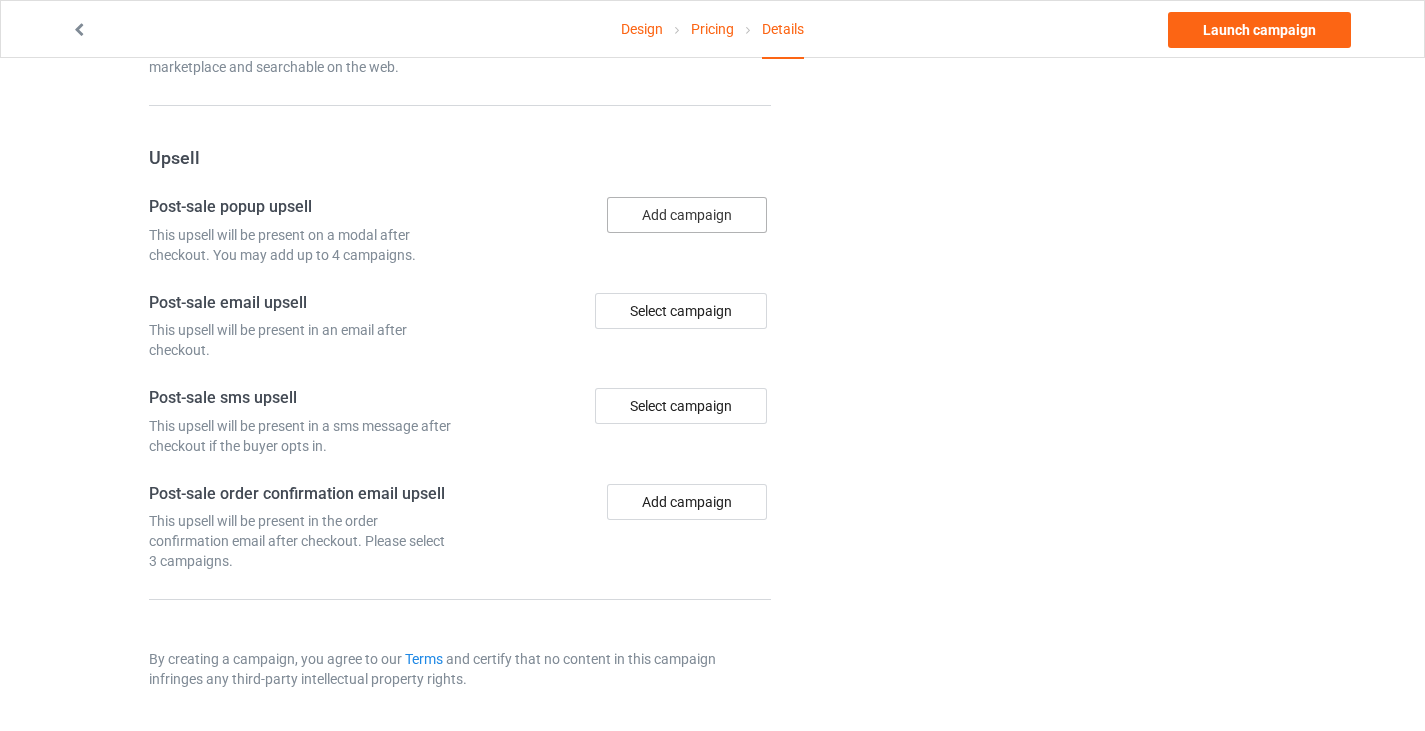 drag, startPoint x: 681, startPoint y: 207, endPoint x: 656, endPoint y: 206, distance: 25.019993 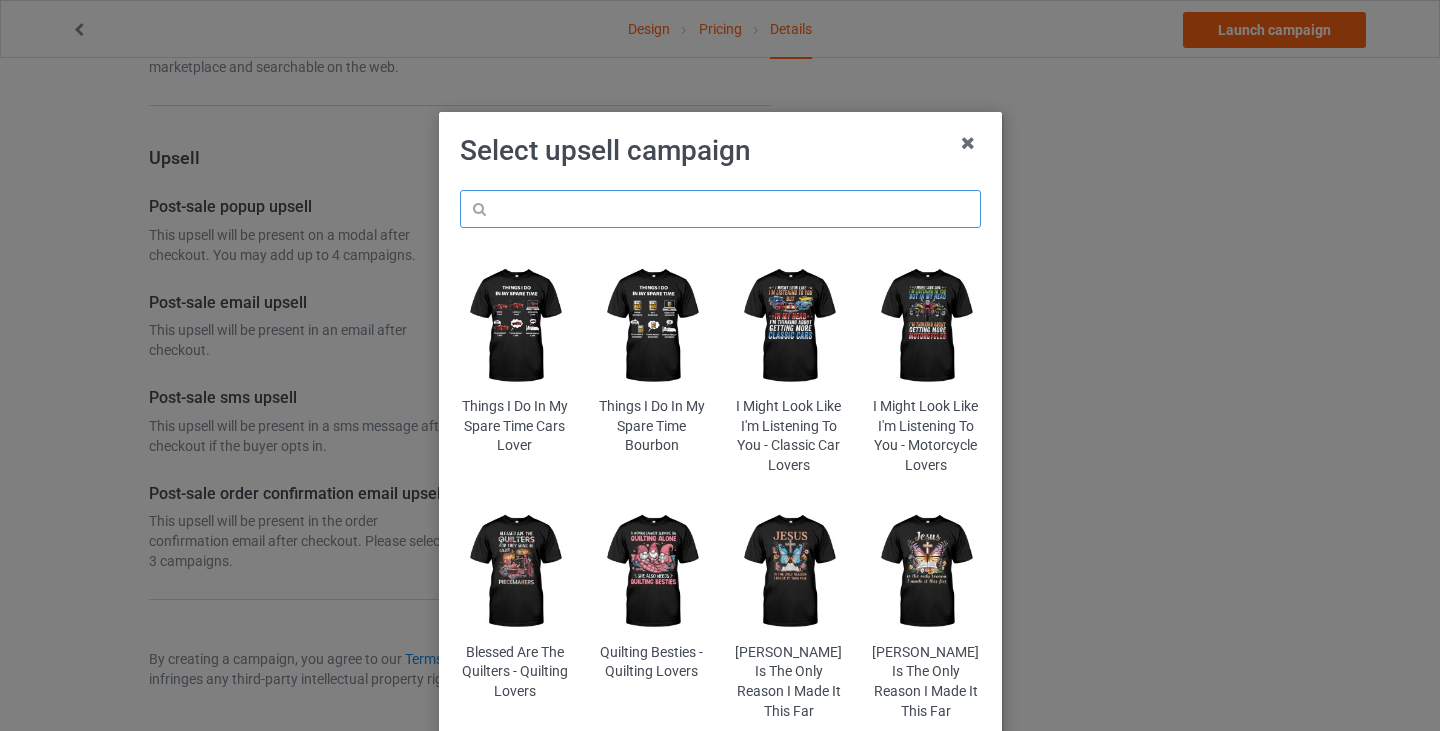 click at bounding box center (720, 209) 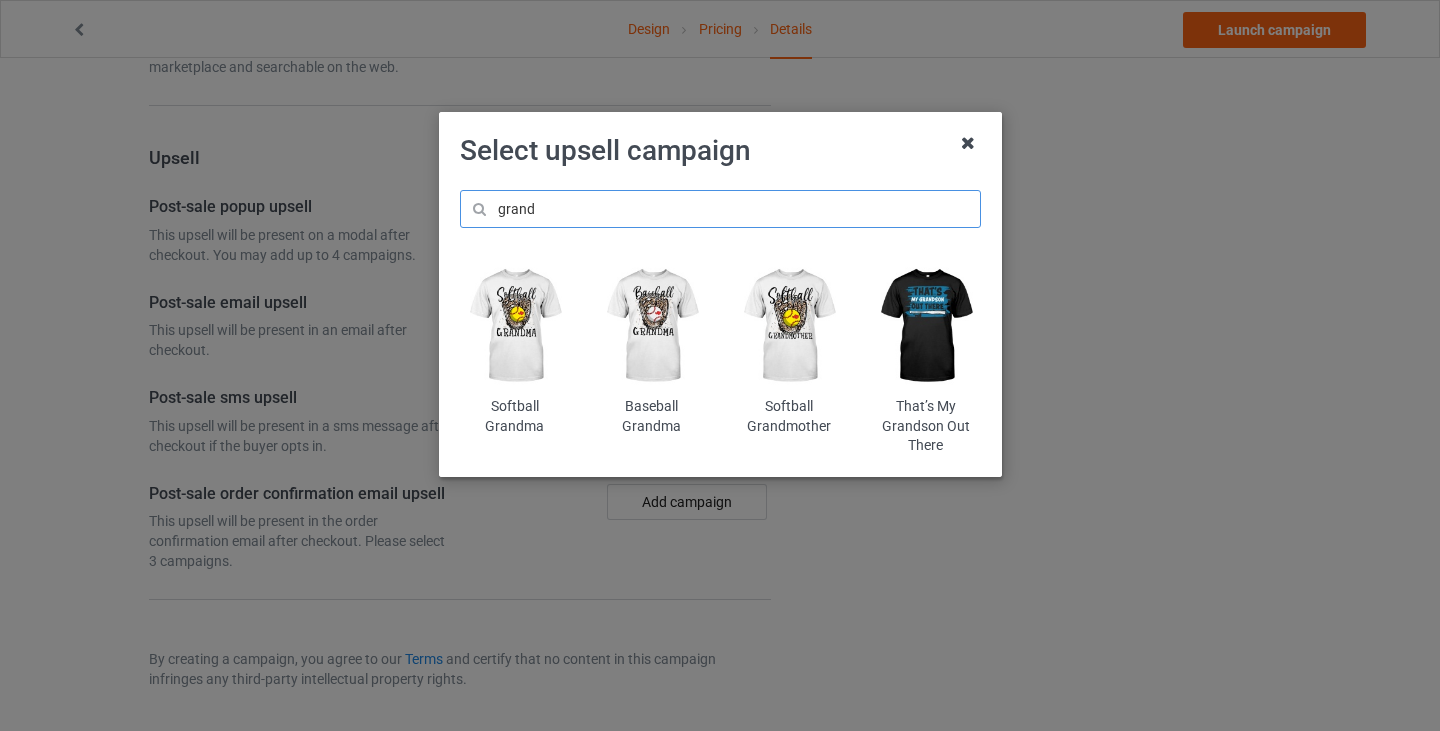 type on "grand" 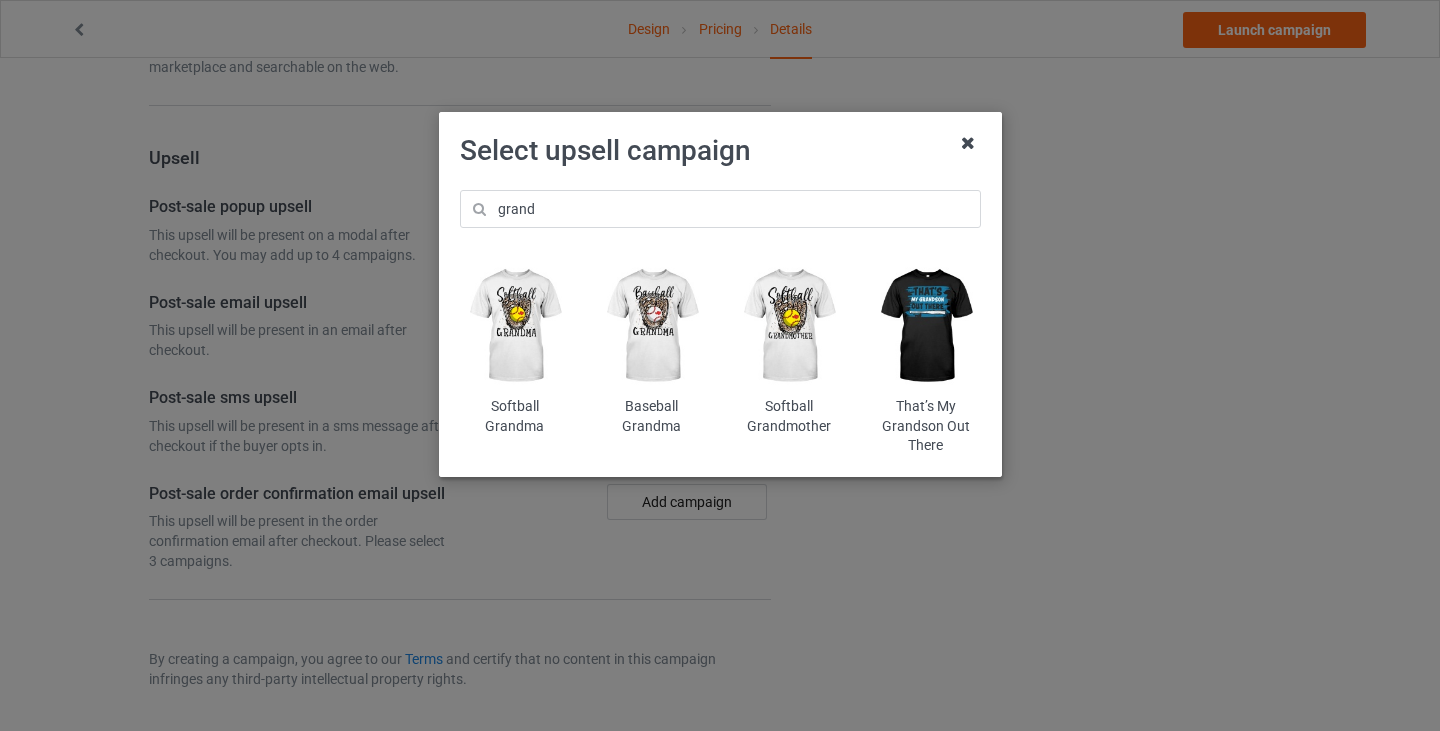 click at bounding box center [968, 143] 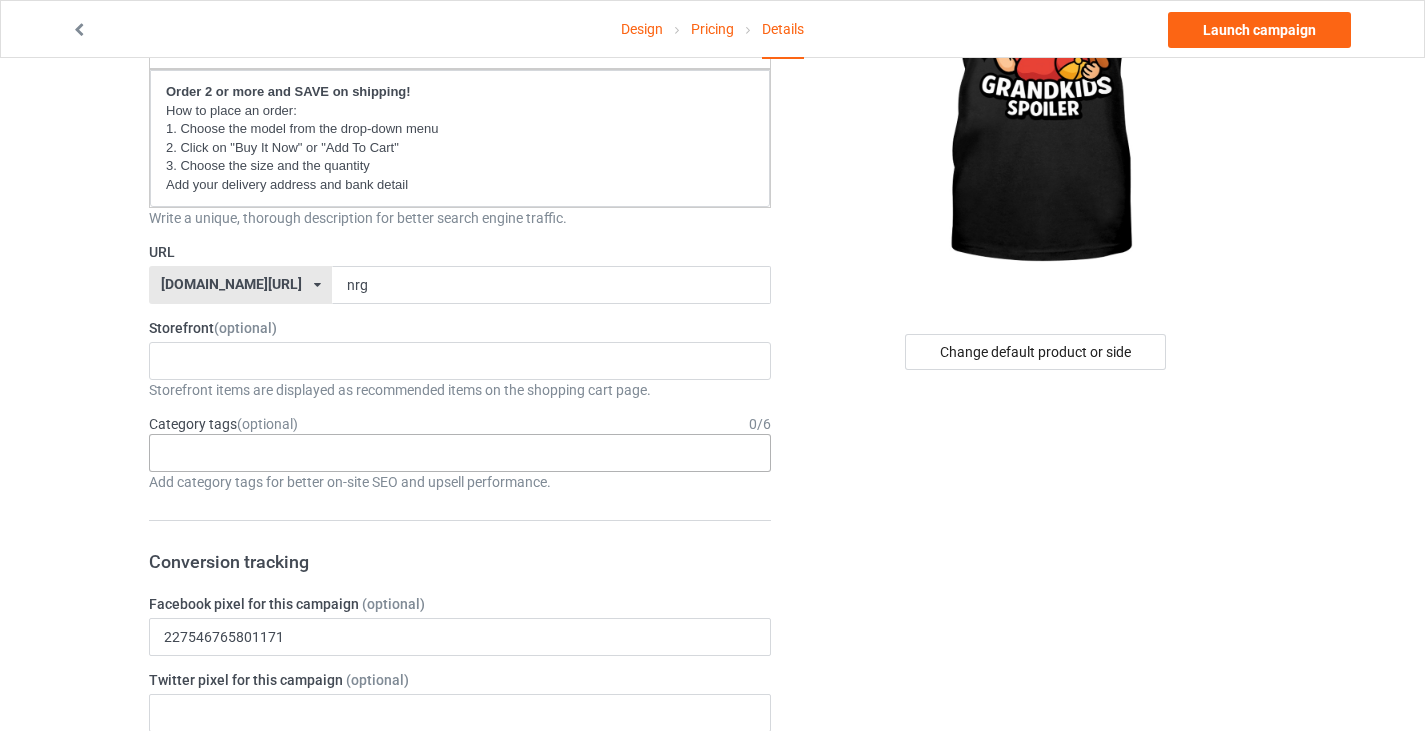scroll, scrollTop: 239, scrollLeft: 0, axis: vertical 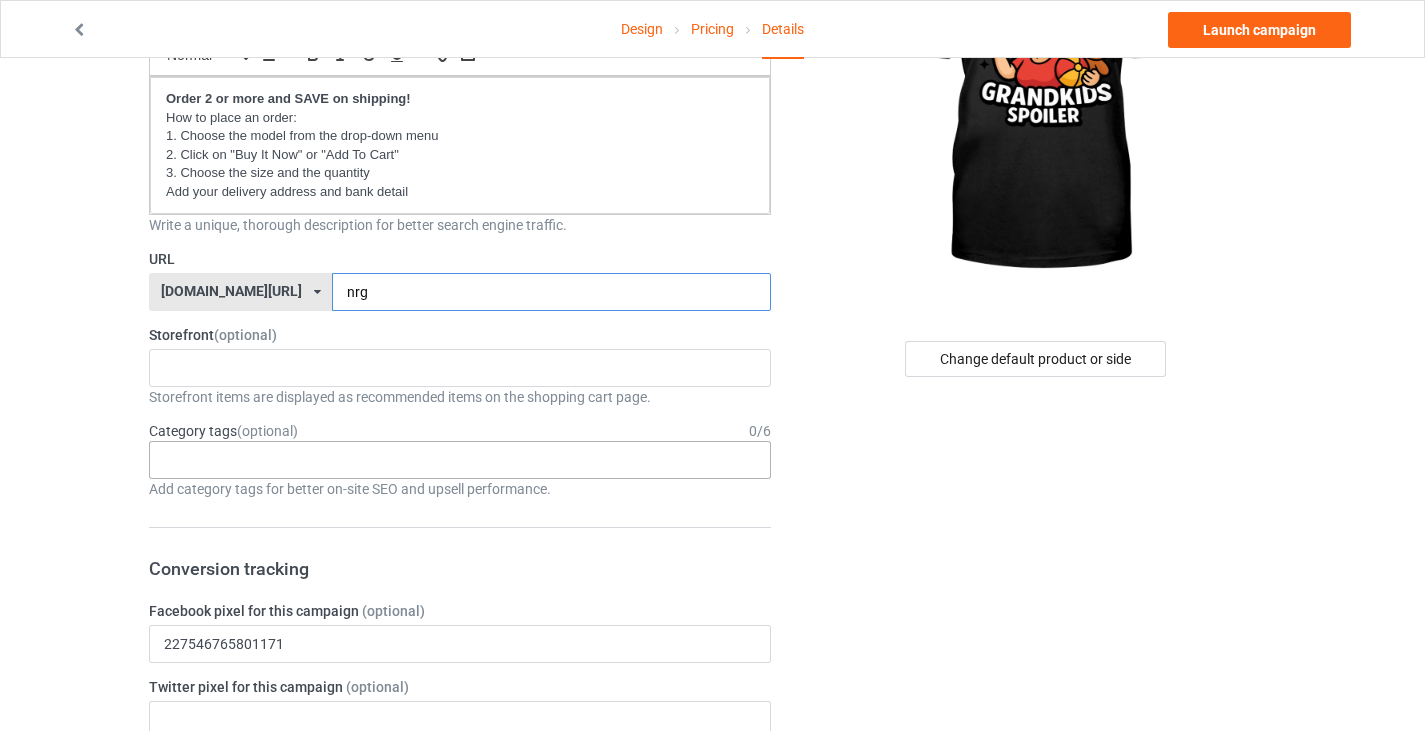 click on "nrg" at bounding box center [551, 292] 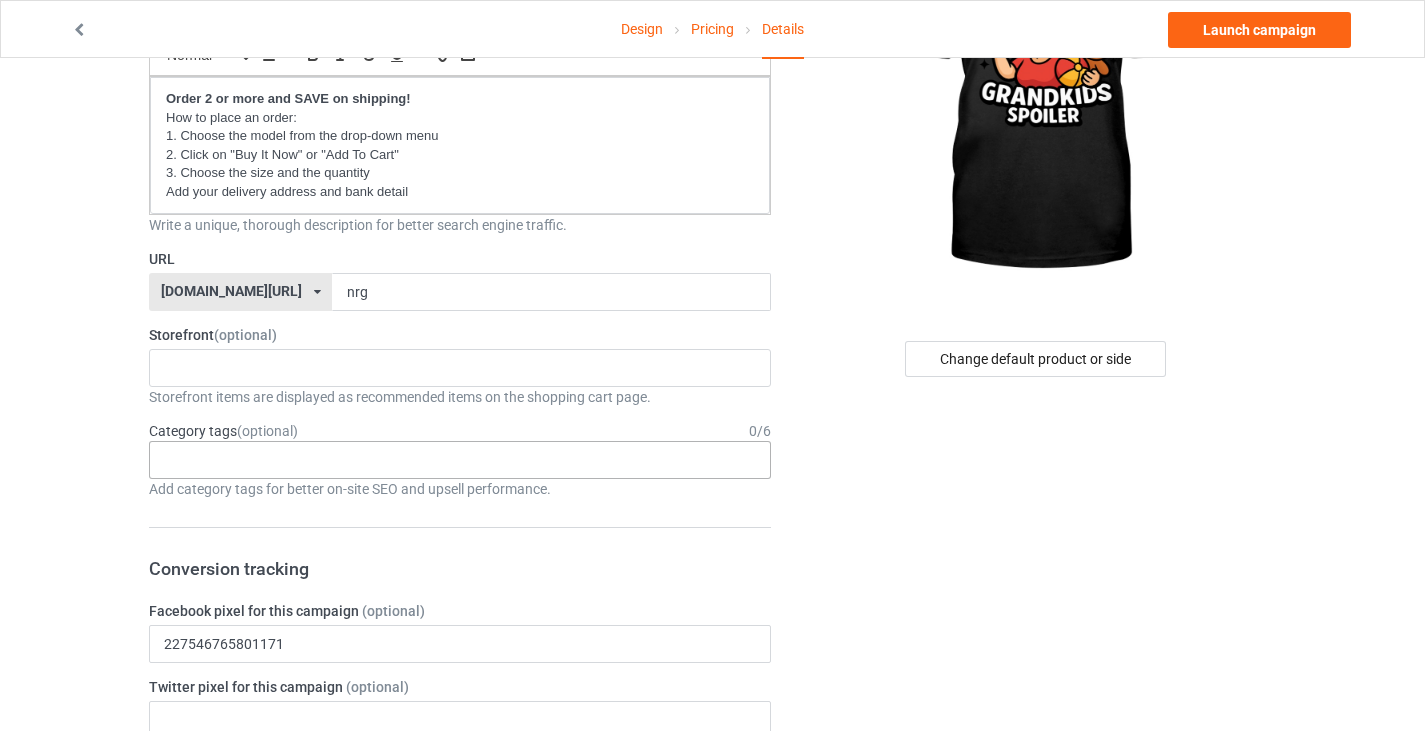click on "Title (h1) 100   characters left I’m Not Retired, I’m A Full-Time Grandkids Spoiler Create a catchy, unique title for better search engine traffic. Description 1781   characters left       Small Normal Large Big Huge                                                                                     Order 2 or more and SAVE on shipping! How to place an order: 1. Choose the model from the drop-down menu 2. Click on "Buy It Now" or "Add To Cart" 3. Choose the size and the quantity Add your delivery address and bank detail Write a unique, thorough description for better search engine traffic. URL [DOMAIN_NAME][URL] [DOMAIN_NAME][URL] [DOMAIN_NAME][URL] [DOMAIN_NAME][URL] [DOMAIN_NAME][URL] 6645558378d650002e443ddb 664558964c65af002f0afc1d 60dbbdde797672505a000d57 587d0d41cee36fd012c64a69 nrg Storefront (optional) Hello Kindergarten - Back to School 2022 Ready to Explore - Back to School 2022 Ready to Tackle - Back to School 2022 K is for Kindergarten - Back to School 2022 Welcome Back to School 2023 62e72f81781d47002d540cb3 0 /" at bounding box center (460, 851) 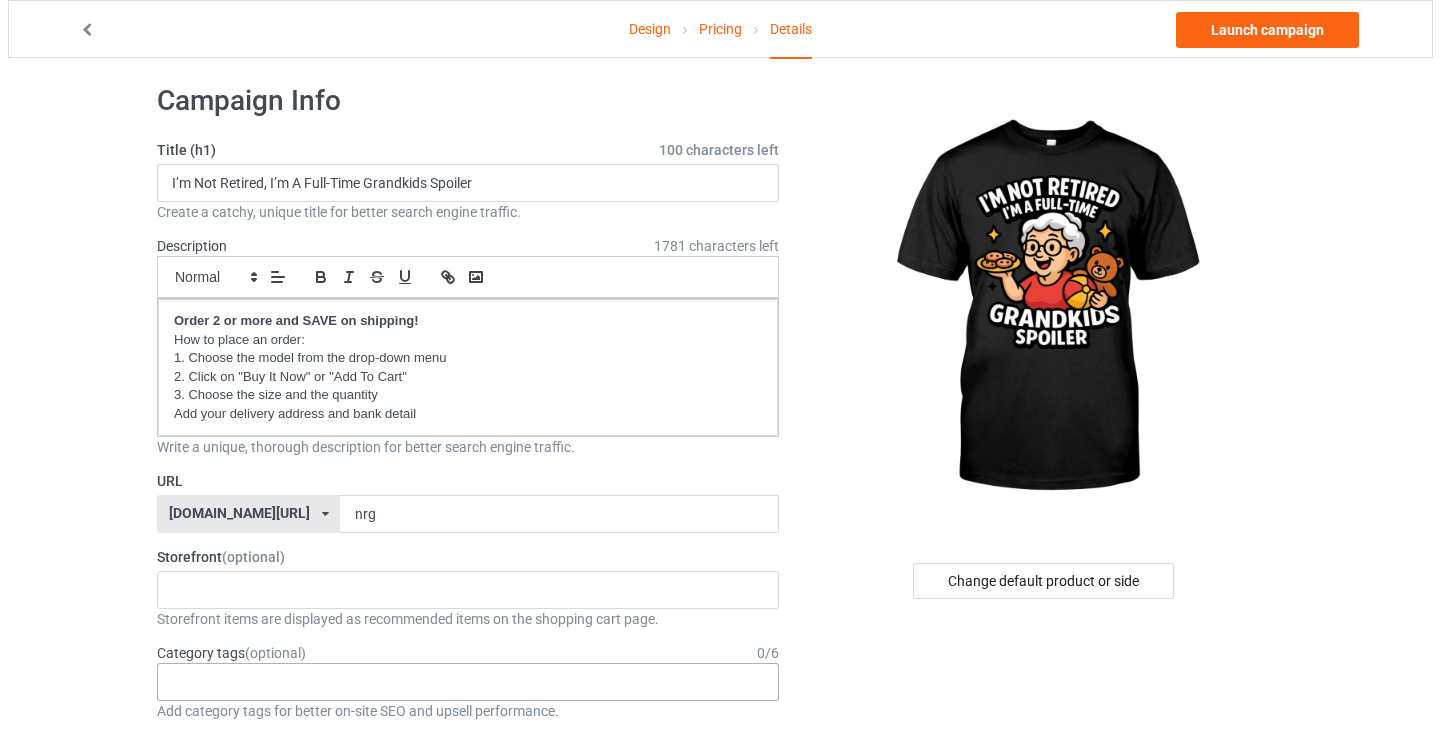 scroll, scrollTop: 0, scrollLeft: 0, axis: both 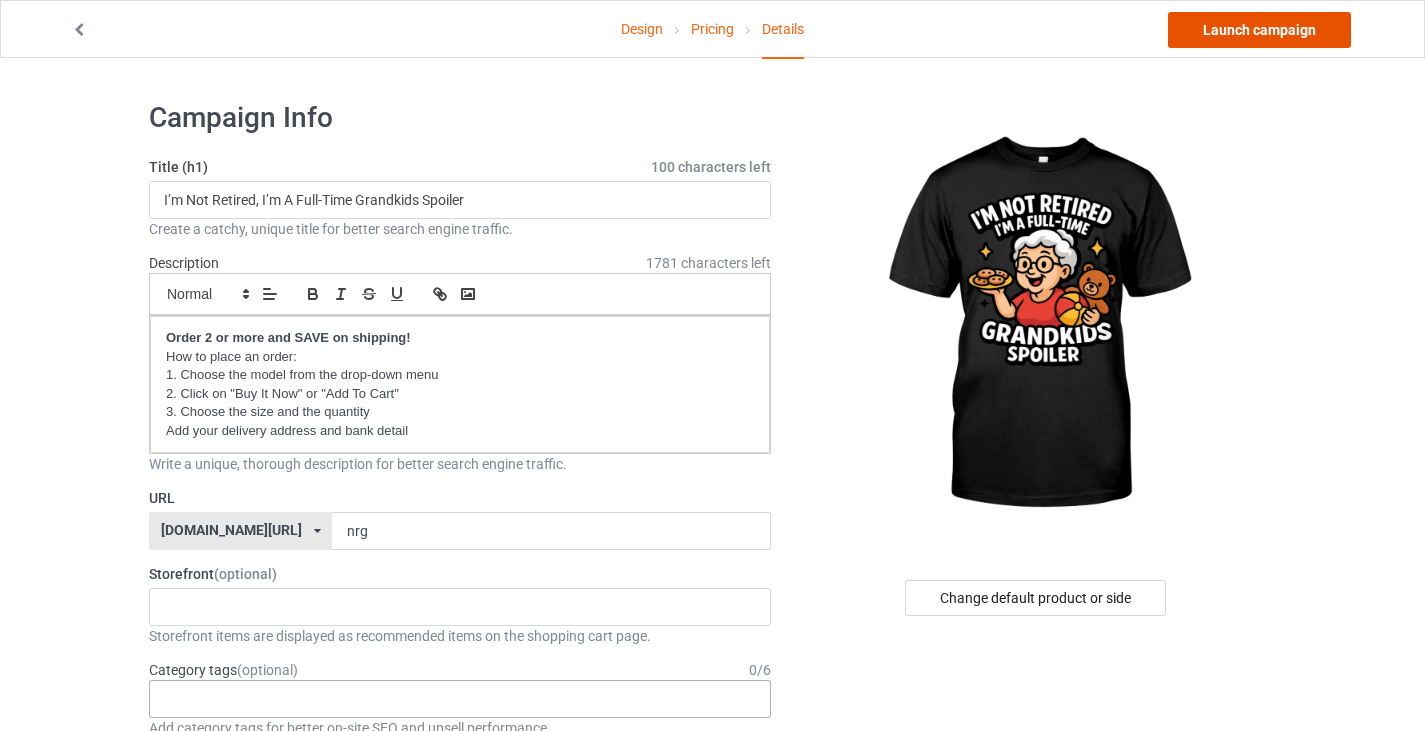 click on "Launch campaign" at bounding box center [1259, 30] 